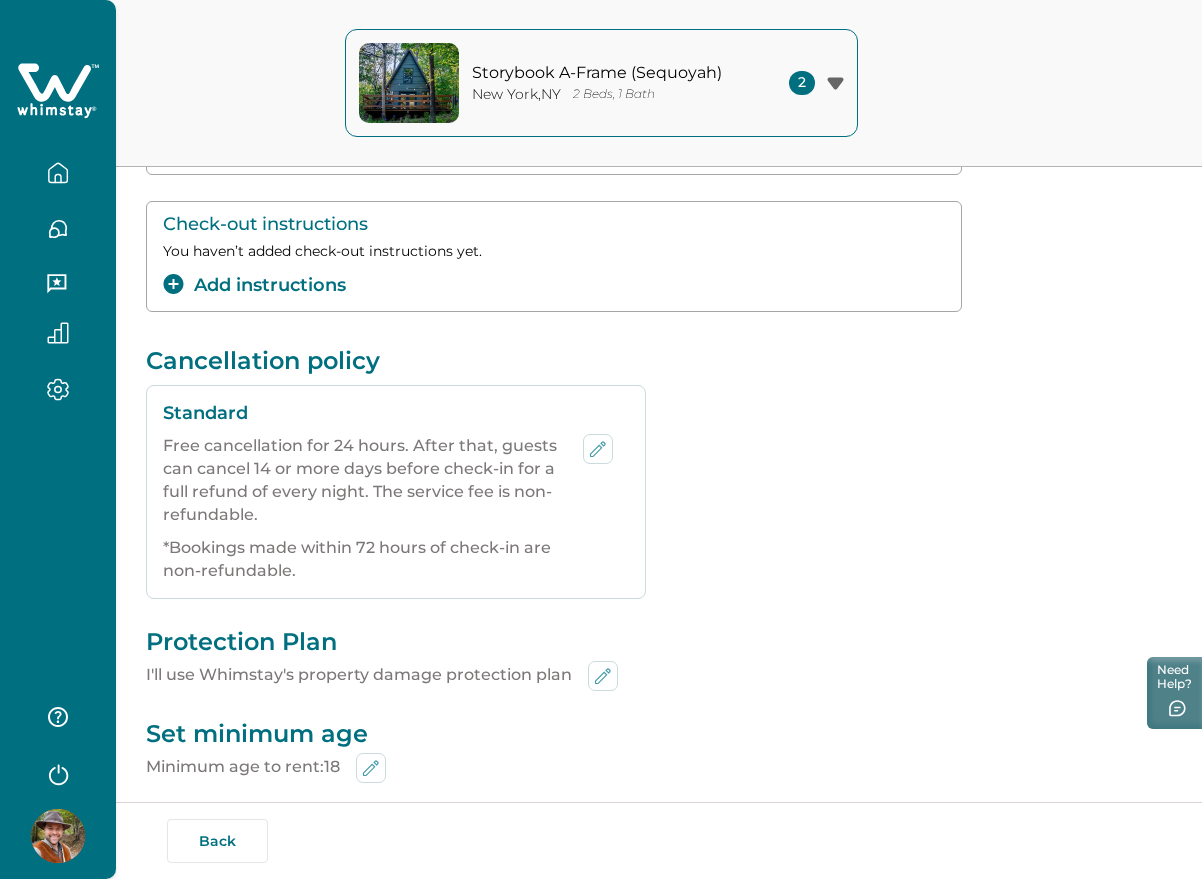 scroll, scrollTop: 0, scrollLeft: 0, axis: both 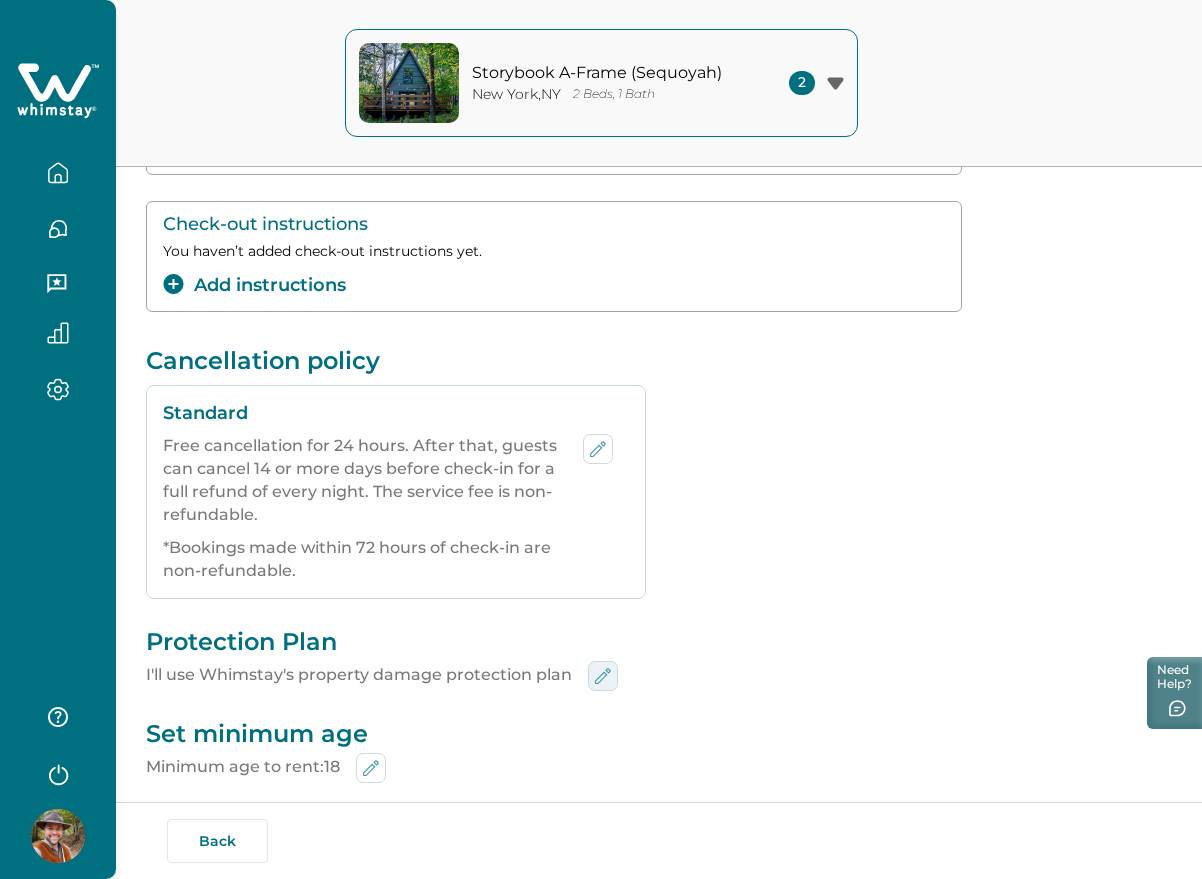 click at bounding box center (603, 676) 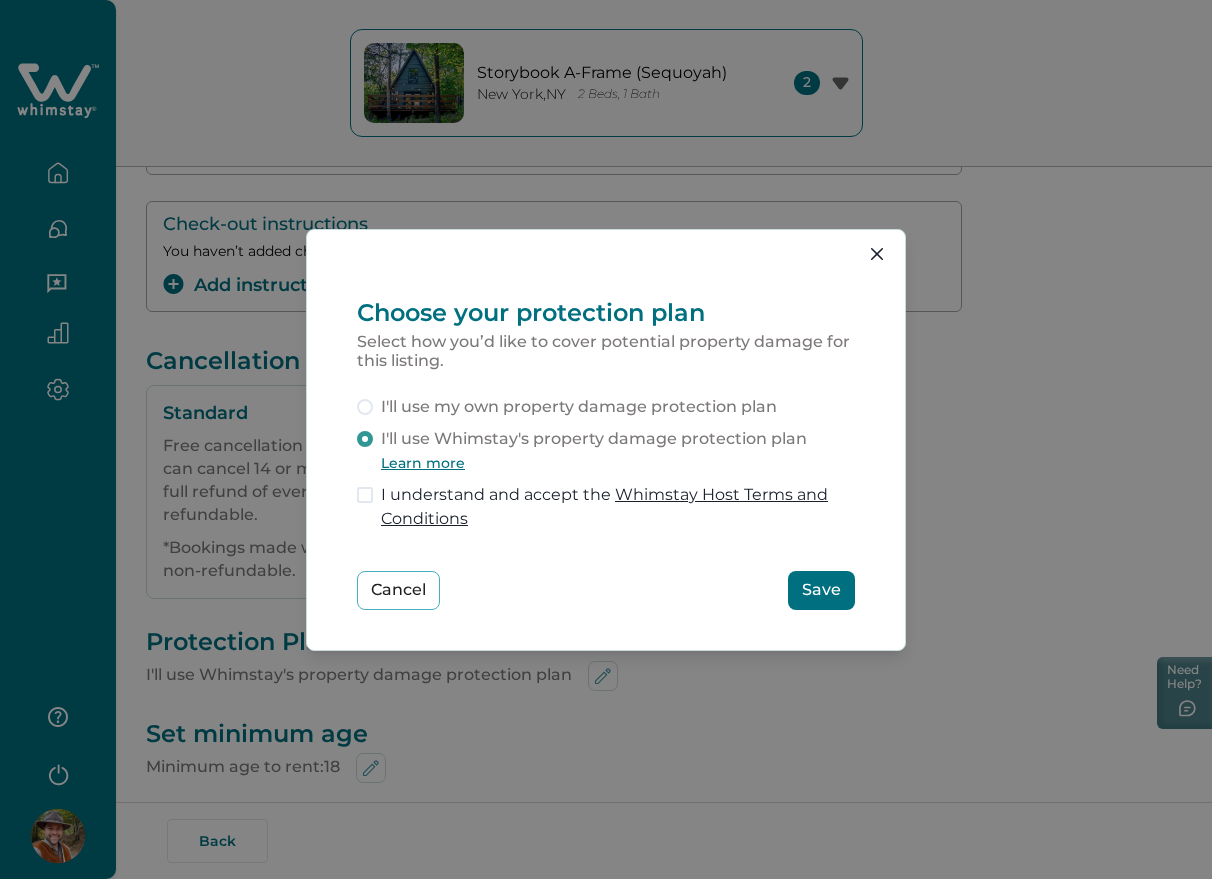 click on "I'll use my own property damage protection plan" at bounding box center [579, 407] 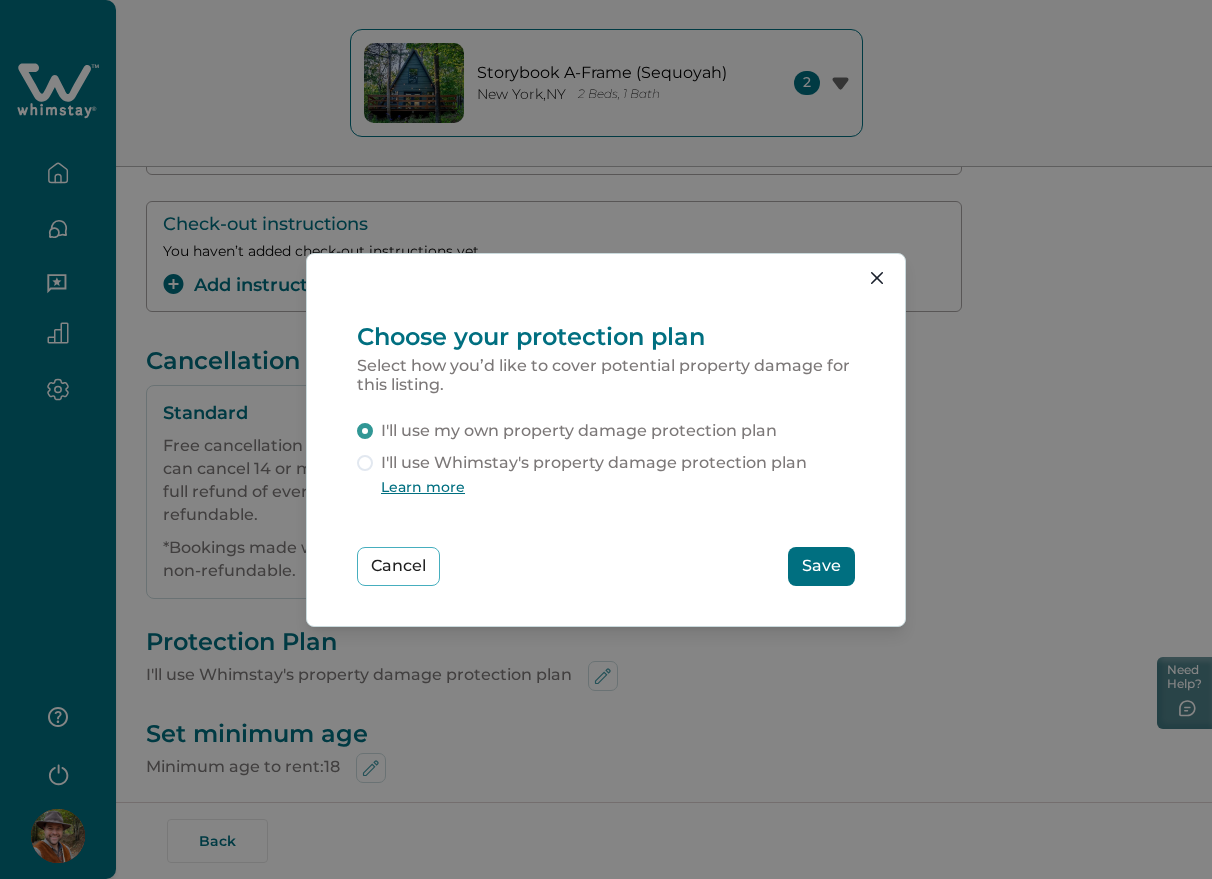click on "Save" at bounding box center [821, 566] 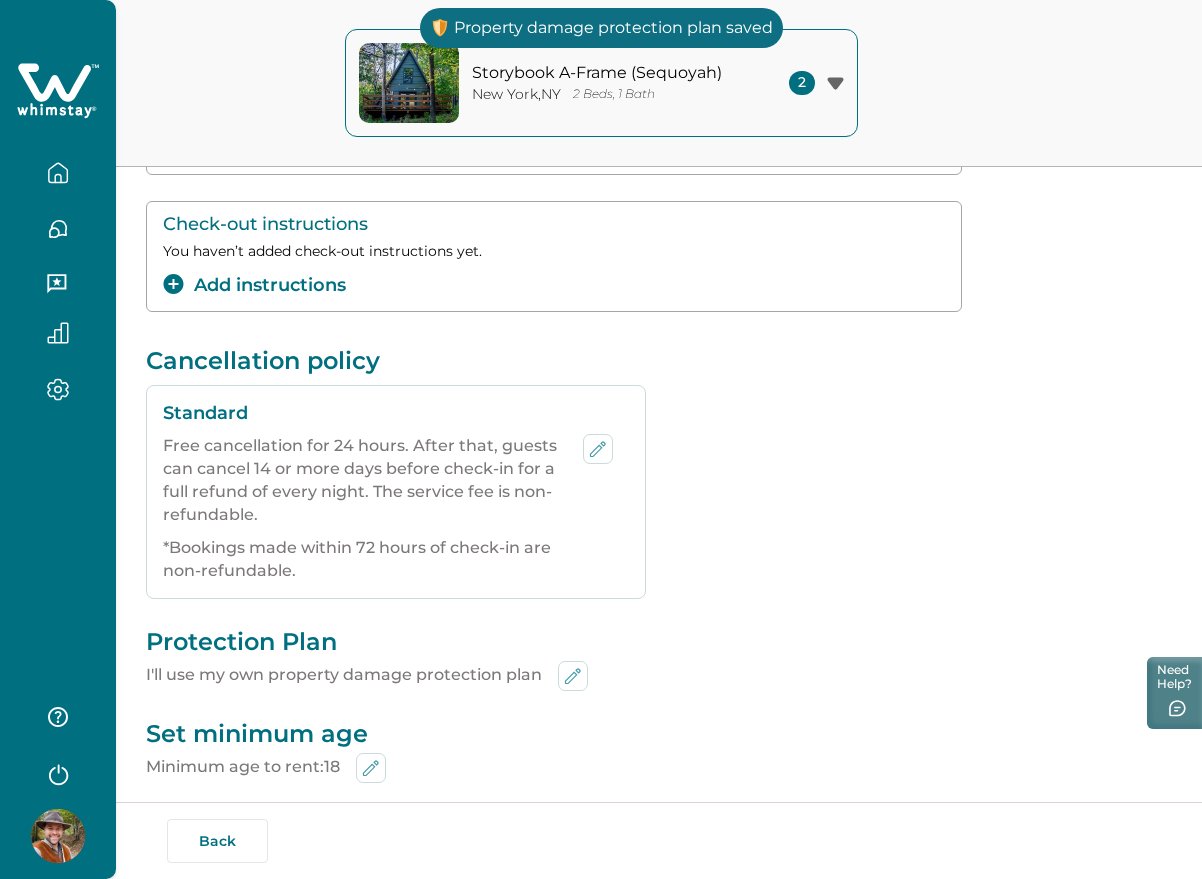 type 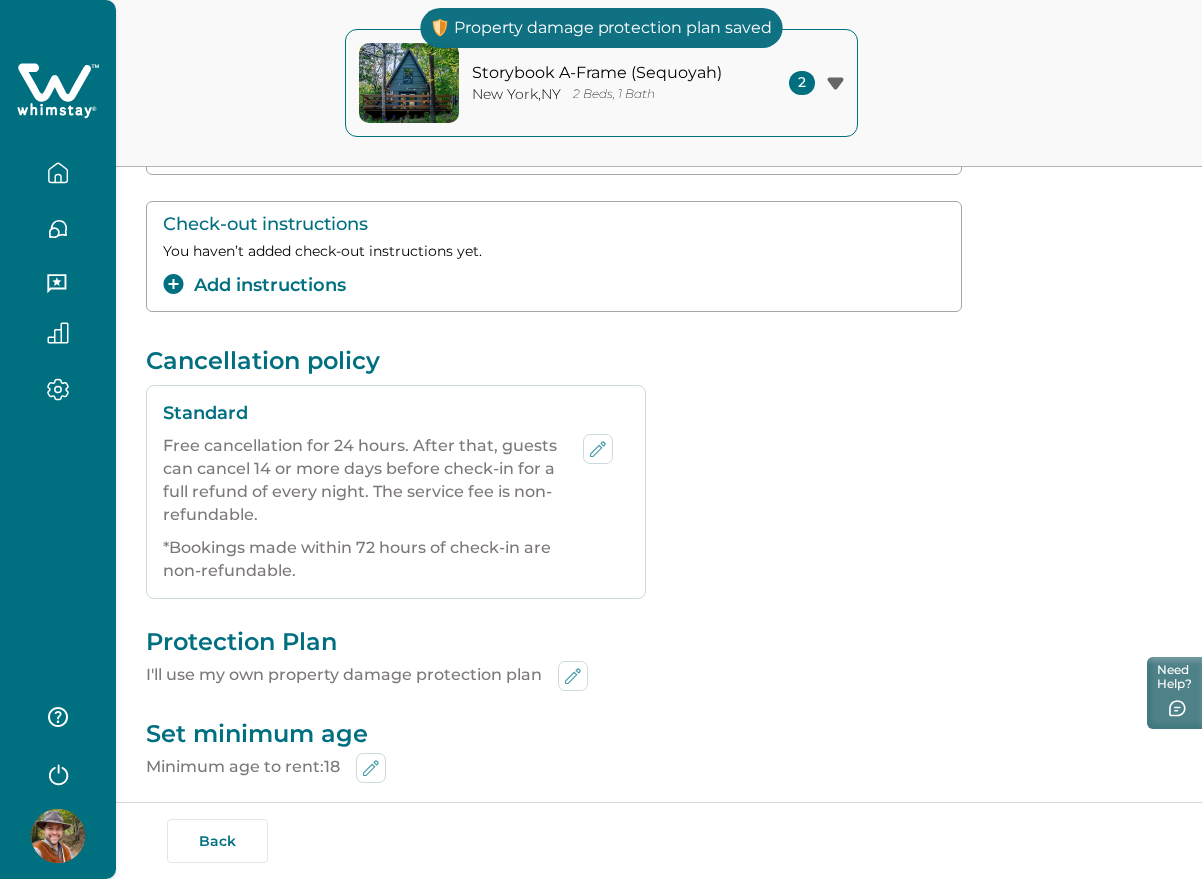 scroll, scrollTop: 0, scrollLeft: 0, axis: both 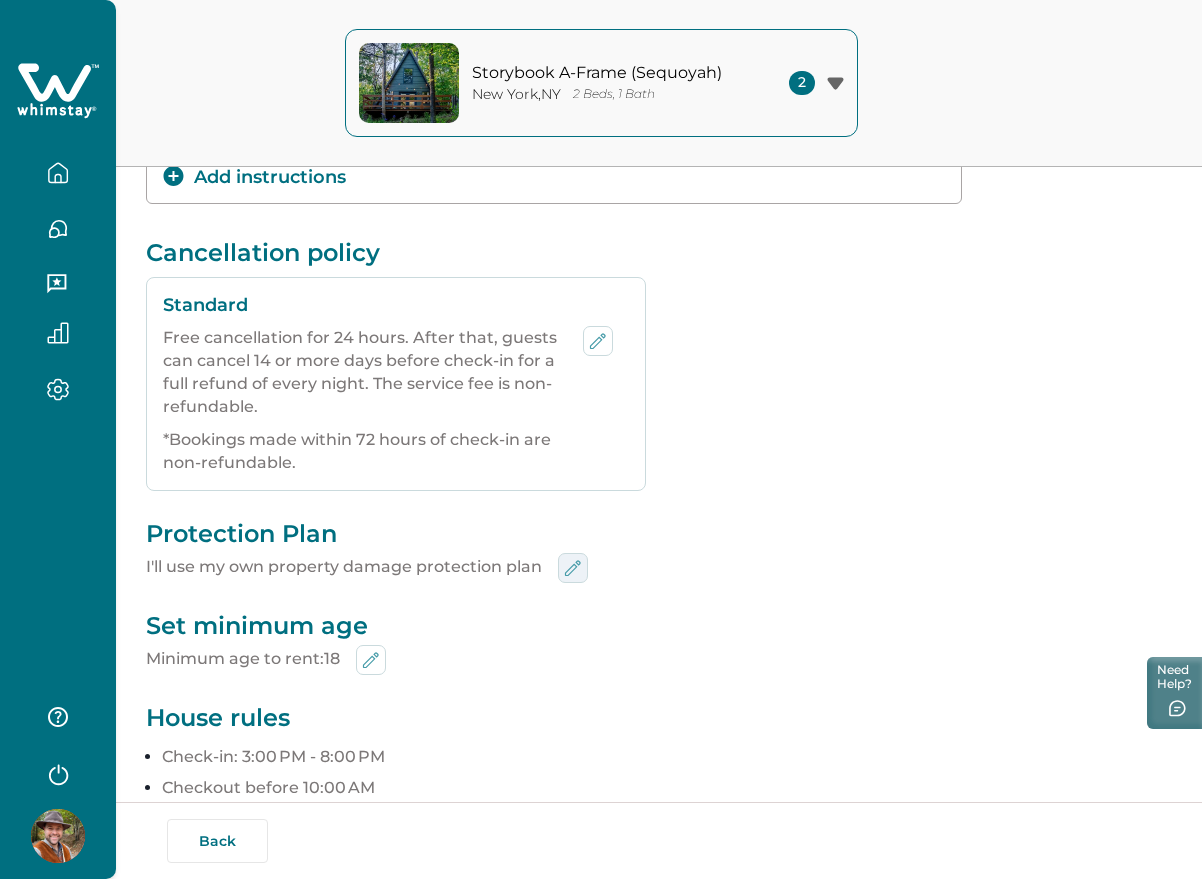 click 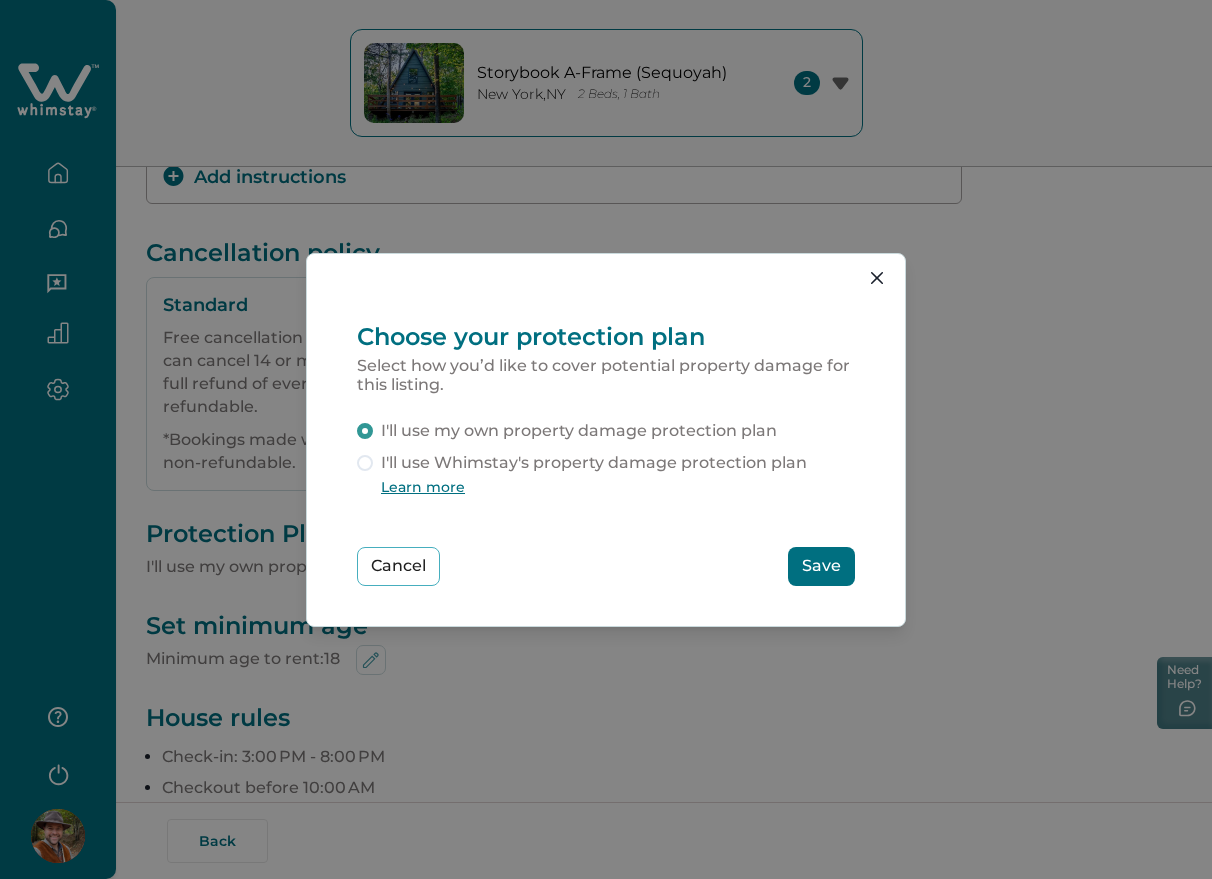 click on "I'll use Whimstay's property damage protection plan" at bounding box center (594, 463) 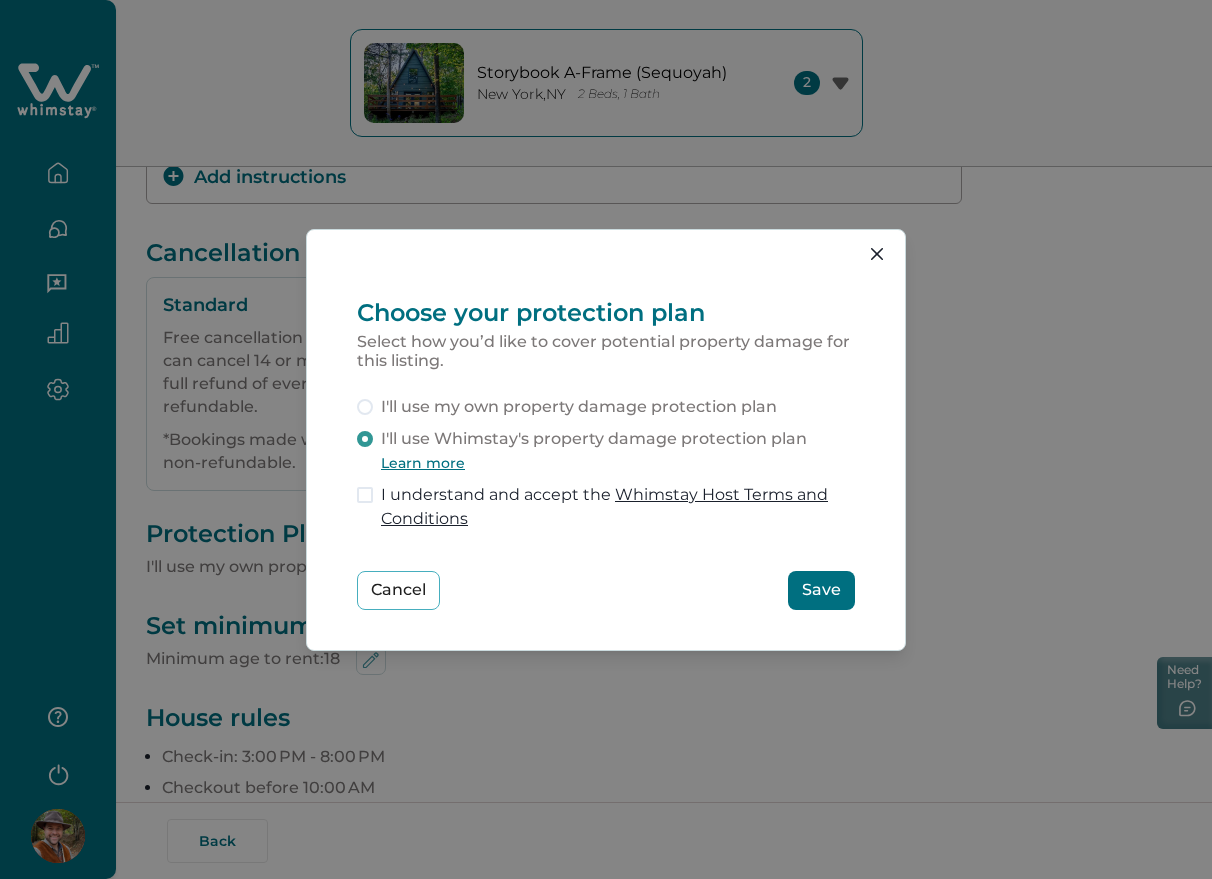 click on "Save" at bounding box center (821, 590) 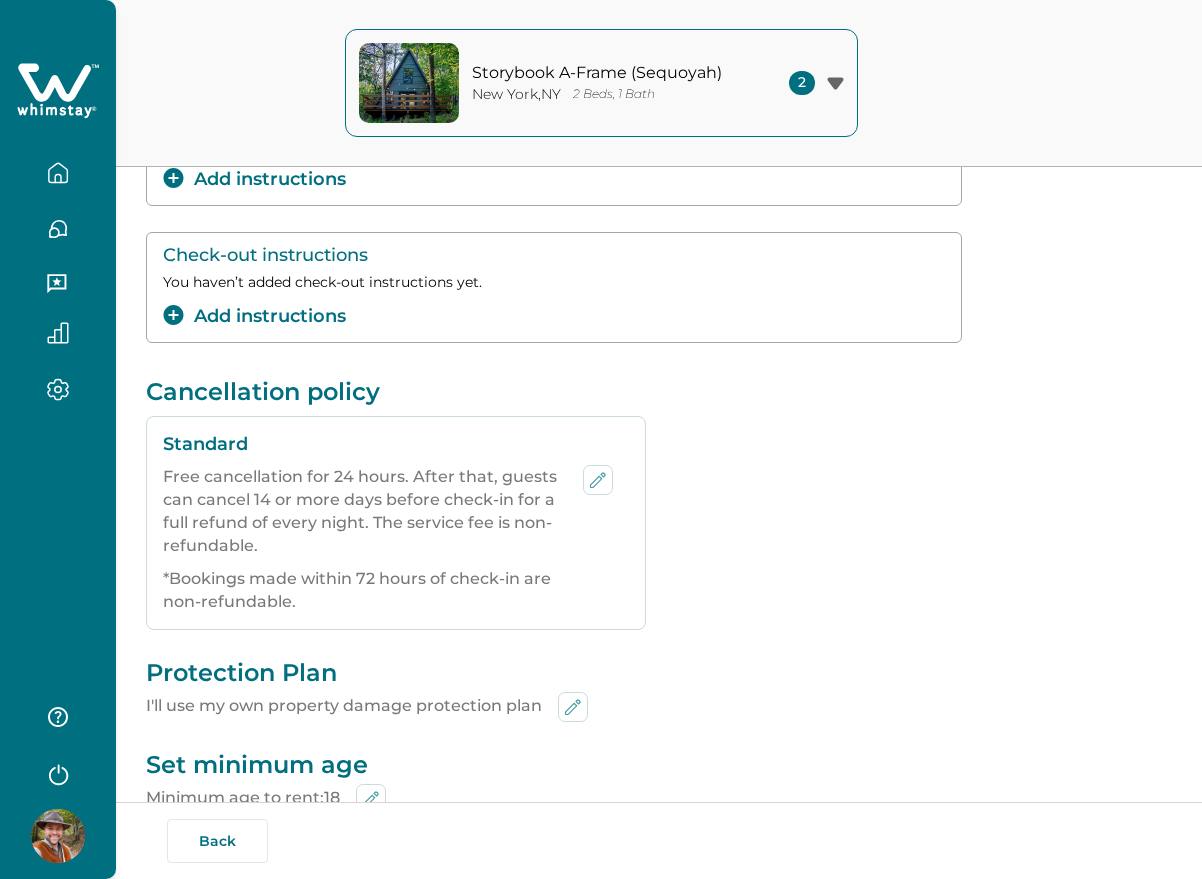 scroll, scrollTop: 611, scrollLeft: 0, axis: vertical 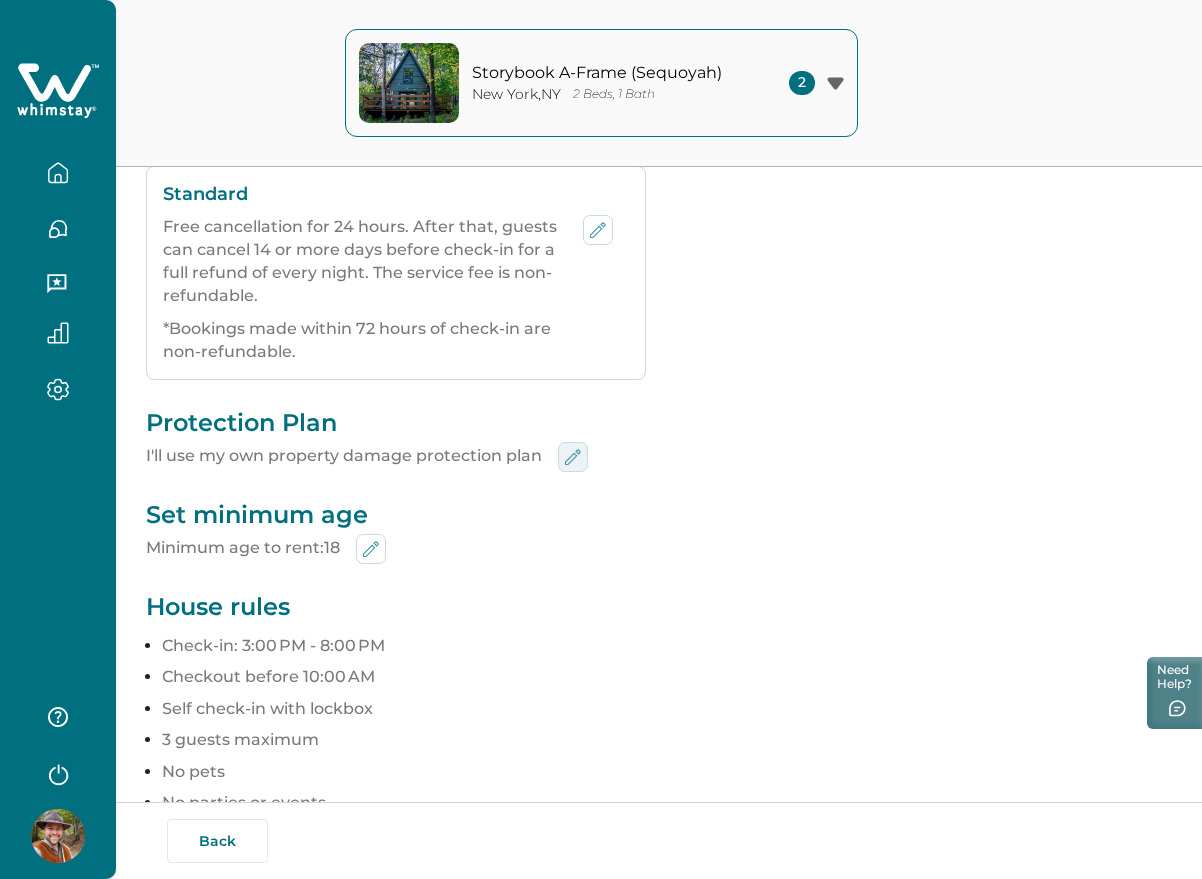 click 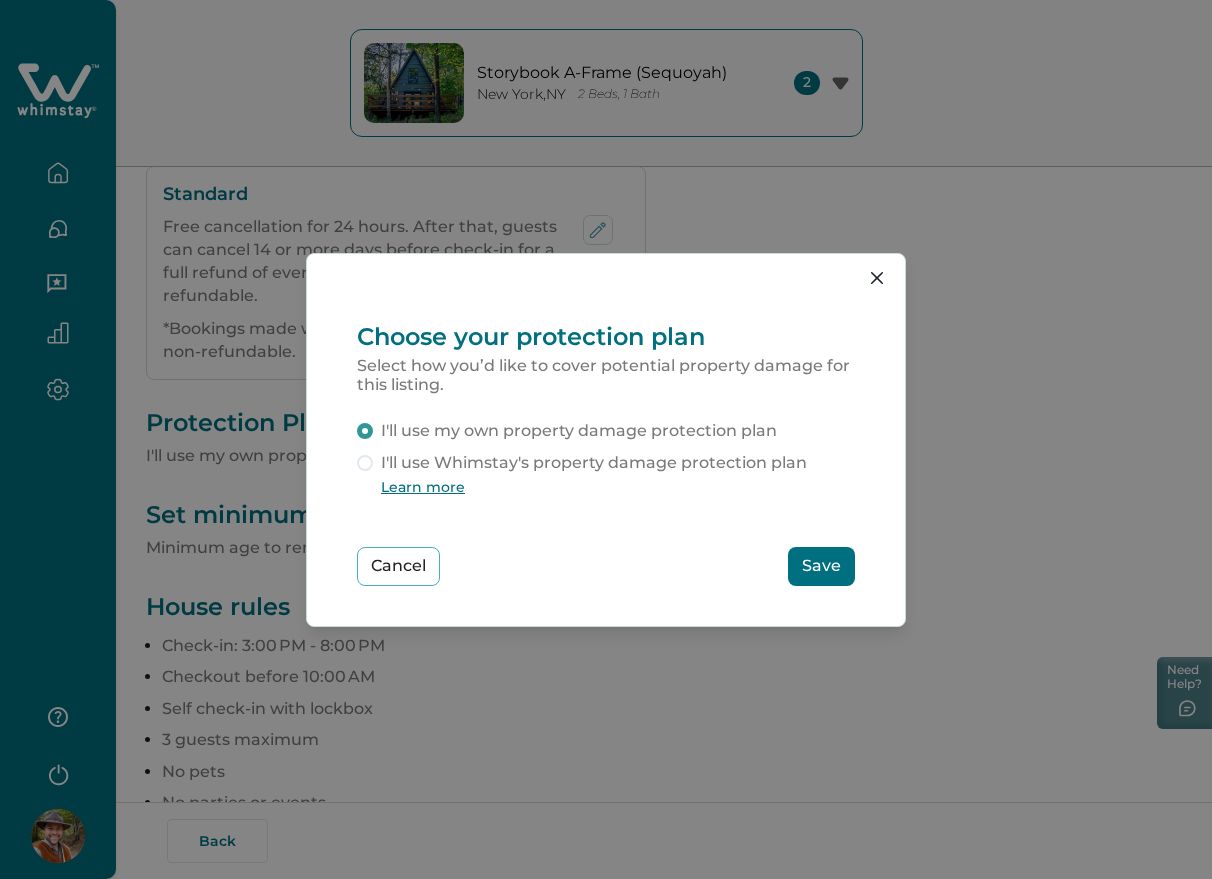 click on "I'll use Whimstay's property damage protection plan" at bounding box center [594, 463] 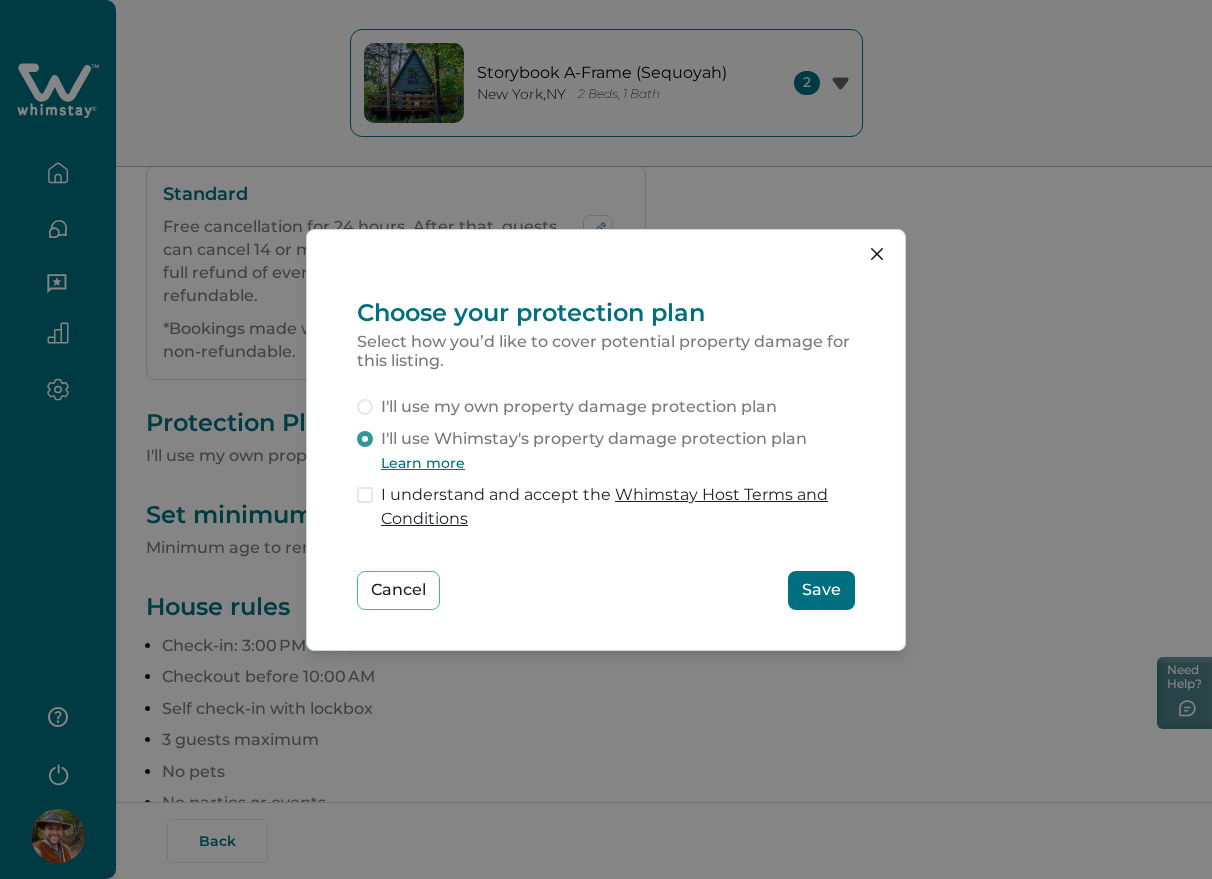 click on "Save" at bounding box center [821, 590] 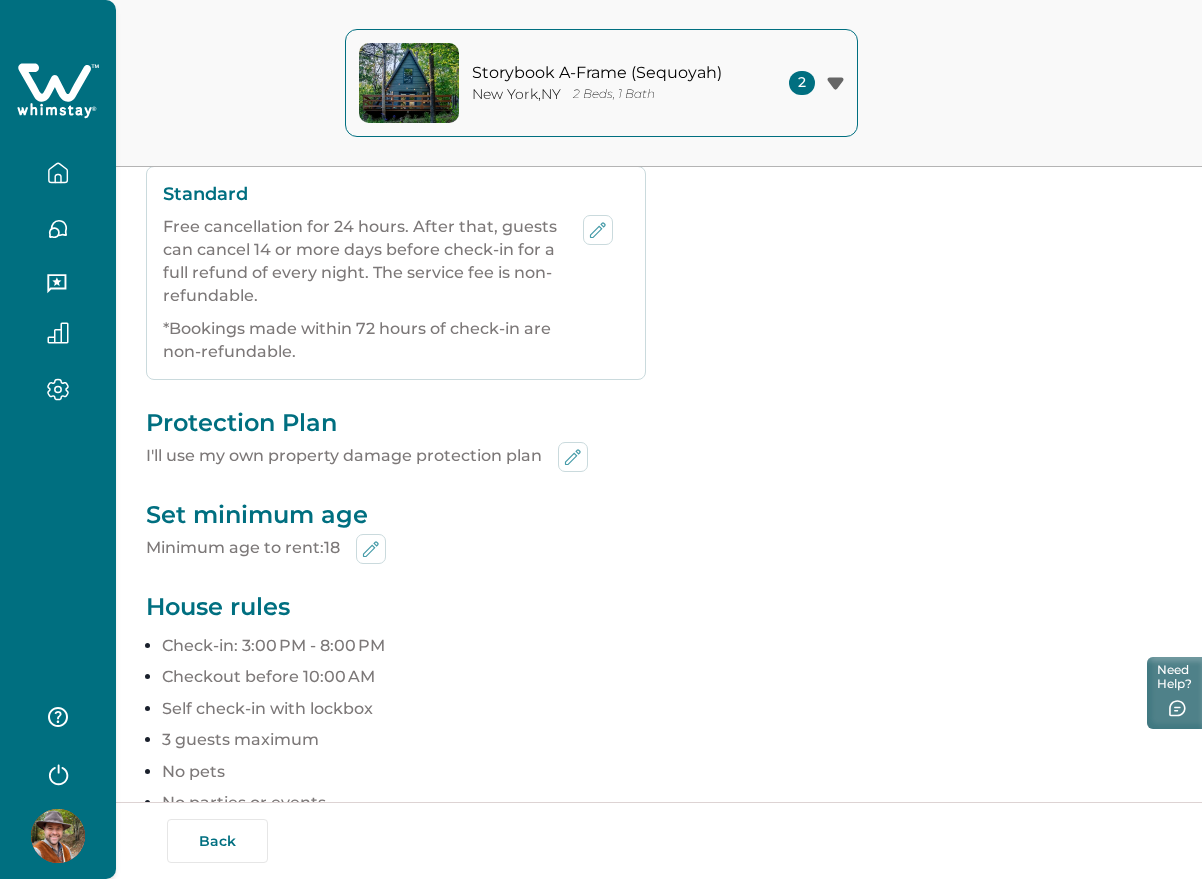 type 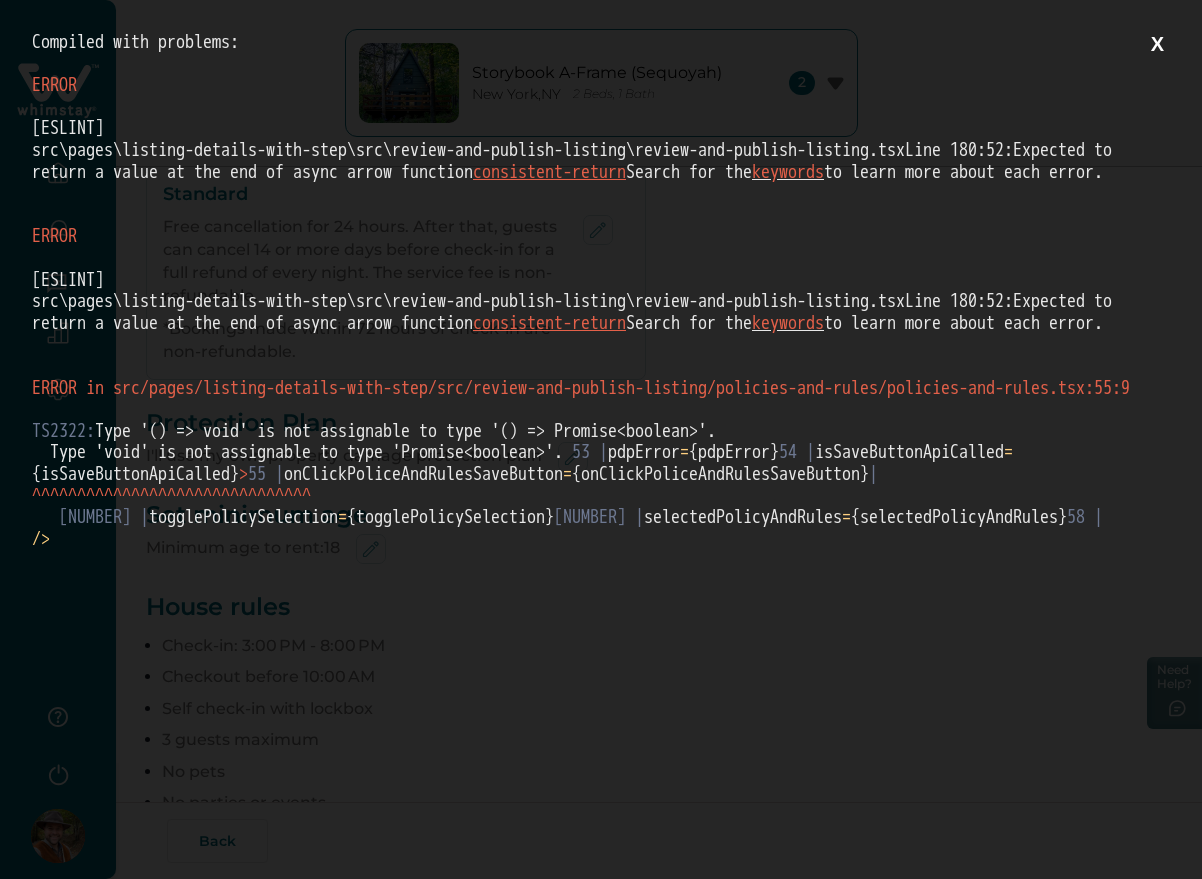 scroll, scrollTop: 0, scrollLeft: 0, axis: both 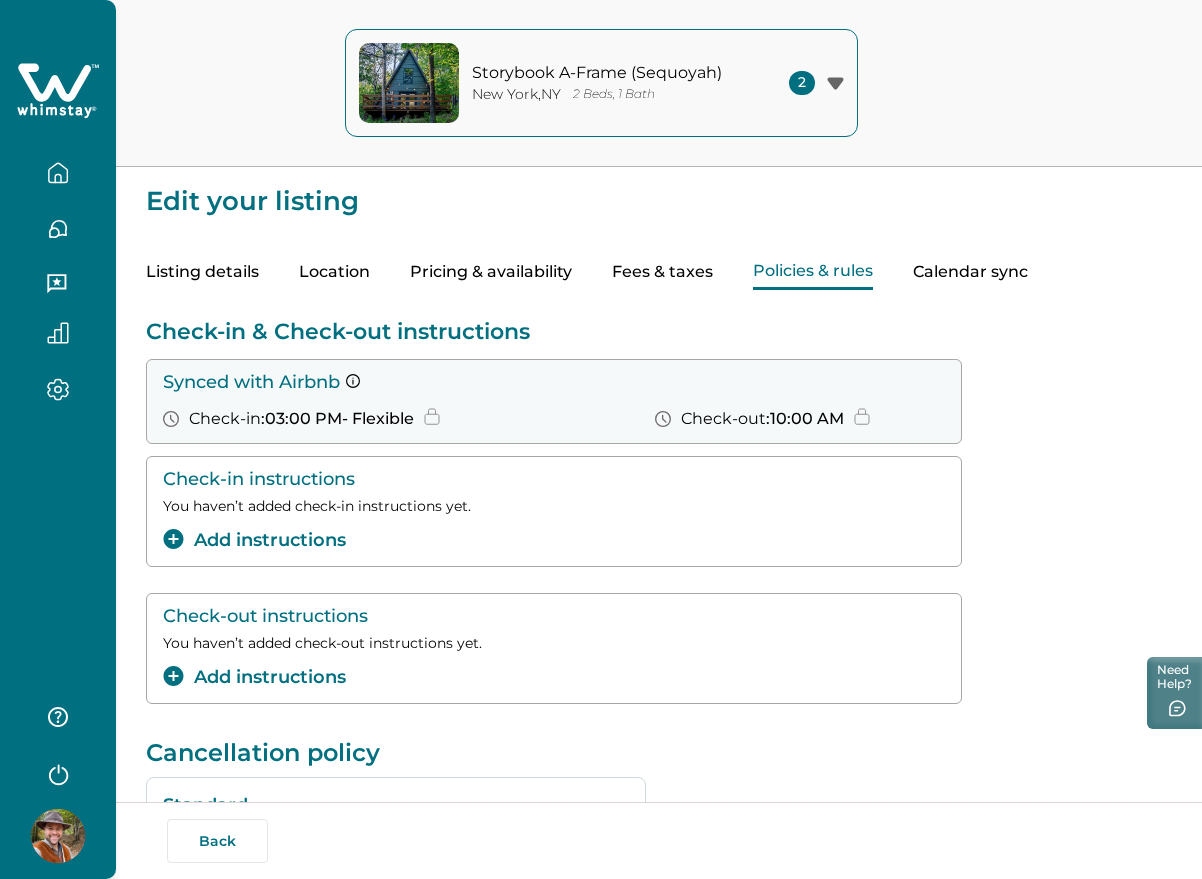 click on "Fees & taxes" at bounding box center [662, 272] 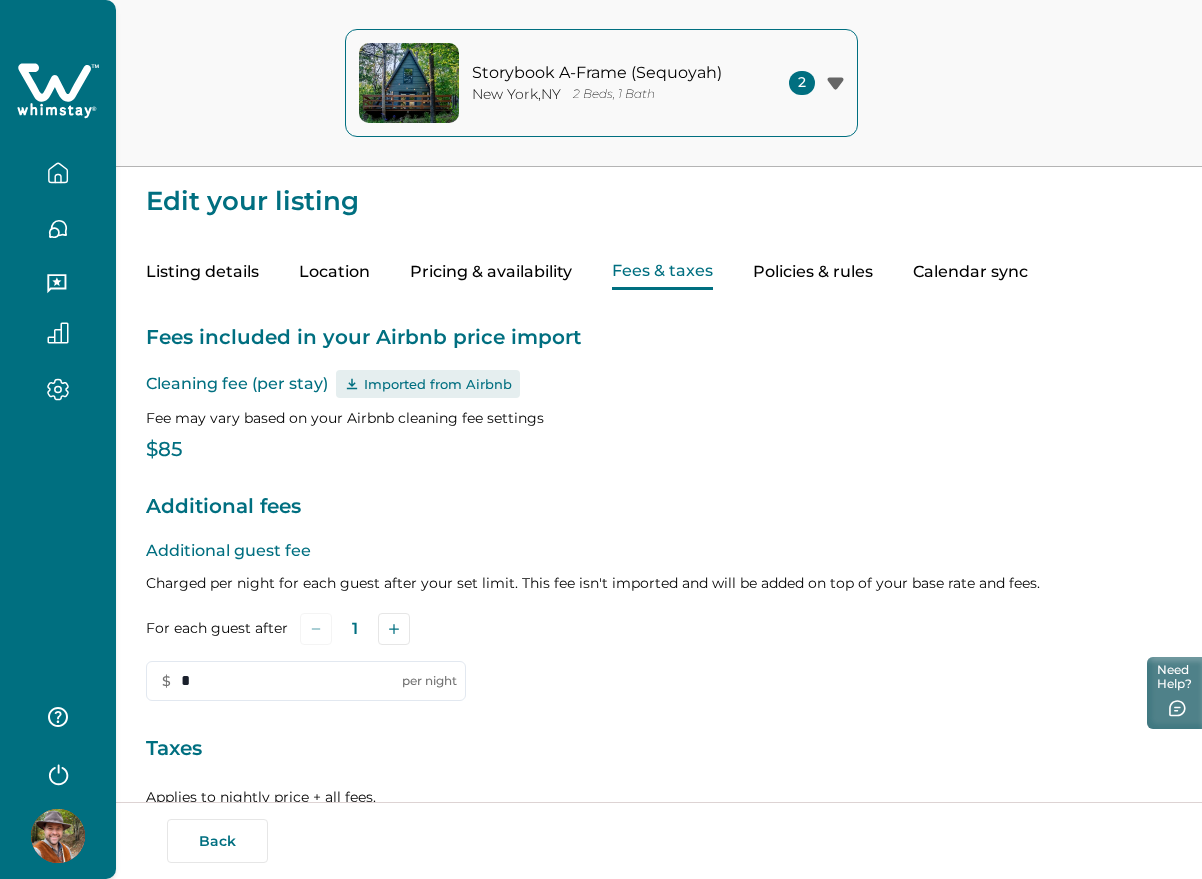 type on "*" 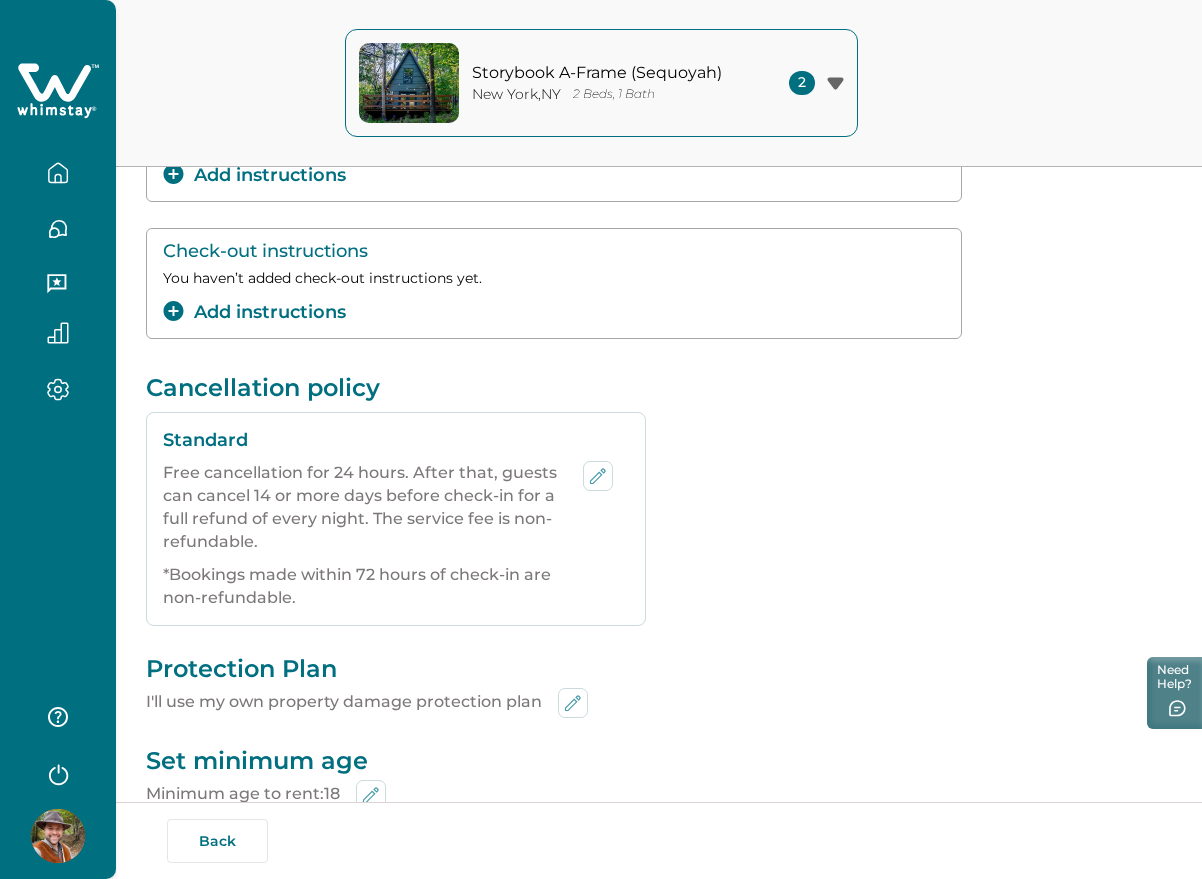 scroll, scrollTop: 375, scrollLeft: 0, axis: vertical 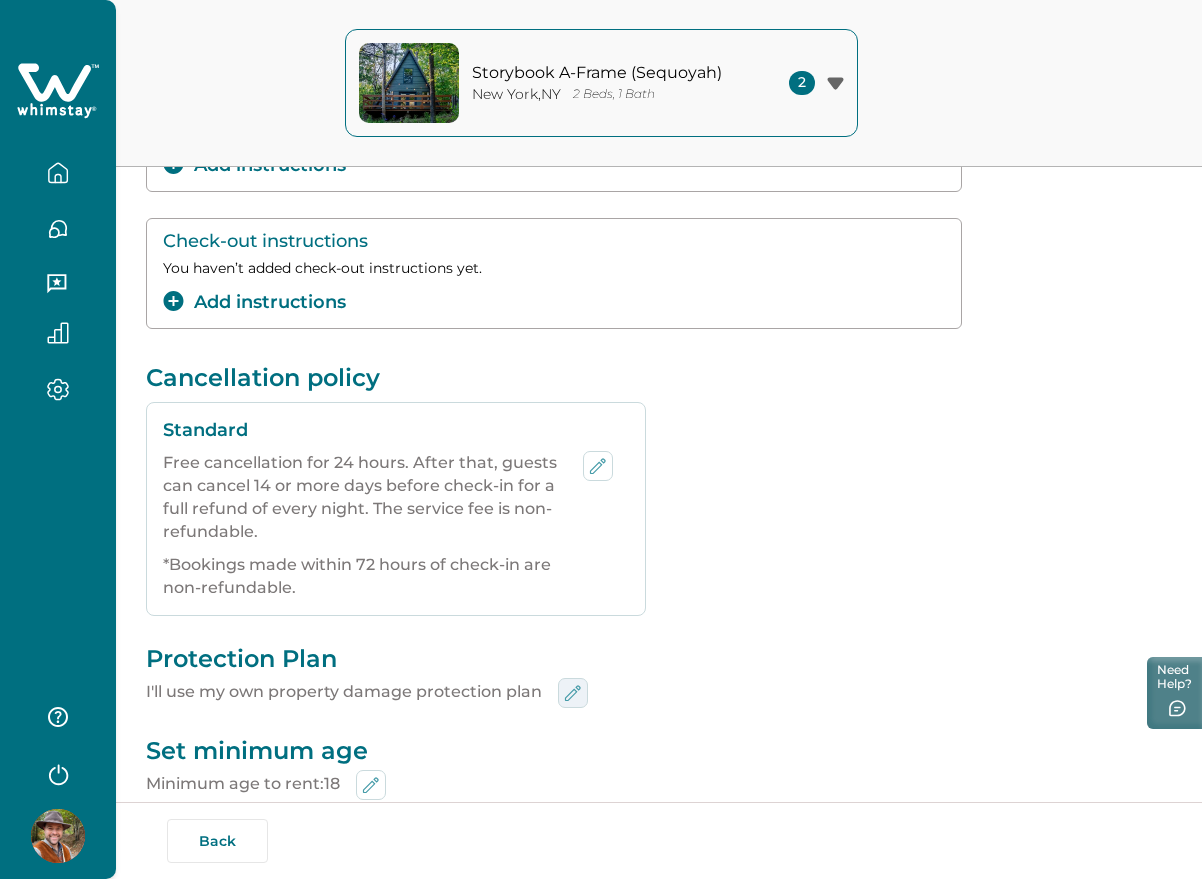 click 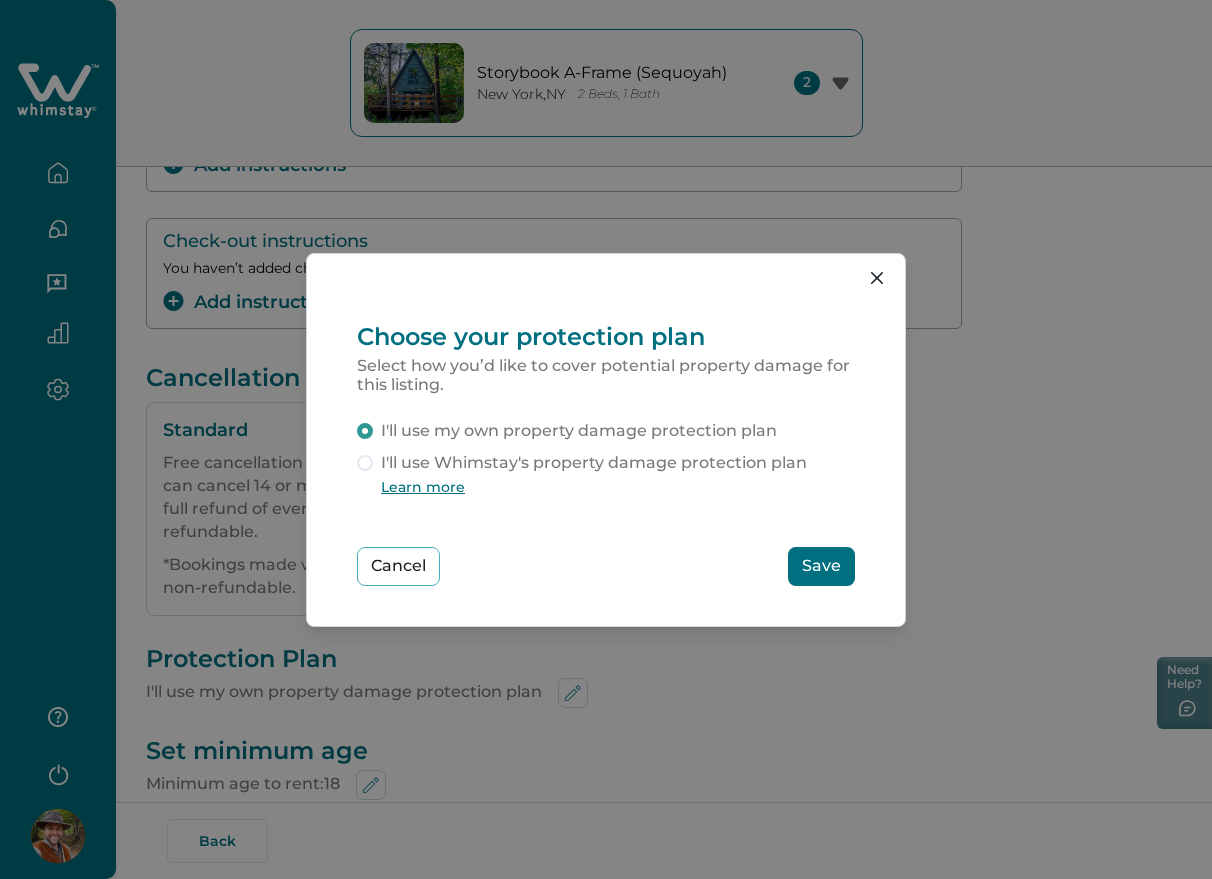 click on "I'll use Whimstay's property damage protection plan" at bounding box center (594, 463) 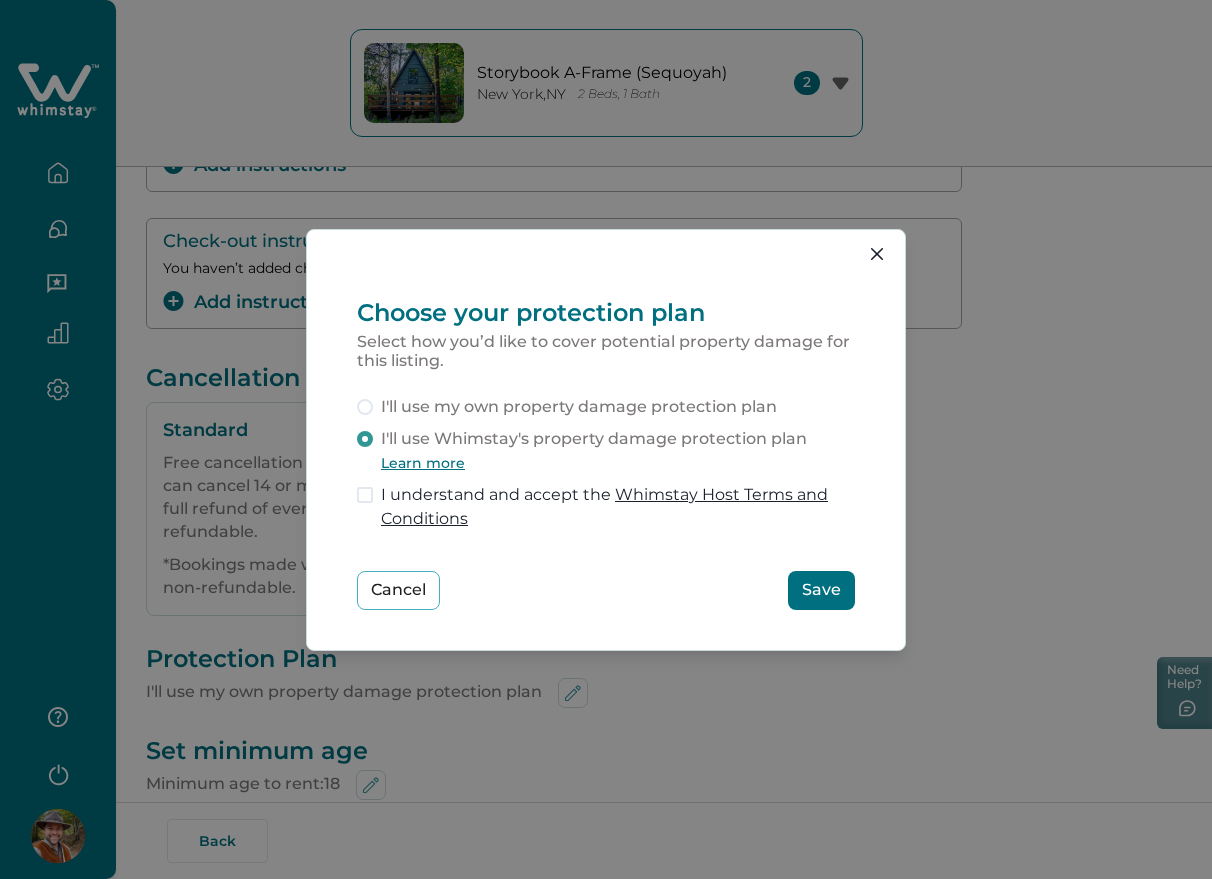 click on "Save" at bounding box center [821, 590] 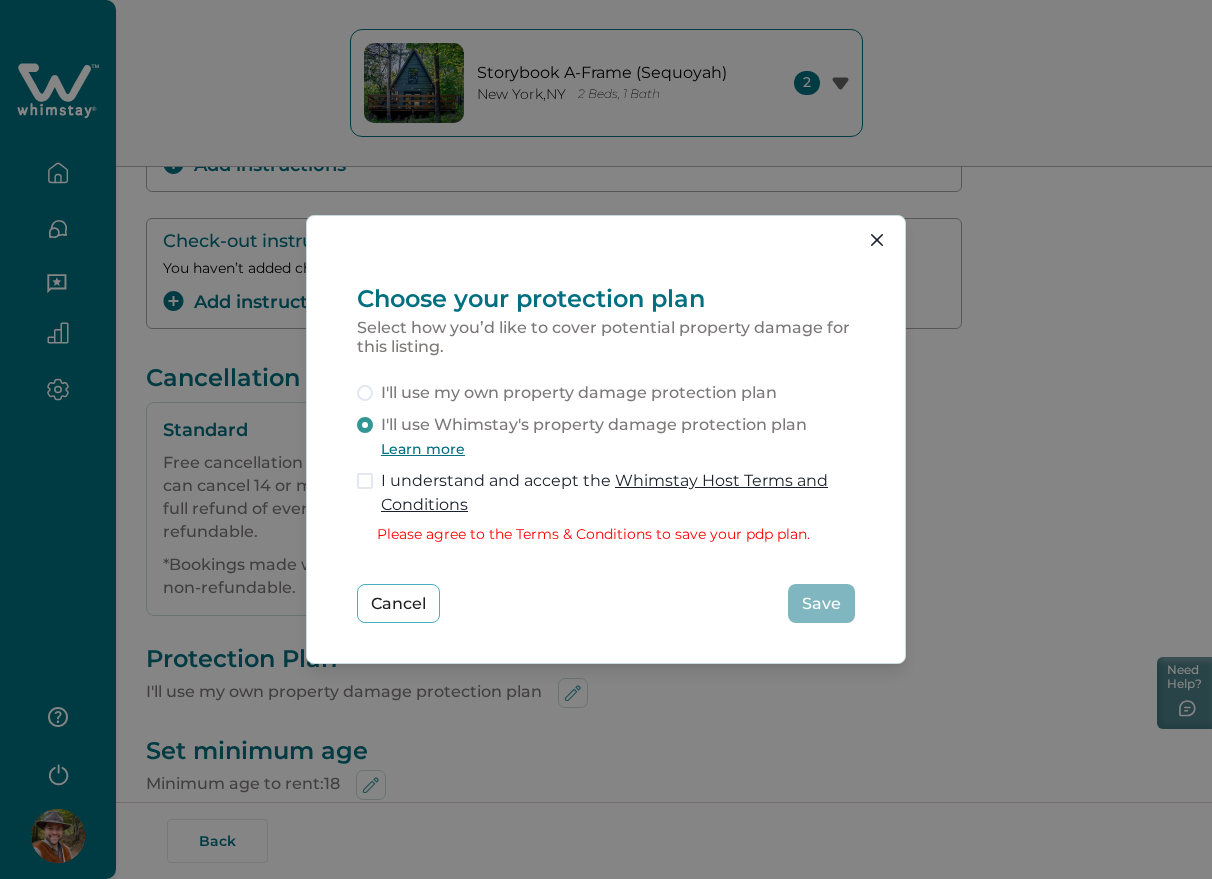 click on "I understand and accept the     Whimstay Host Terms and Conditions" at bounding box center [618, 493] 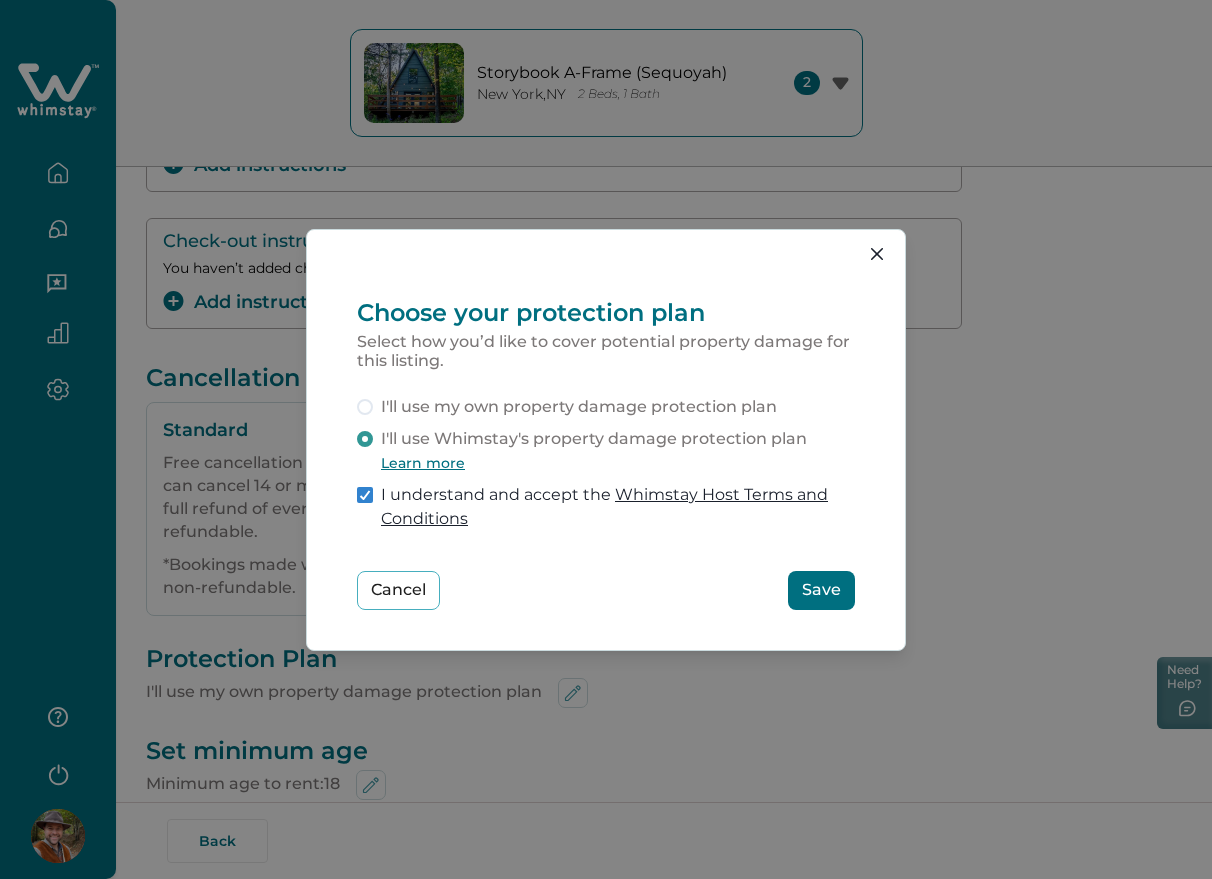 click on "Save" at bounding box center [821, 590] 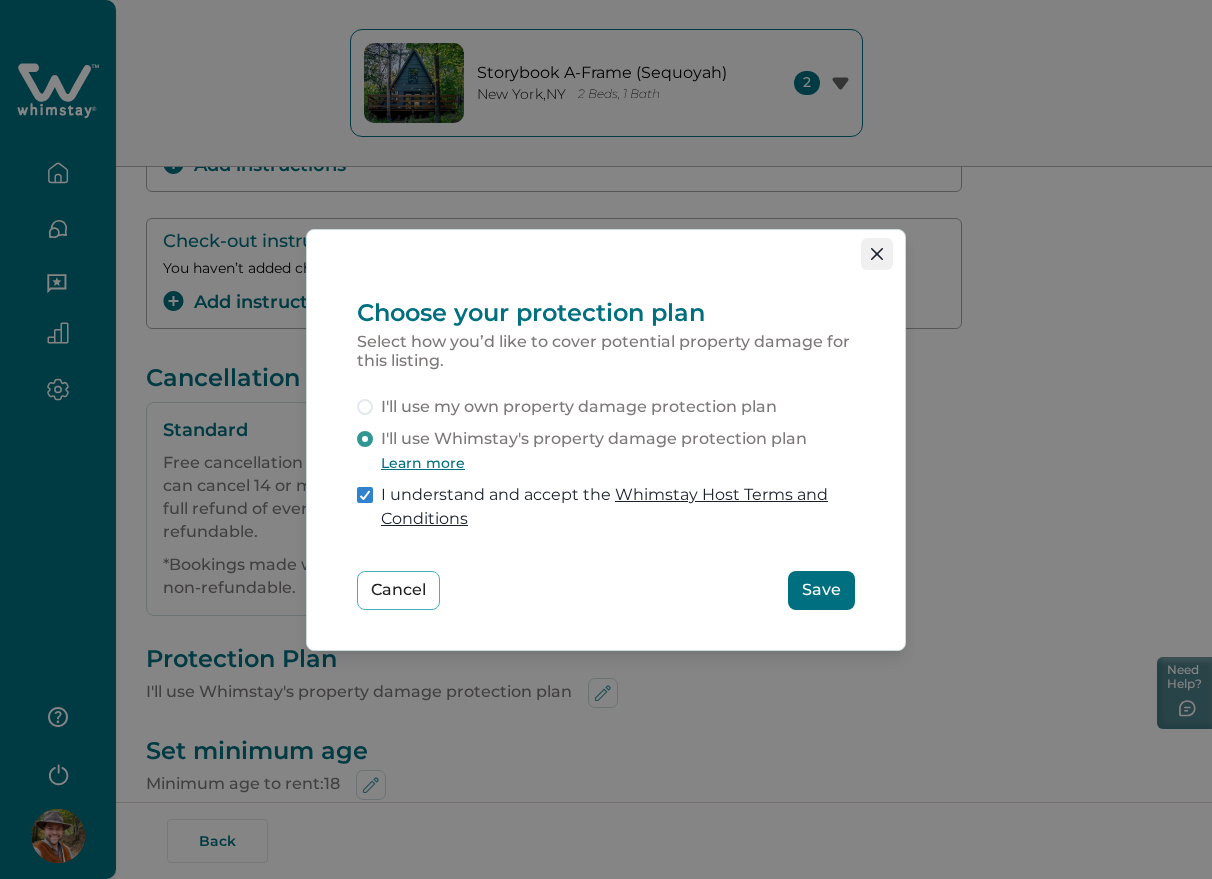 click at bounding box center [877, 254] 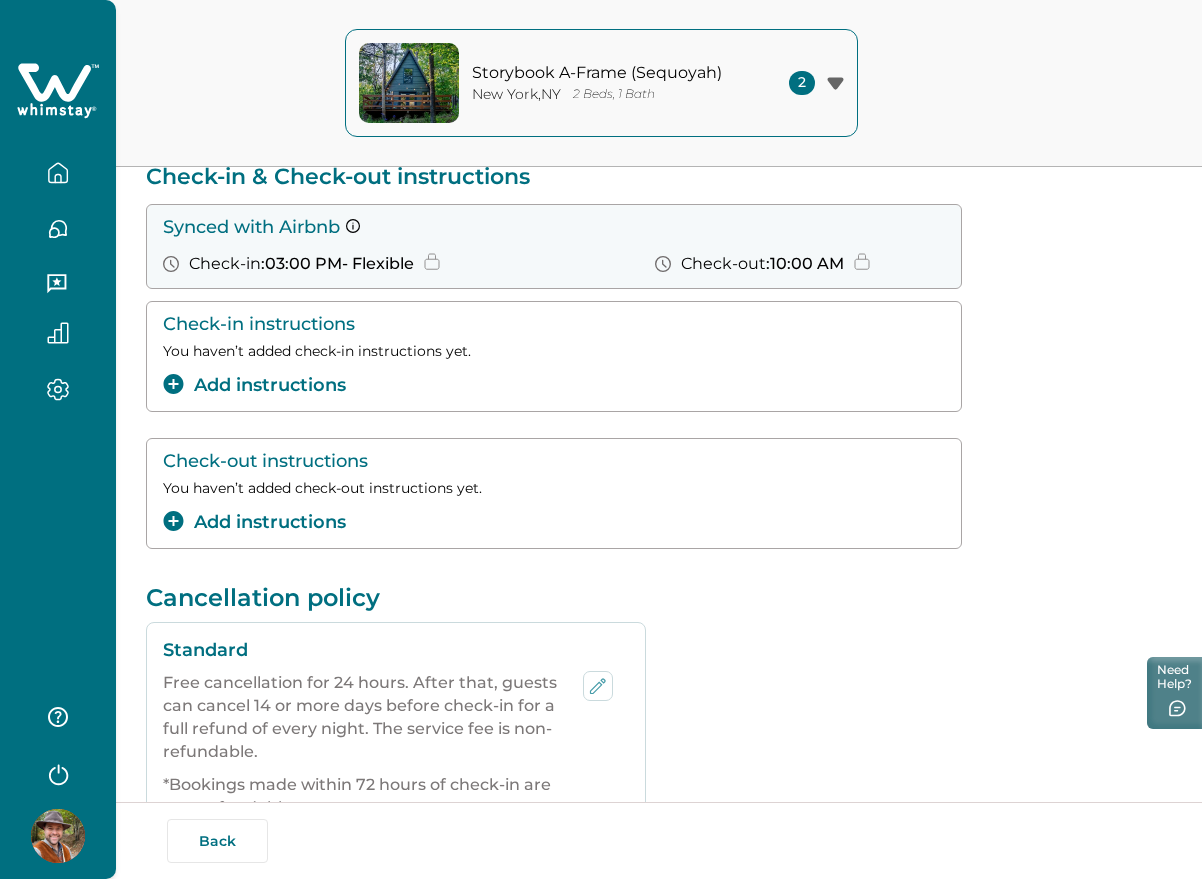 scroll, scrollTop: 0, scrollLeft: 0, axis: both 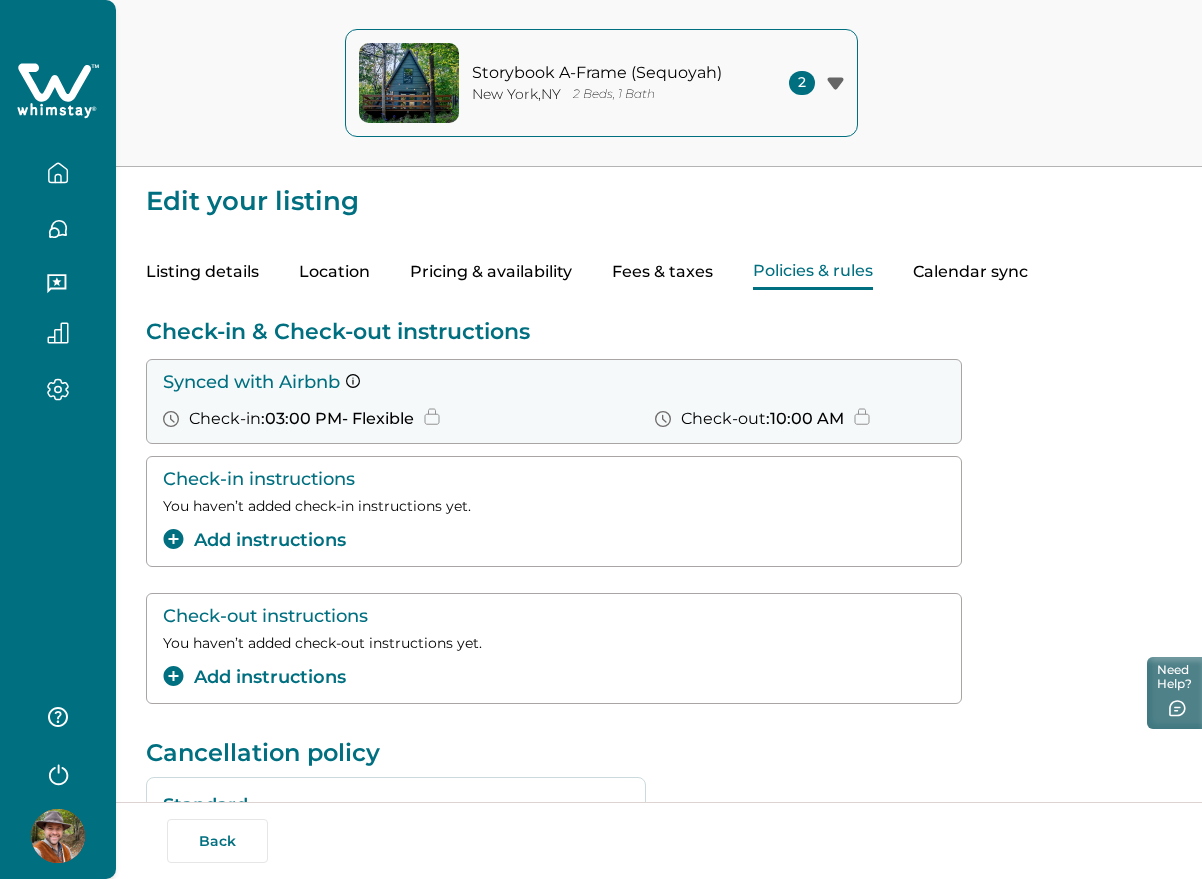 click on "Fees & taxes" at bounding box center [662, 272] 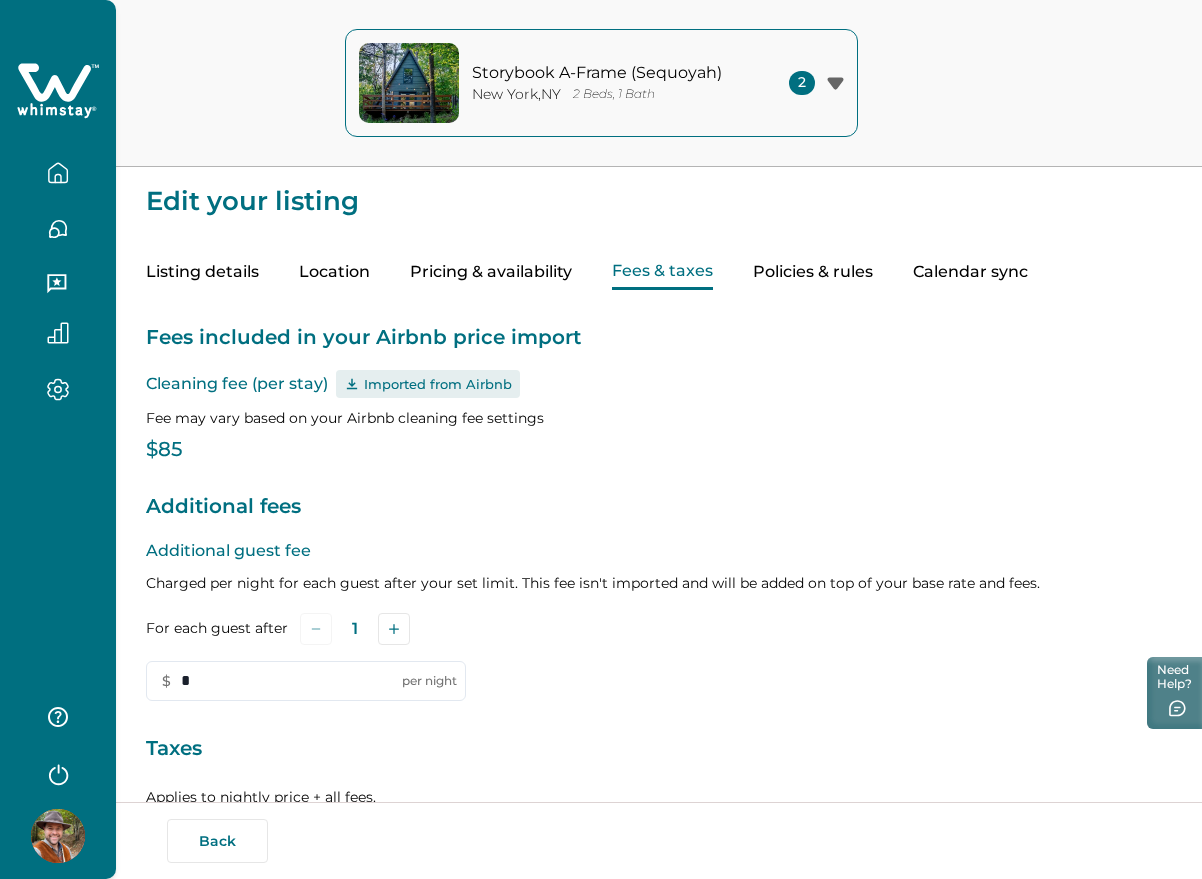 click on "Policies & rules" at bounding box center (813, 272) 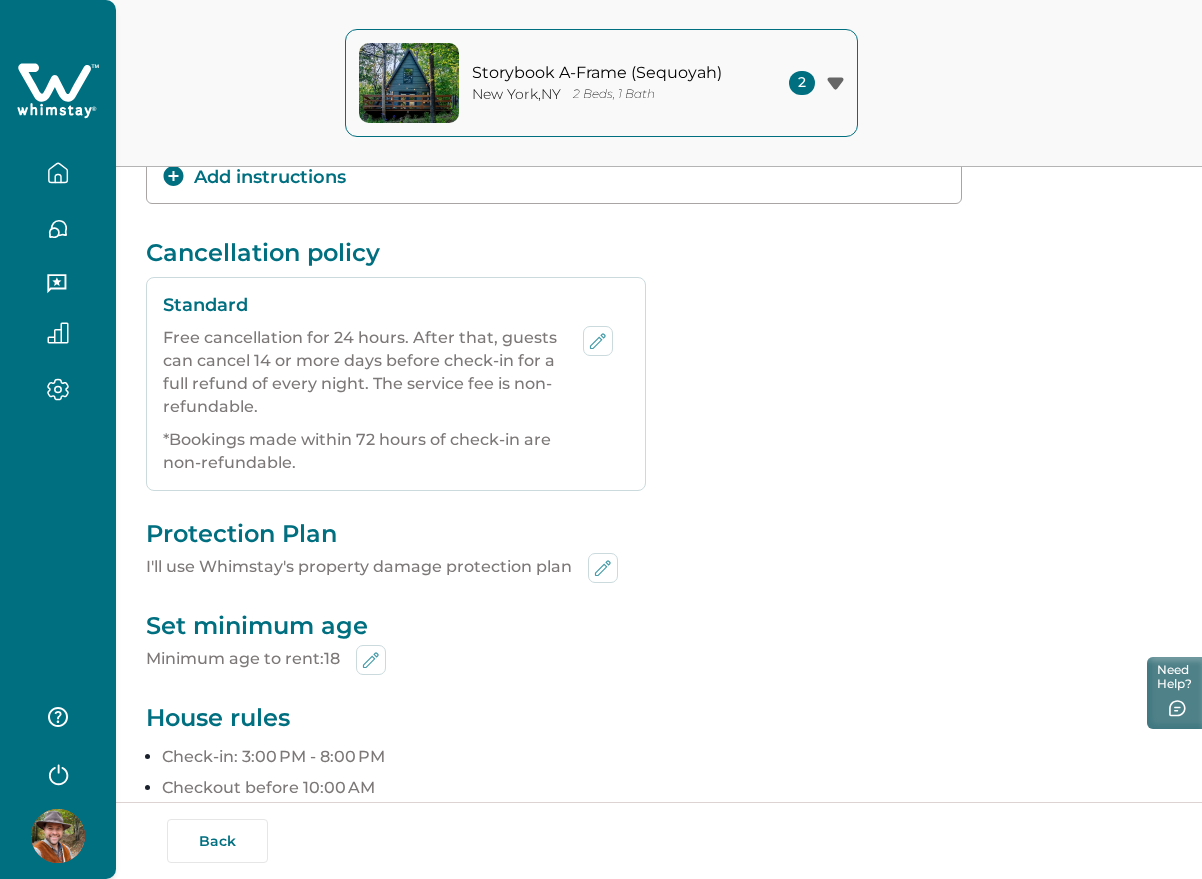 scroll, scrollTop: 750, scrollLeft: 0, axis: vertical 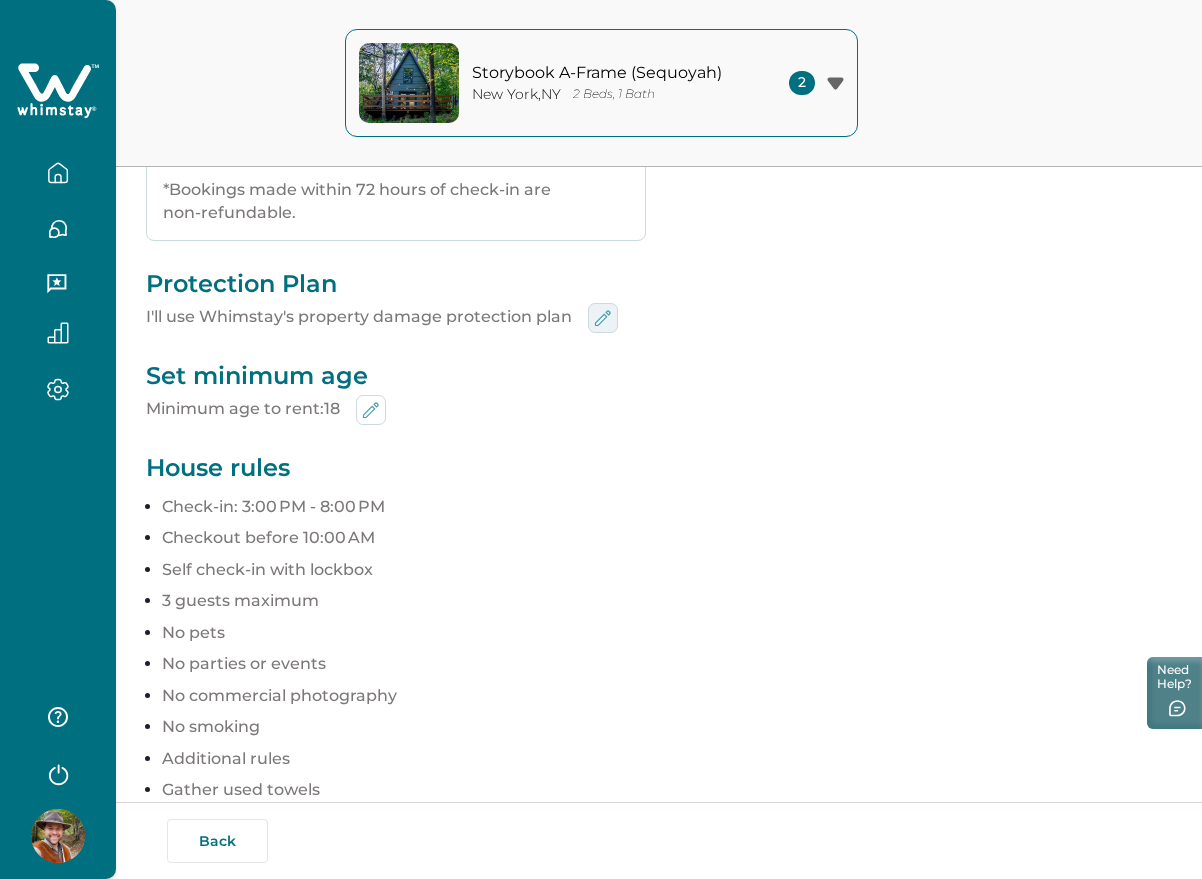 click 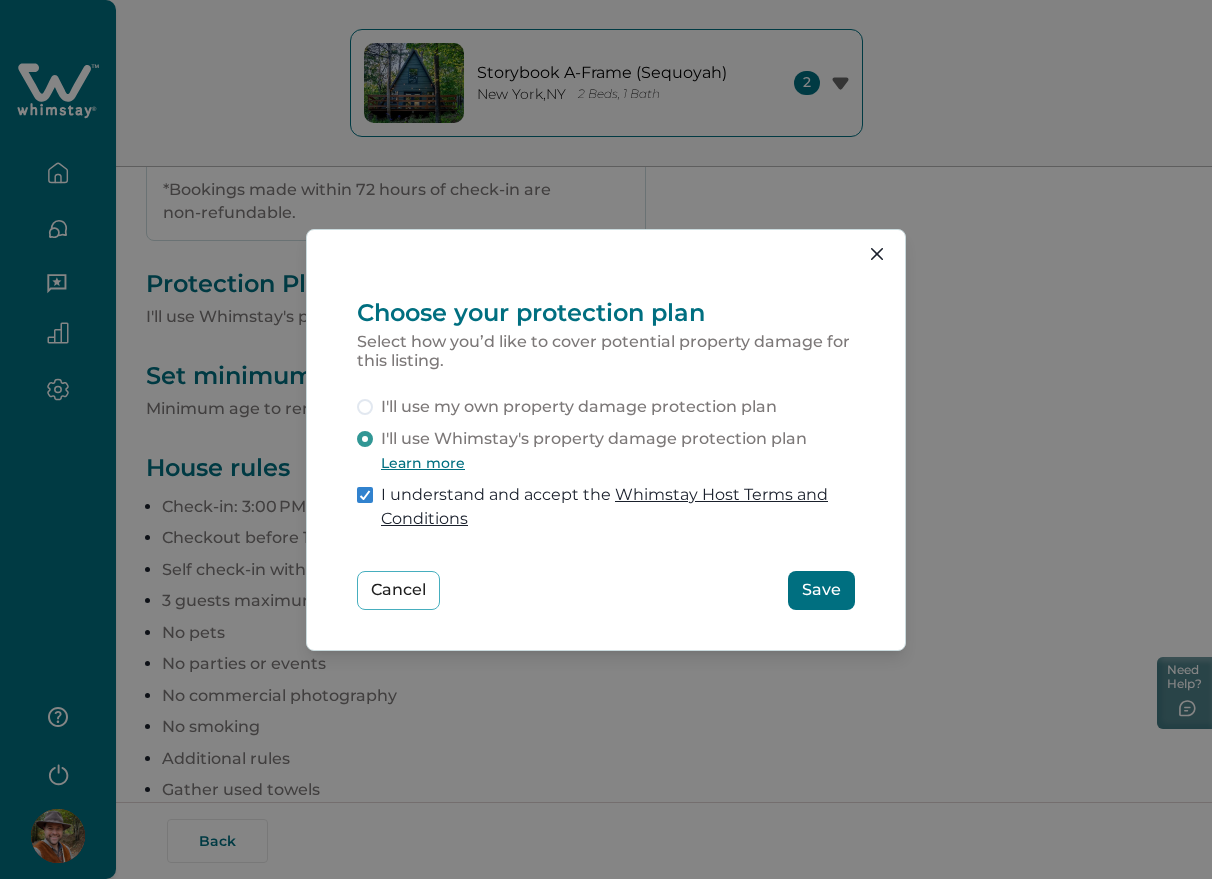 click on "I'll use my own property damage protection plan" at bounding box center [579, 407] 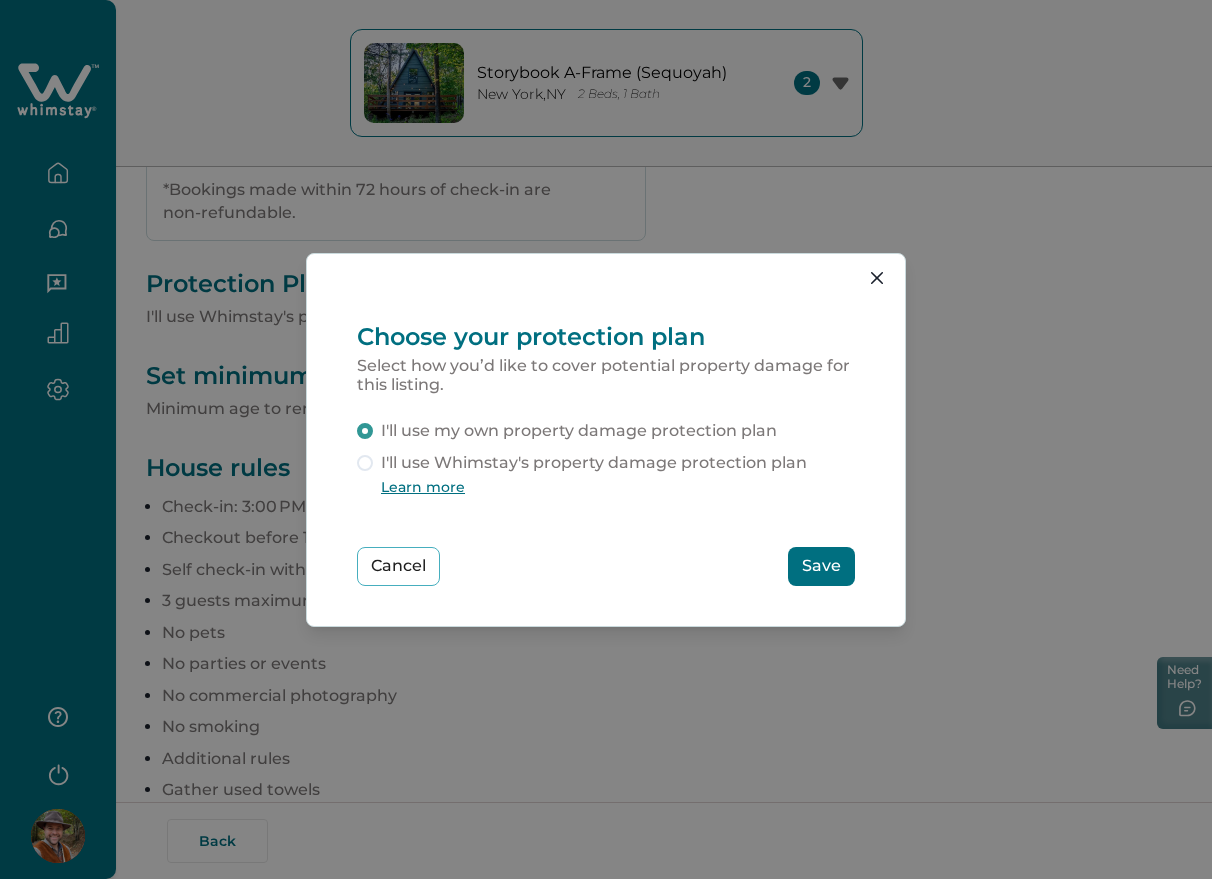 click on "Save" at bounding box center [821, 566] 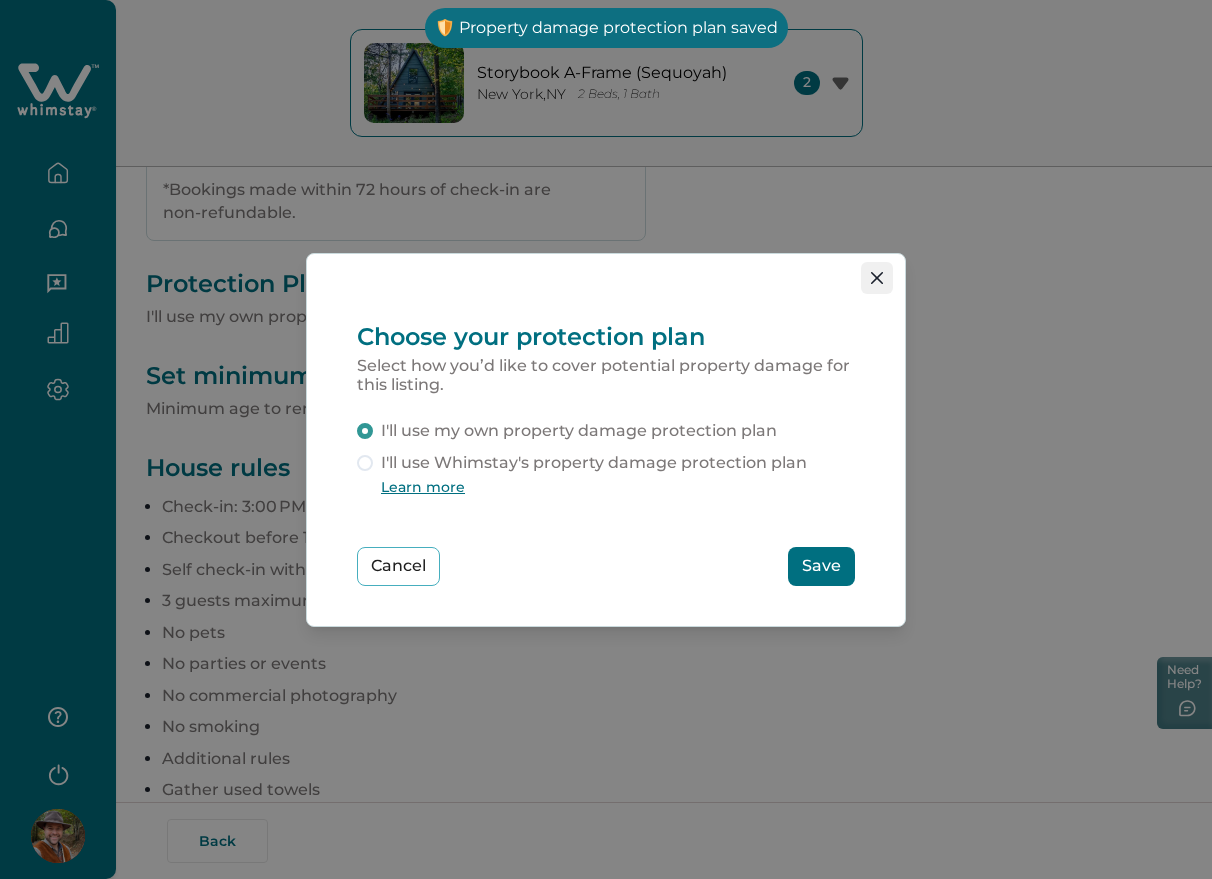 click at bounding box center (877, 278) 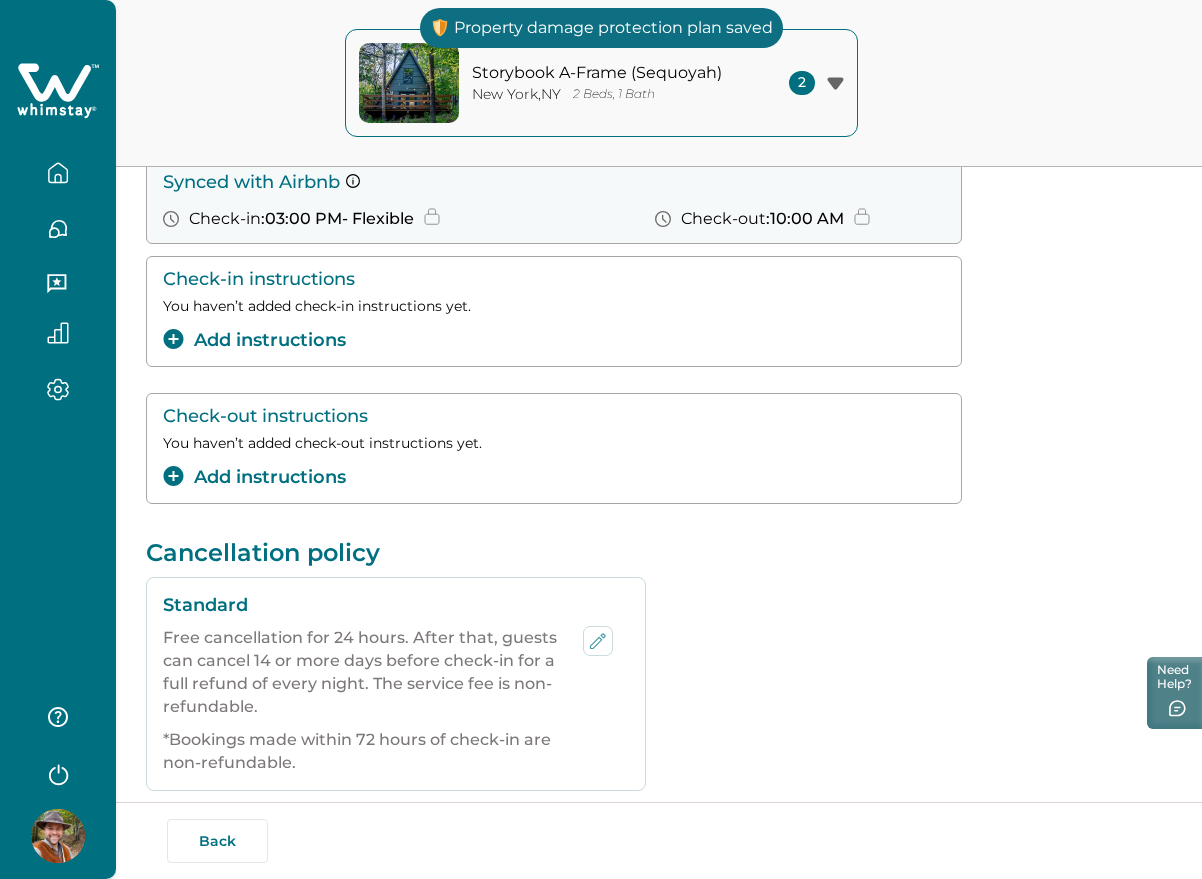 scroll, scrollTop: 0, scrollLeft: 0, axis: both 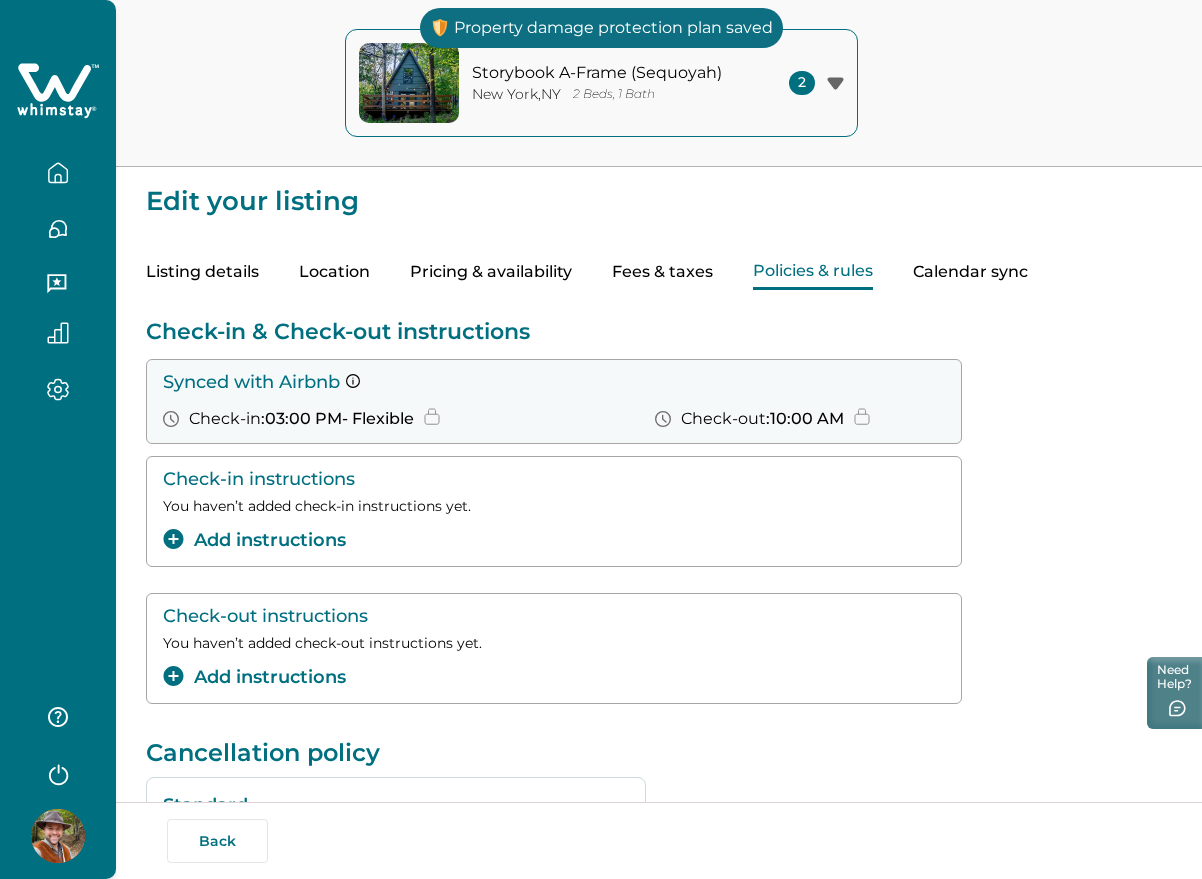 click on "Fees & taxes" at bounding box center (662, 272) 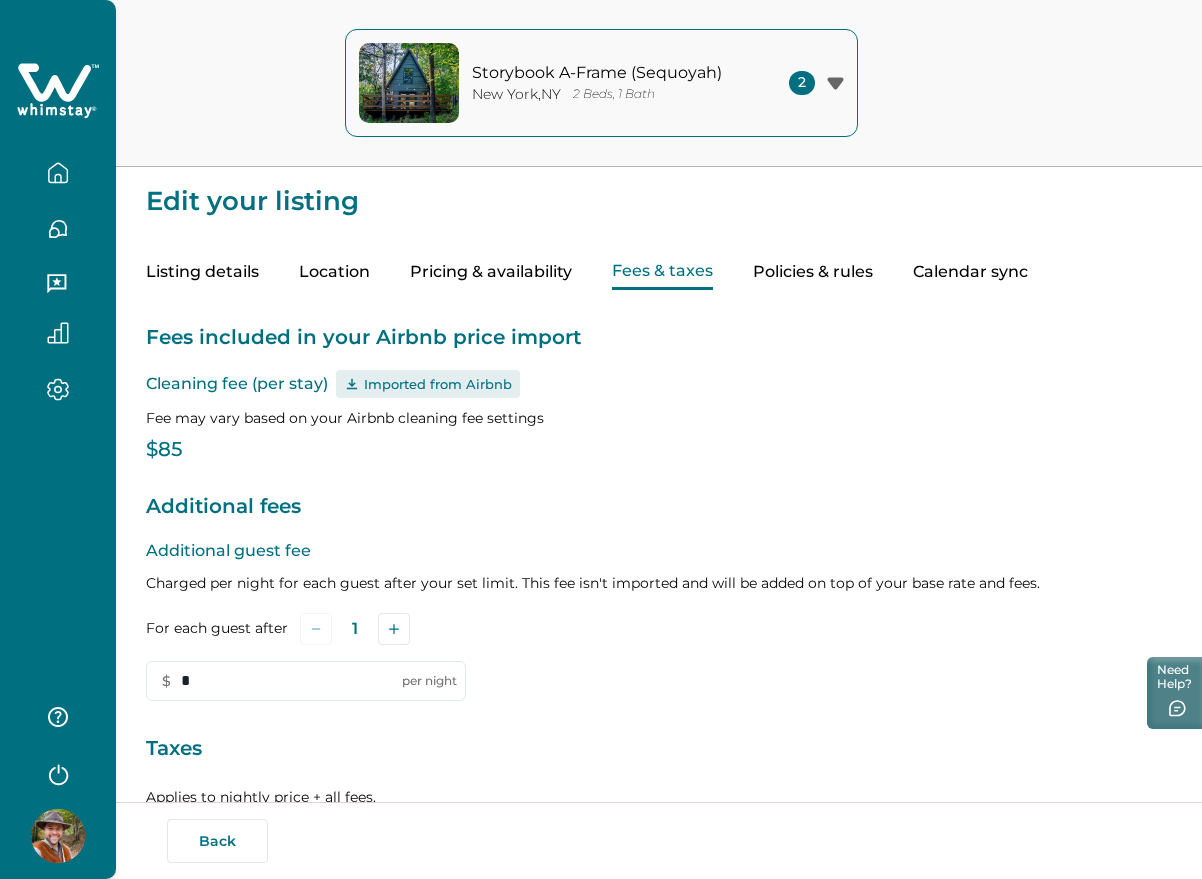click on "Policies & rules" at bounding box center [813, 272] 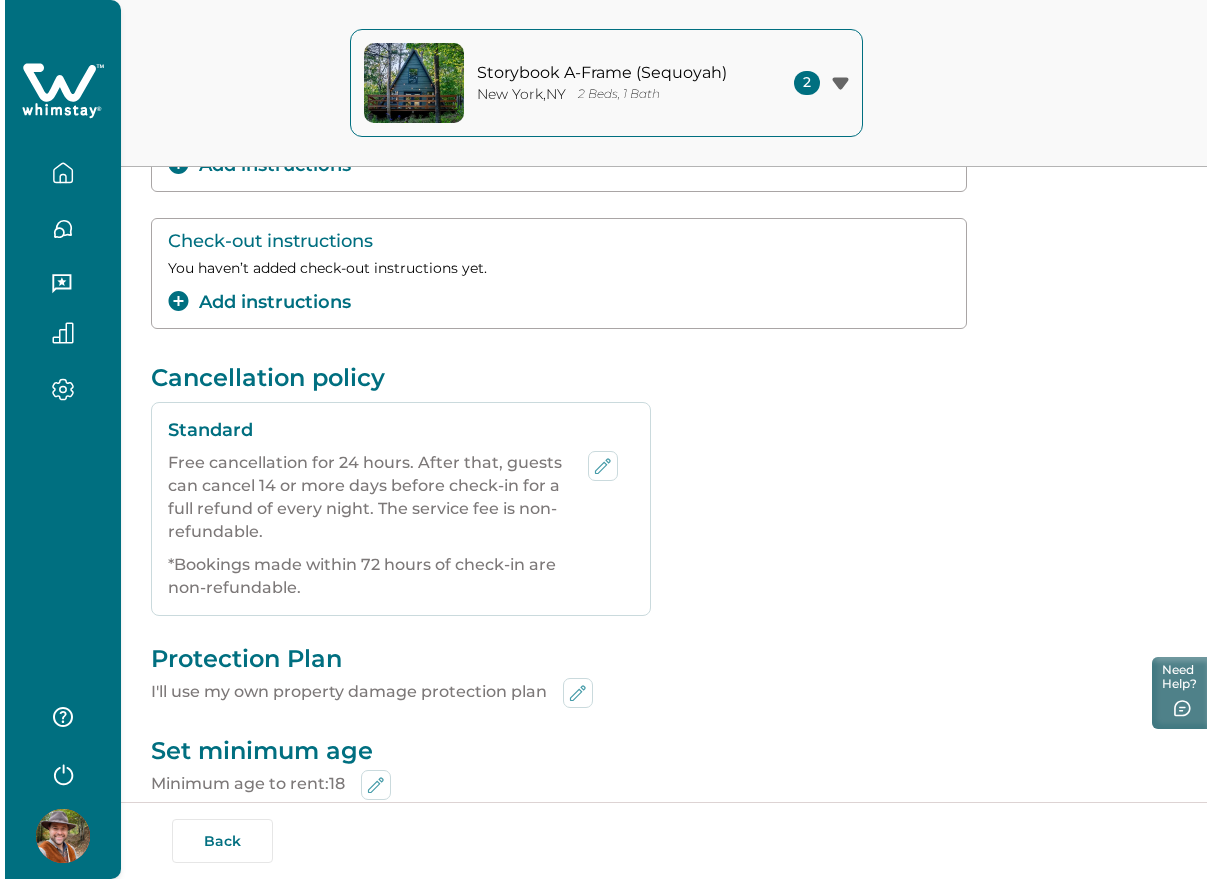scroll, scrollTop: 500, scrollLeft: 0, axis: vertical 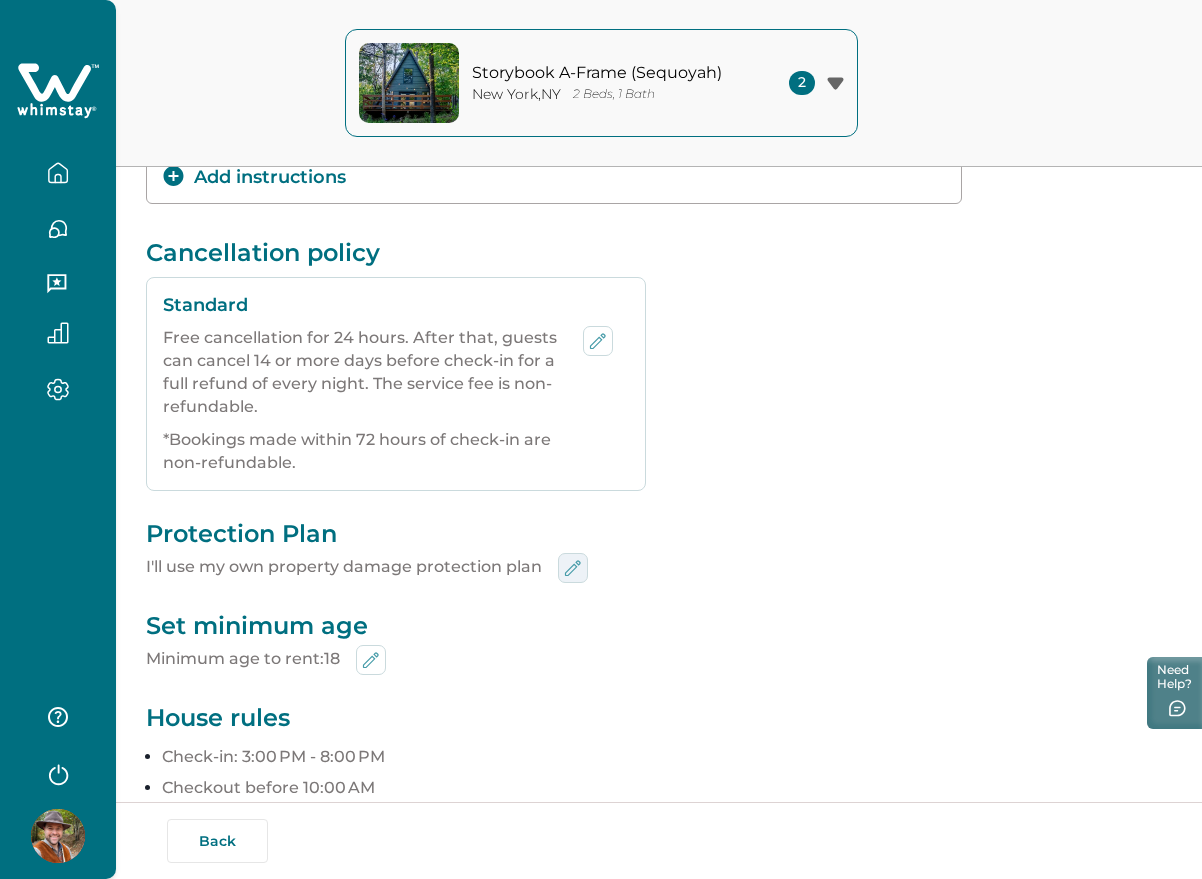 click 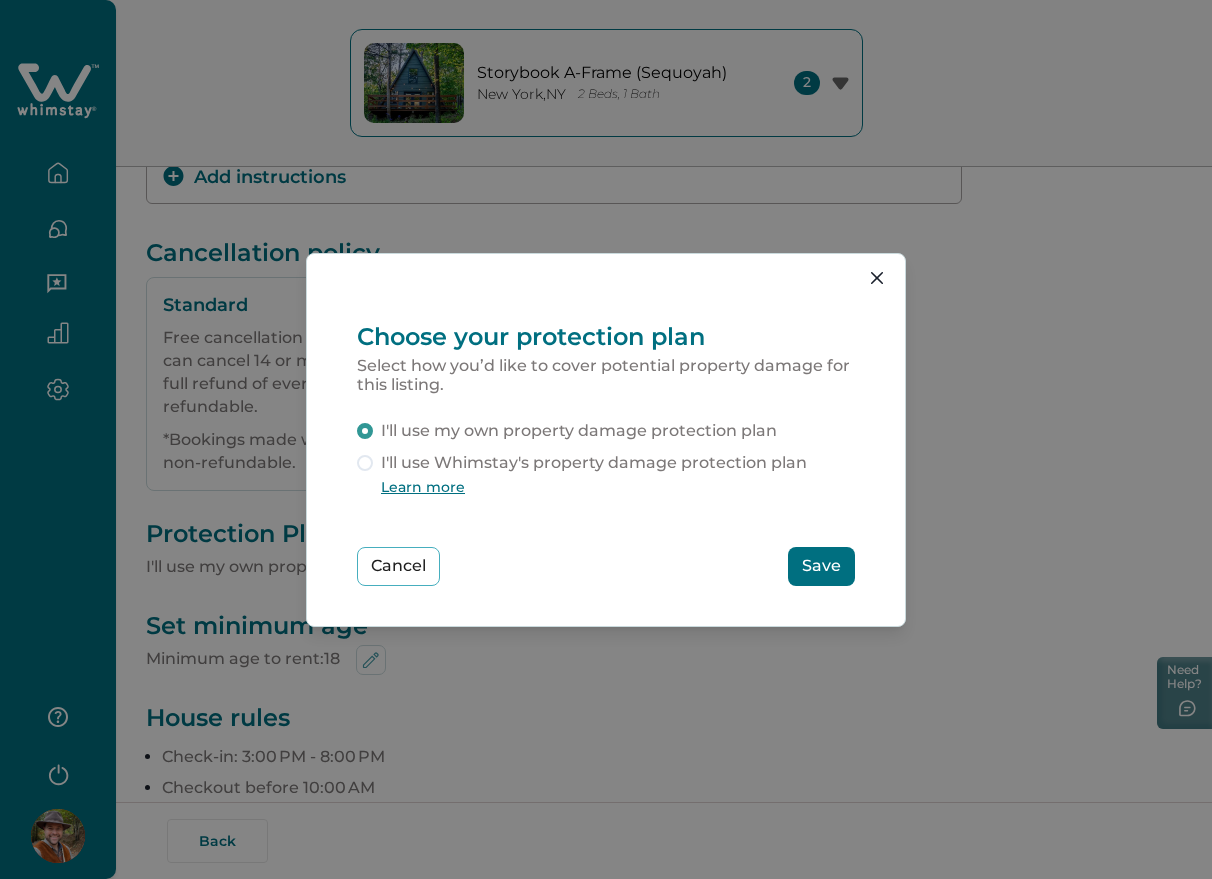 click on "I'll use Whimstay's property damage protection plan" at bounding box center [594, 463] 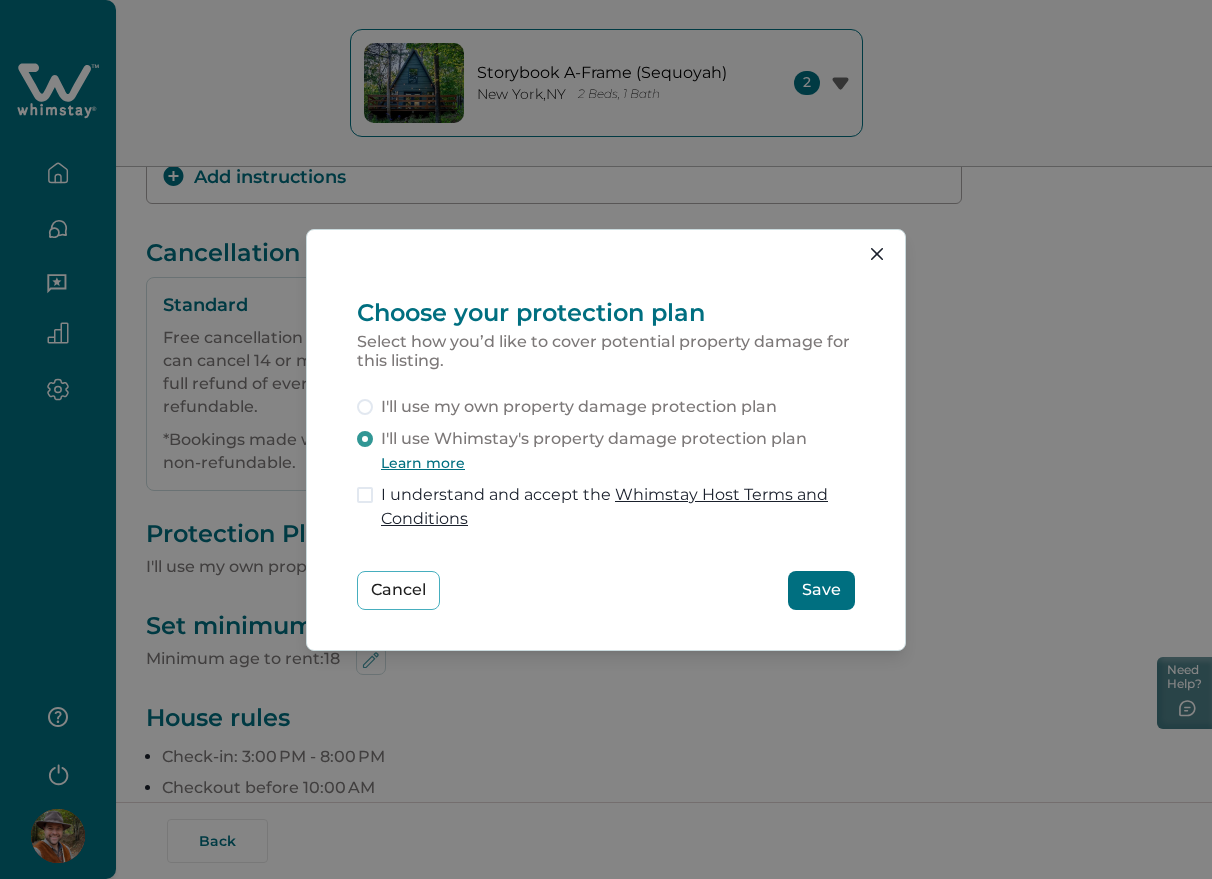 click on "Save" at bounding box center (821, 590) 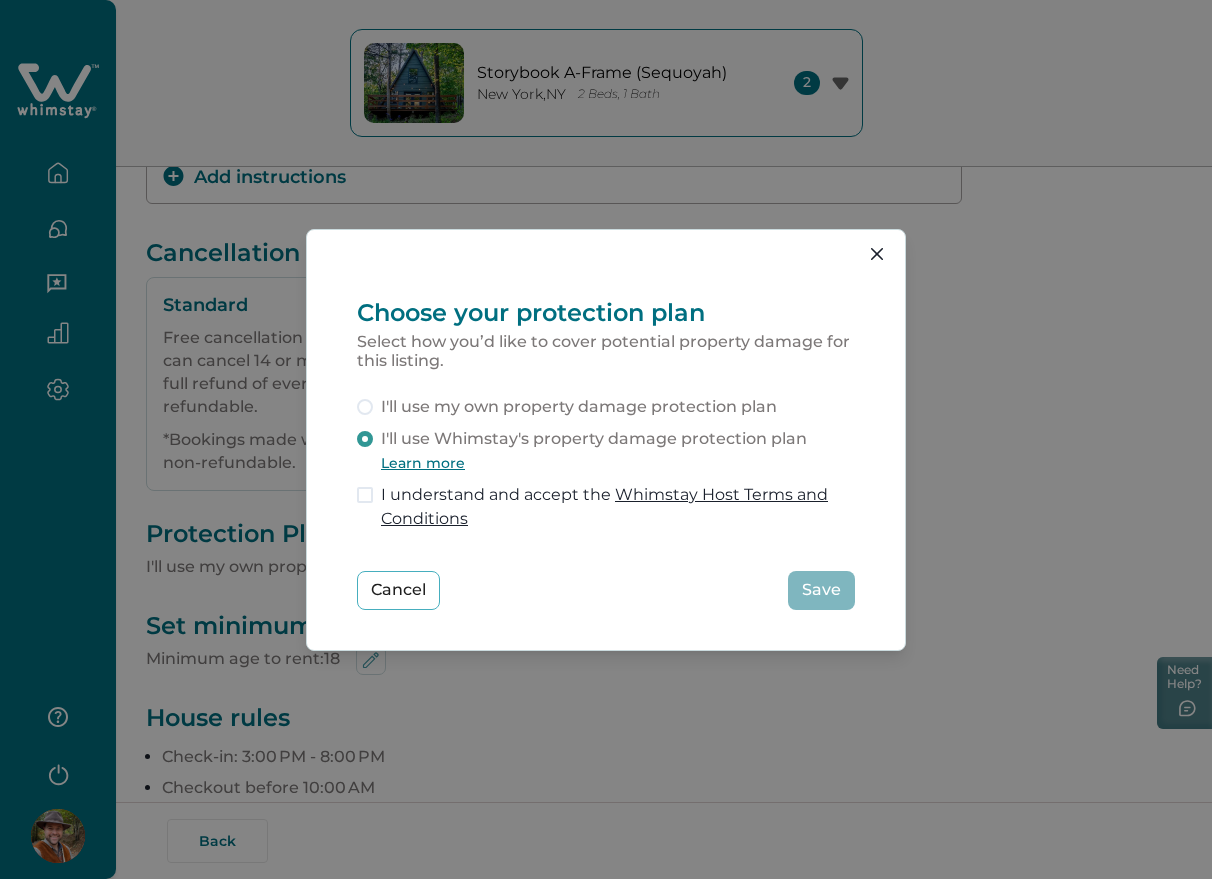 click on "I understand and accept the     Whimstay Host Terms and Conditions" at bounding box center [618, 507] 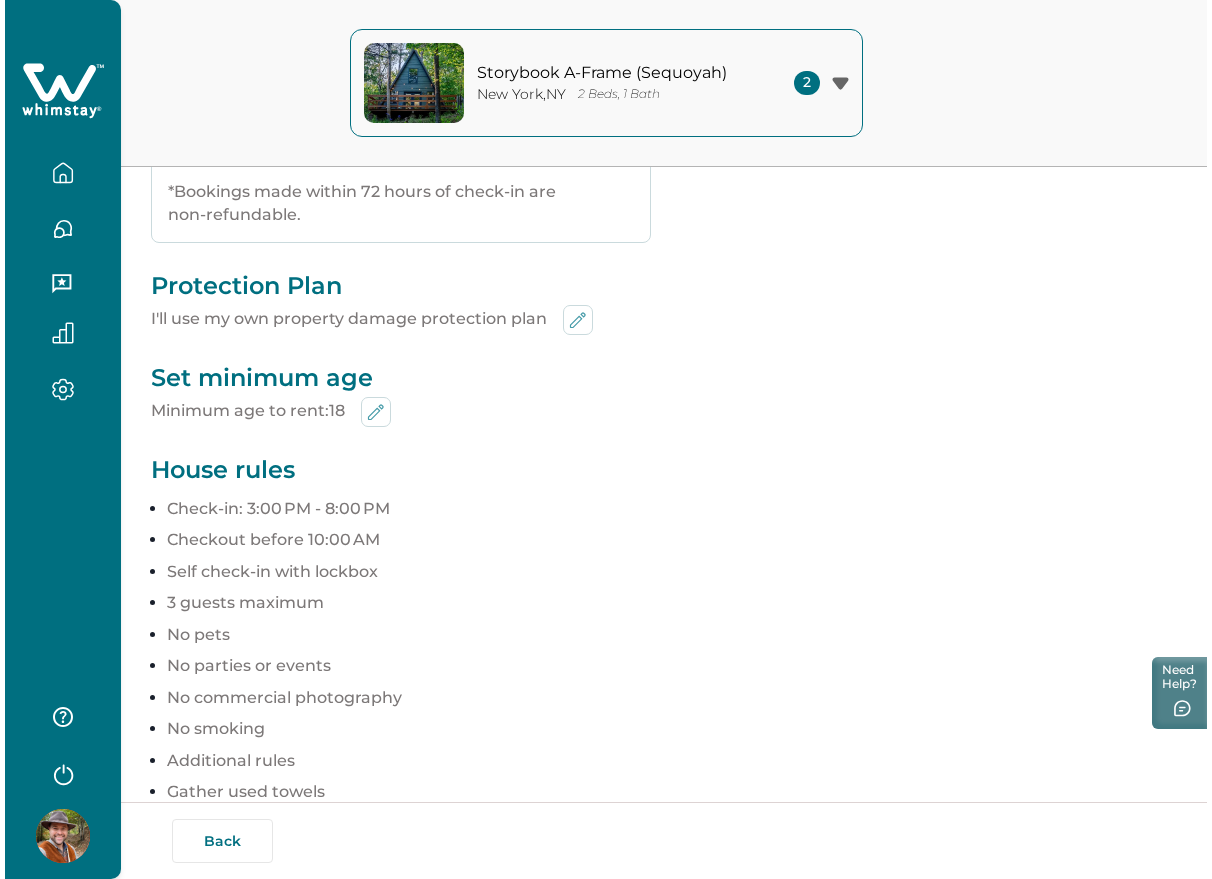 scroll, scrollTop: 750, scrollLeft: 0, axis: vertical 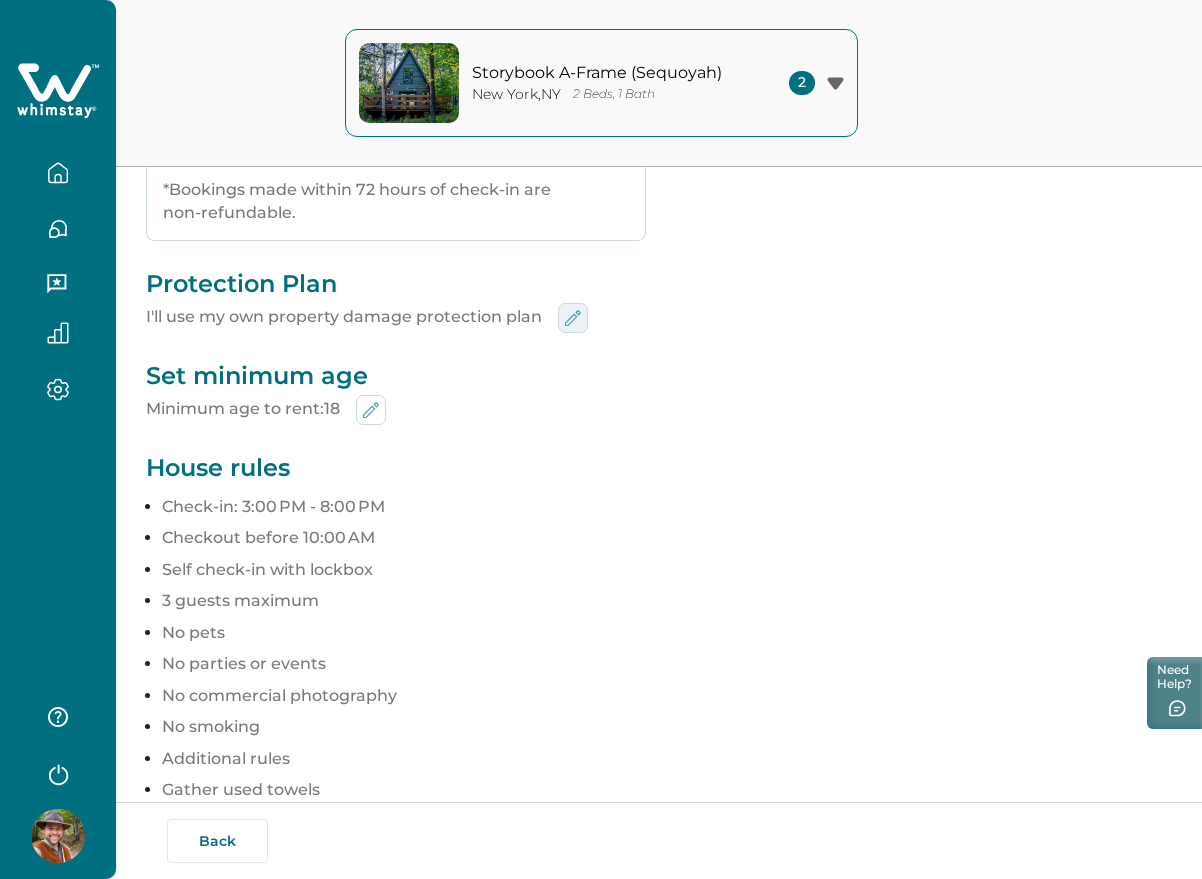 click 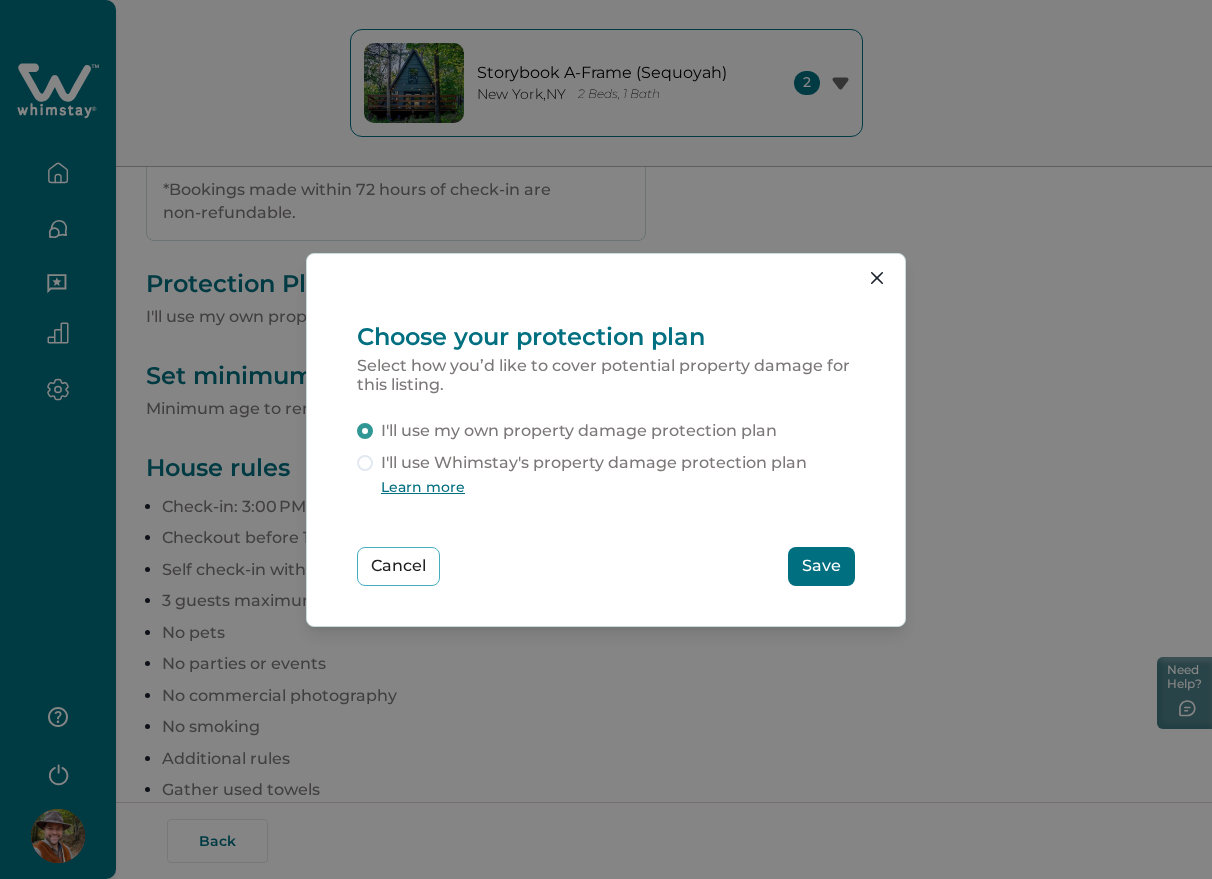 click on "I'll use Whimstay's property damage protection plan" at bounding box center [594, 463] 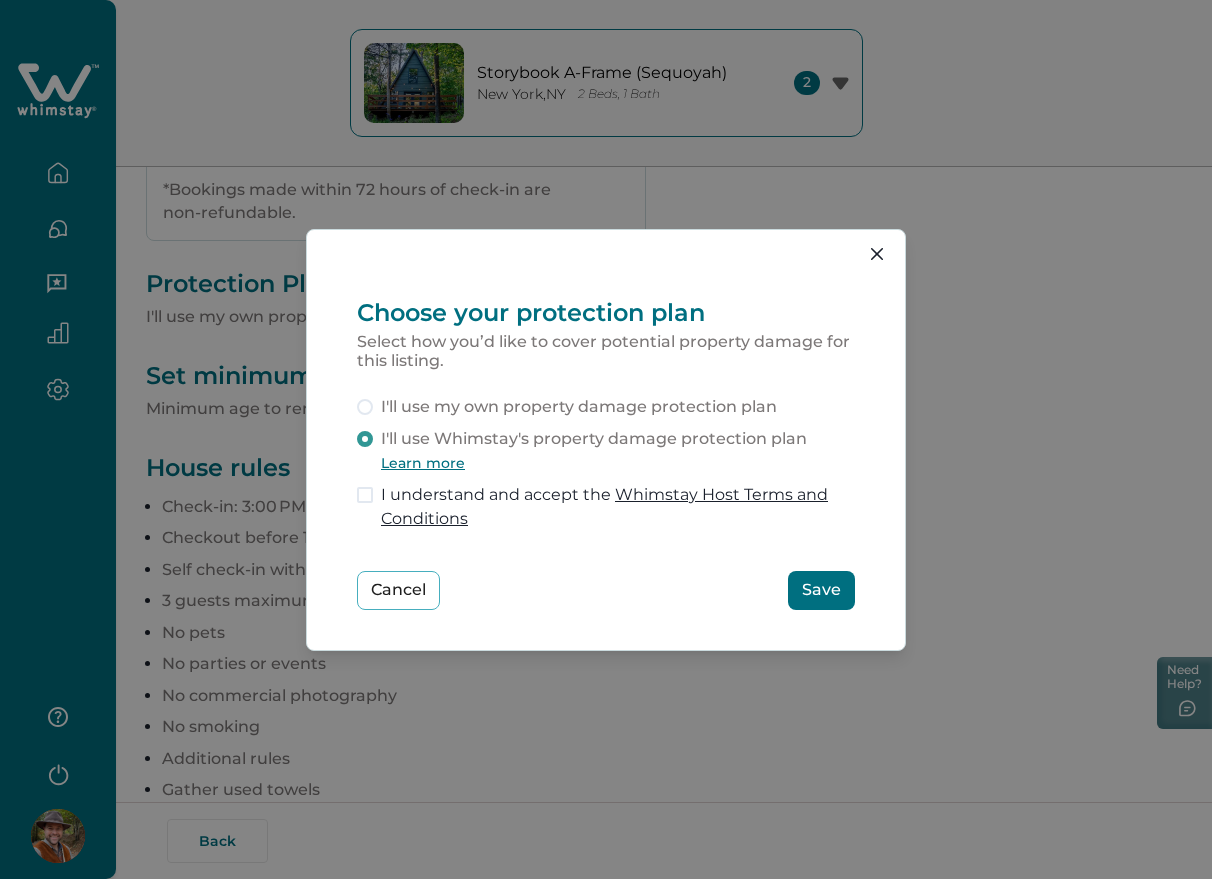 click on "Save" at bounding box center [821, 590] 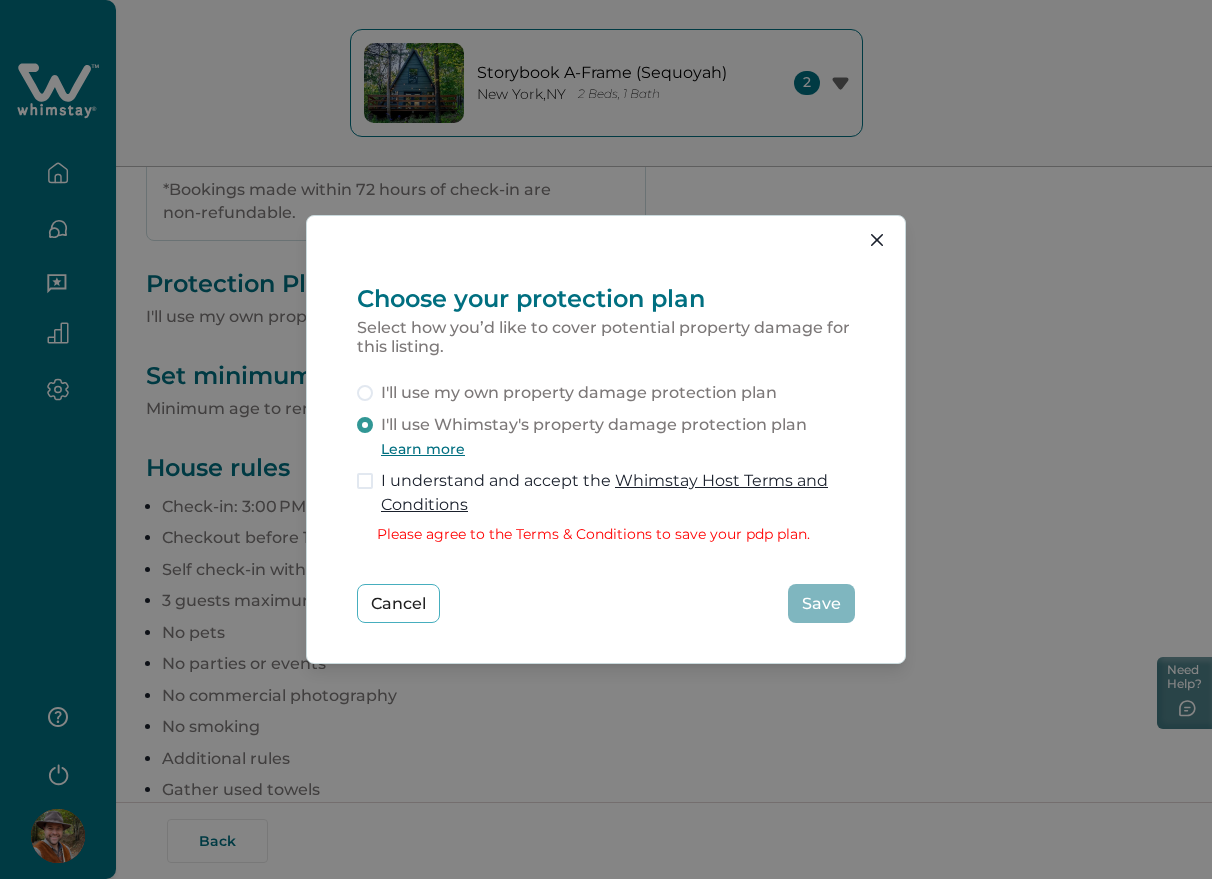 click on "I understand and accept the     Whimstay Host Terms and Conditions" at bounding box center (618, 493) 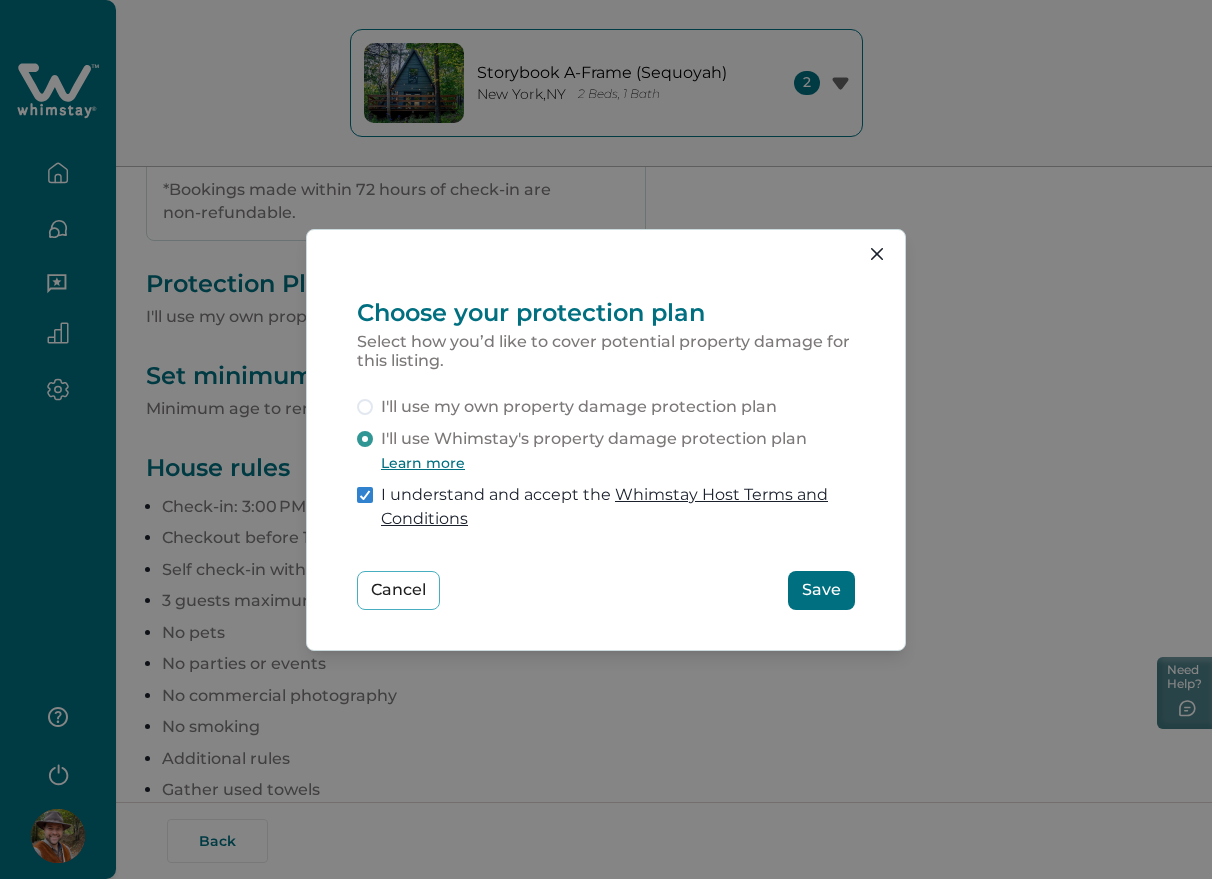 click on "Save" at bounding box center (821, 590) 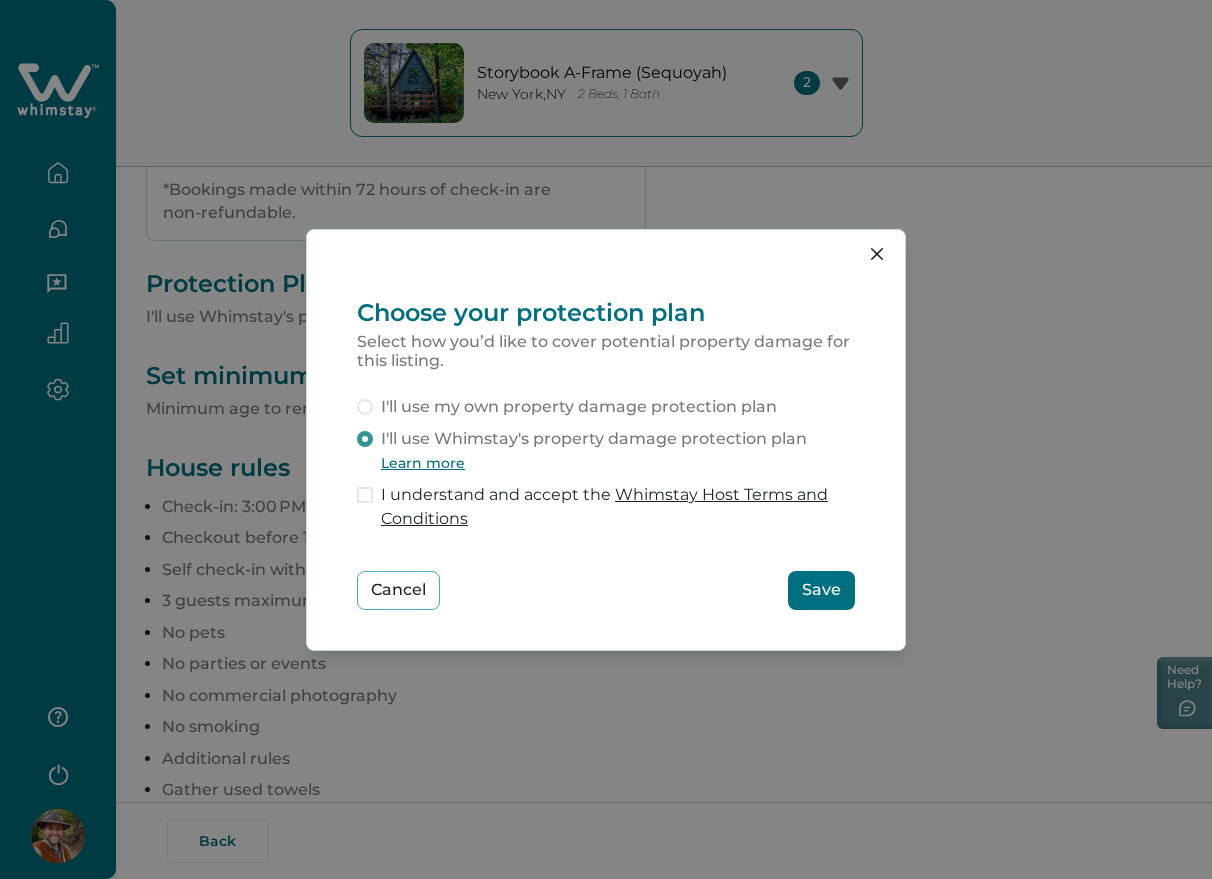 scroll, scrollTop: 0, scrollLeft: 0, axis: both 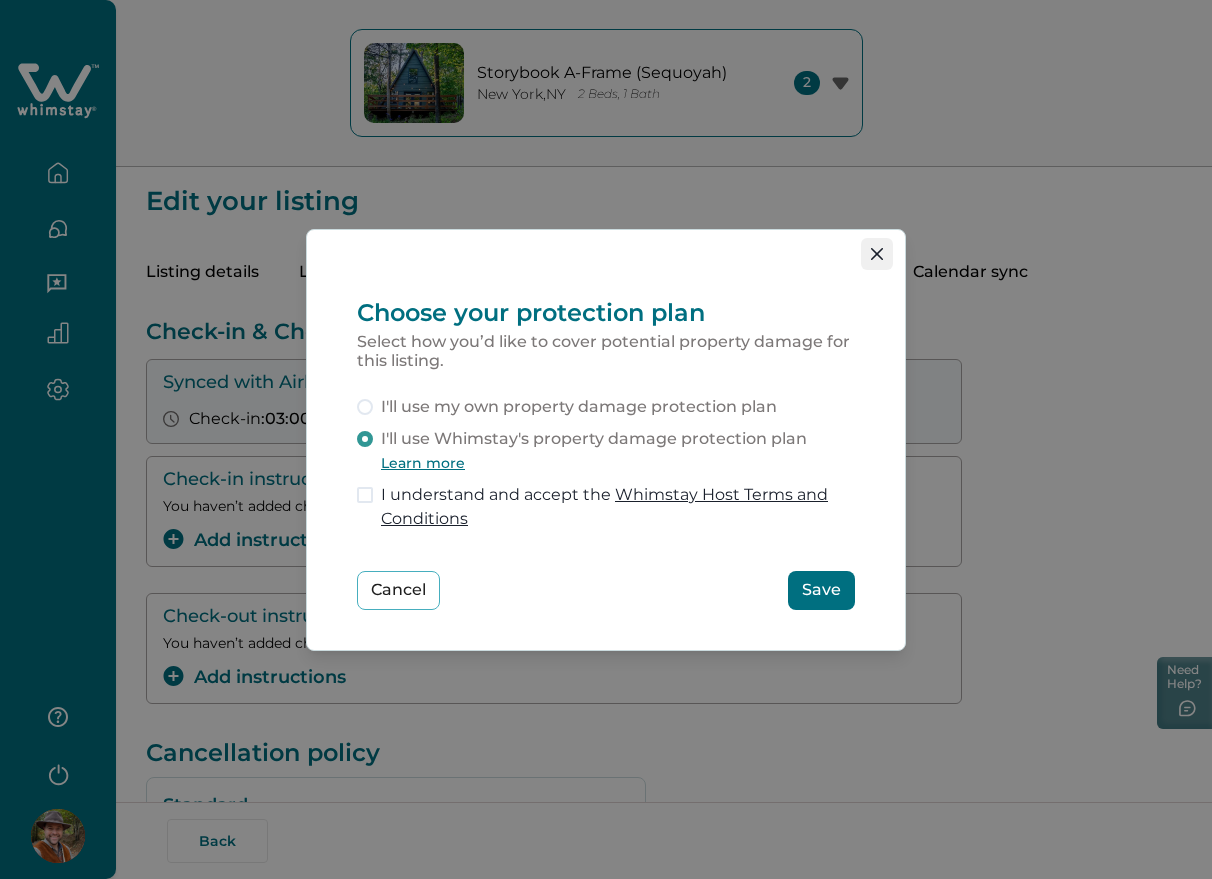 click 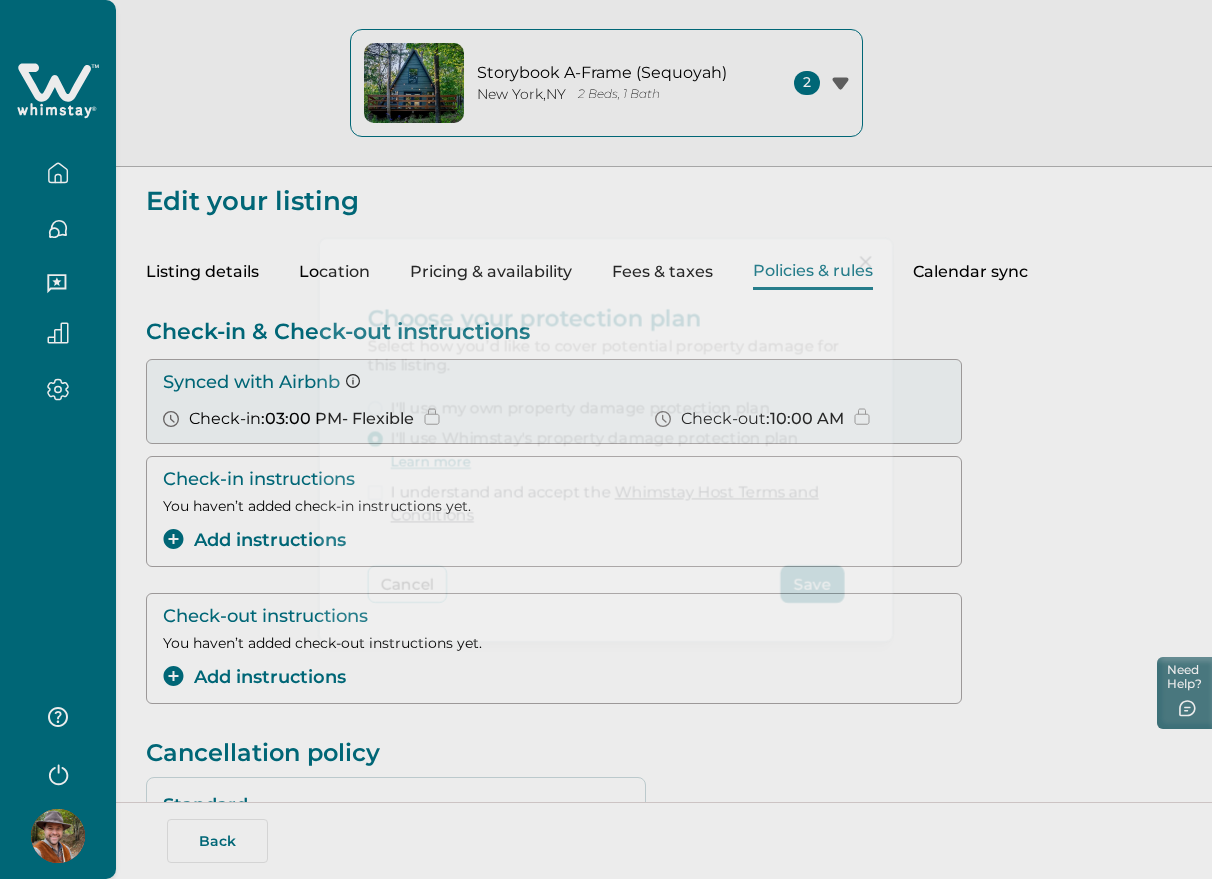 click on "Choose your protection plan Select how you’d like to cover potential property damage for this listing. I'll use my own property damage protection plan I'll use Whimstay's property damage protection plan Learn more I understand and accept the     Whimstay Host Terms and Conditions Cancel Save" at bounding box center [606, 439] 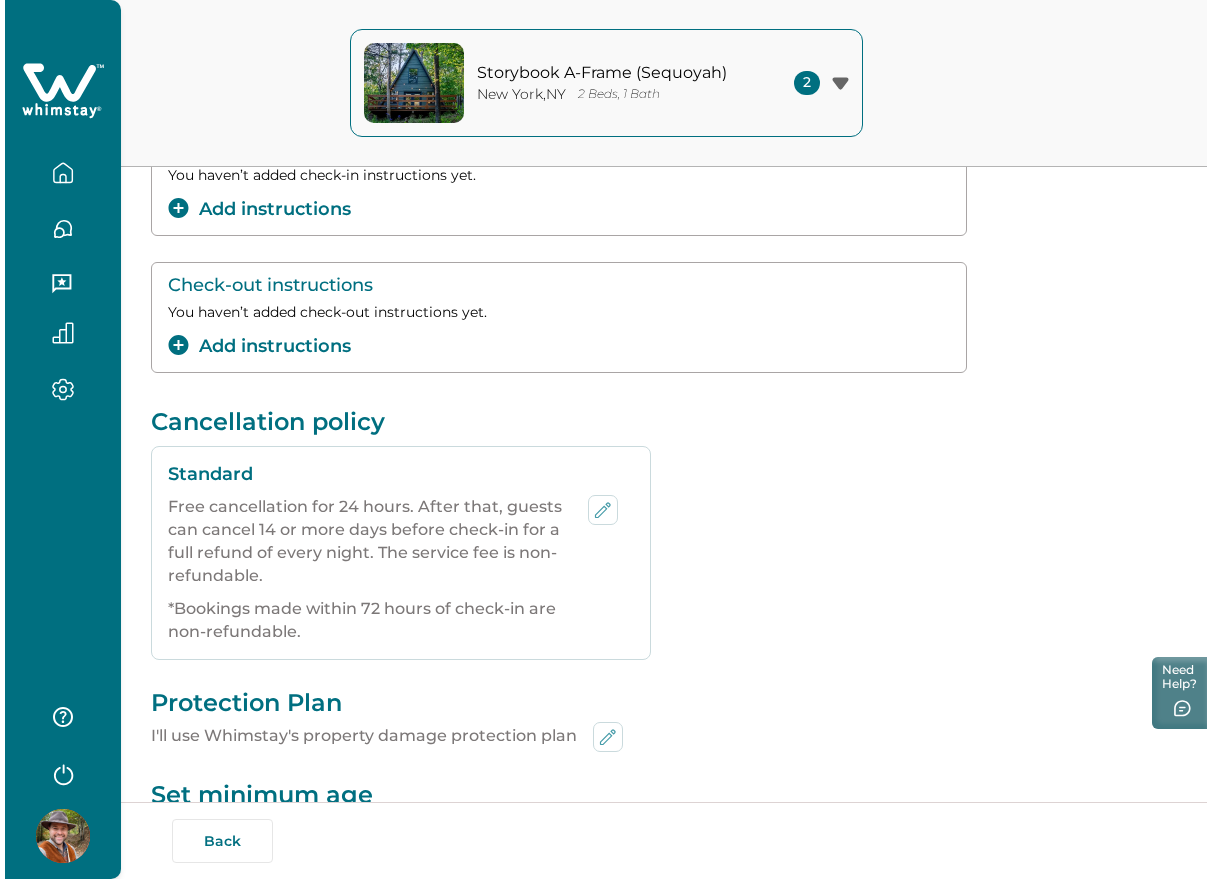 scroll, scrollTop: 500, scrollLeft: 0, axis: vertical 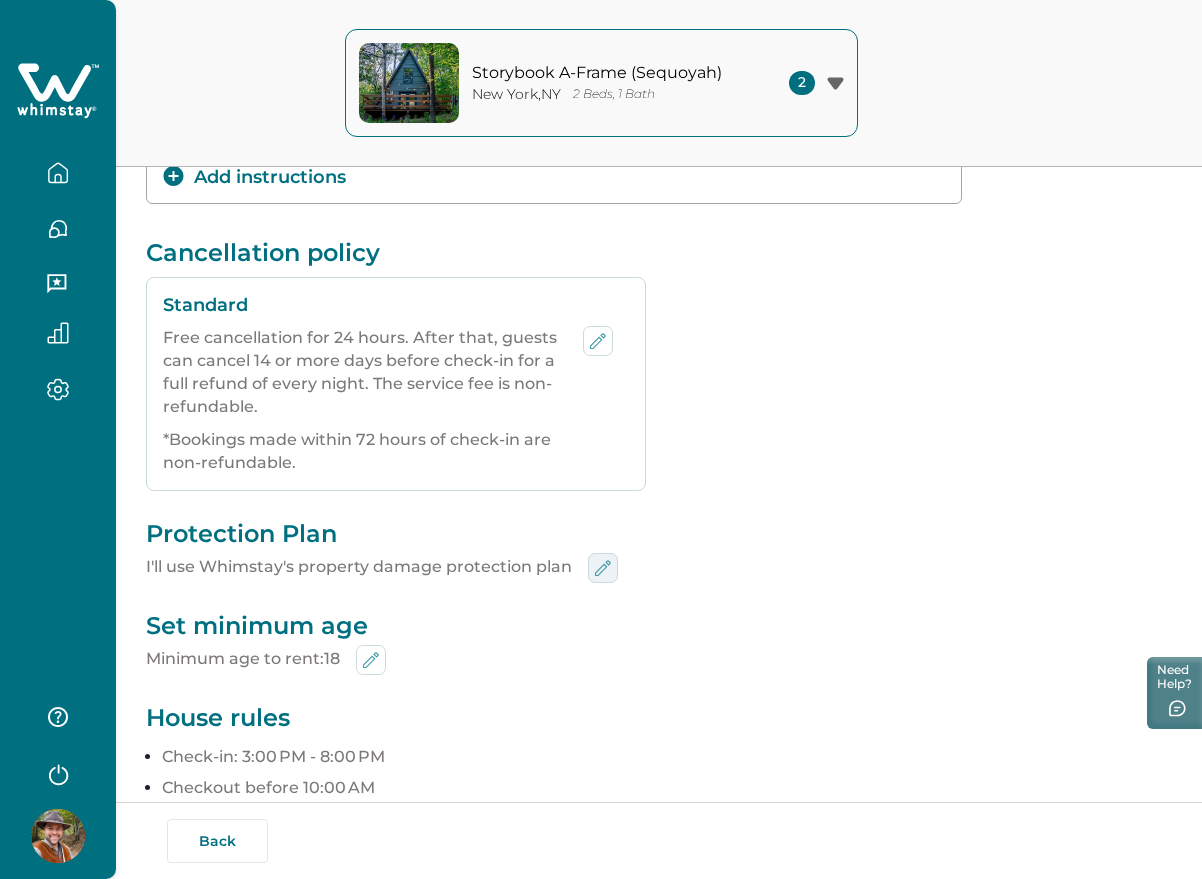 click 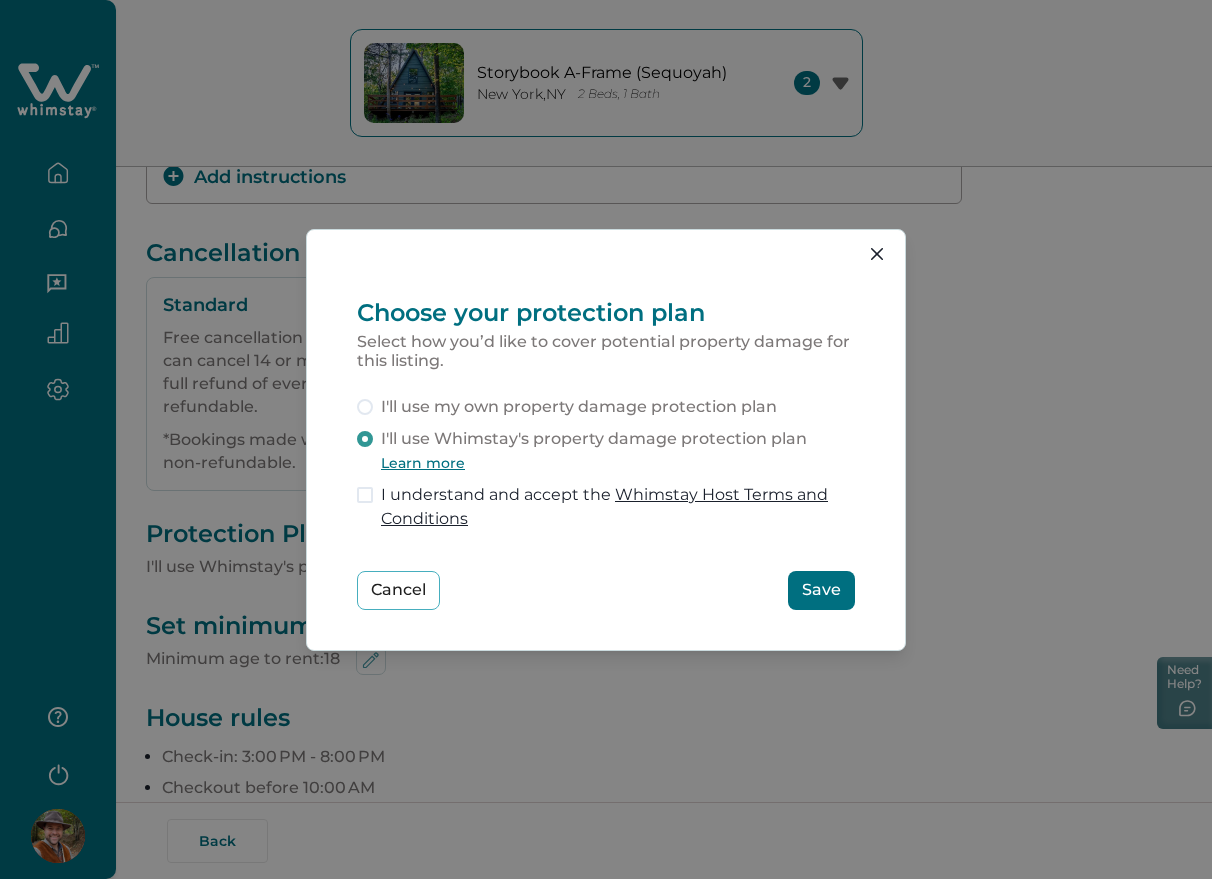 click on "I'll use my own property damage protection plan" at bounding box center [579, 407] 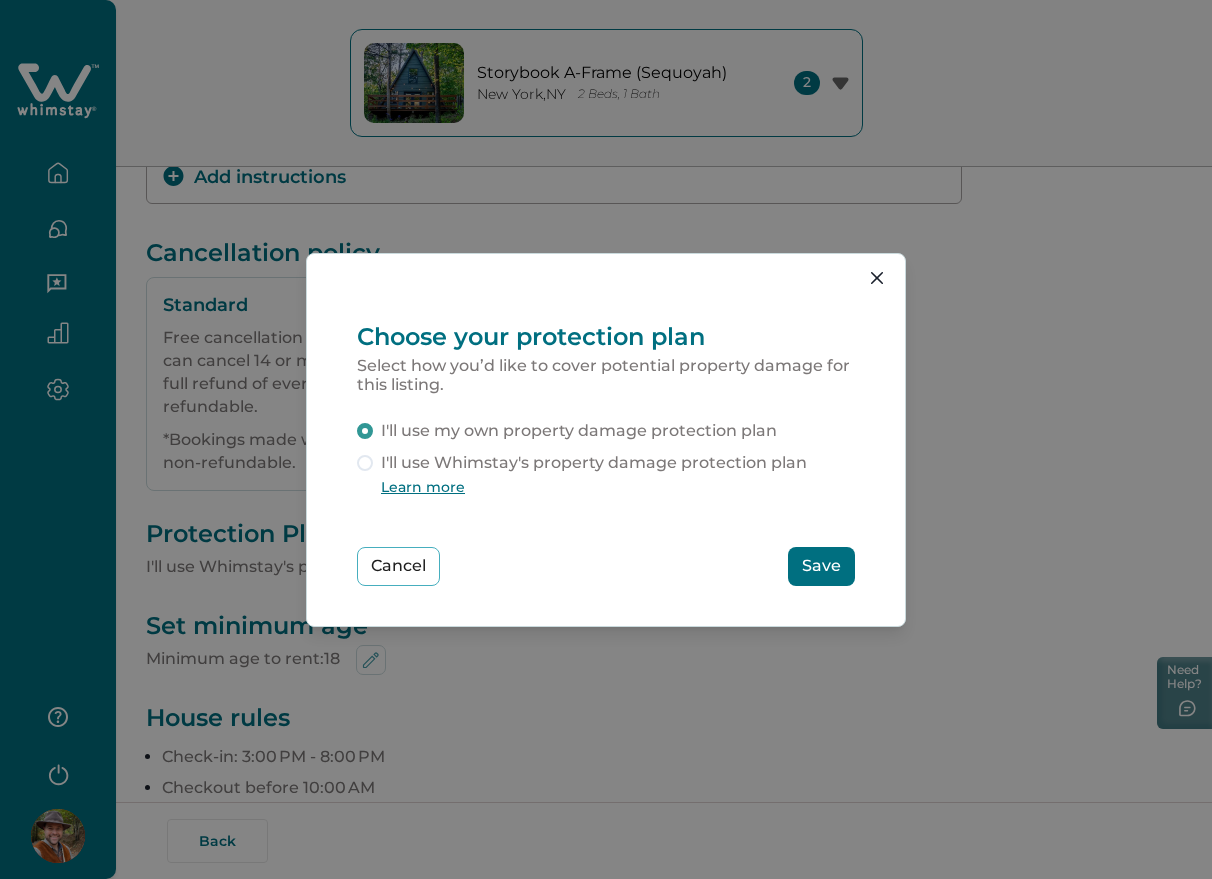 click on "Save" at bounding box center (821, 566) 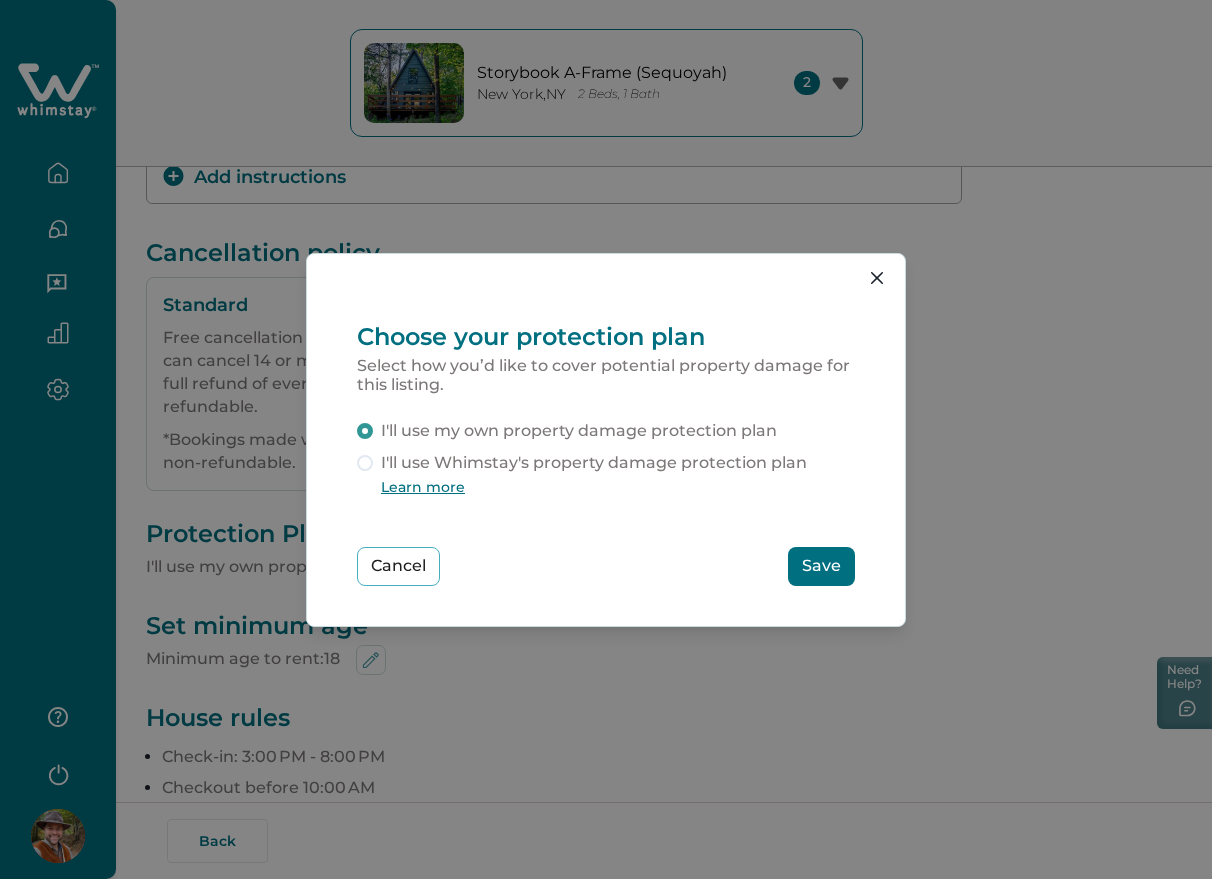 scroll, scrollTop: 0, scrollLeft: 0, axis: both 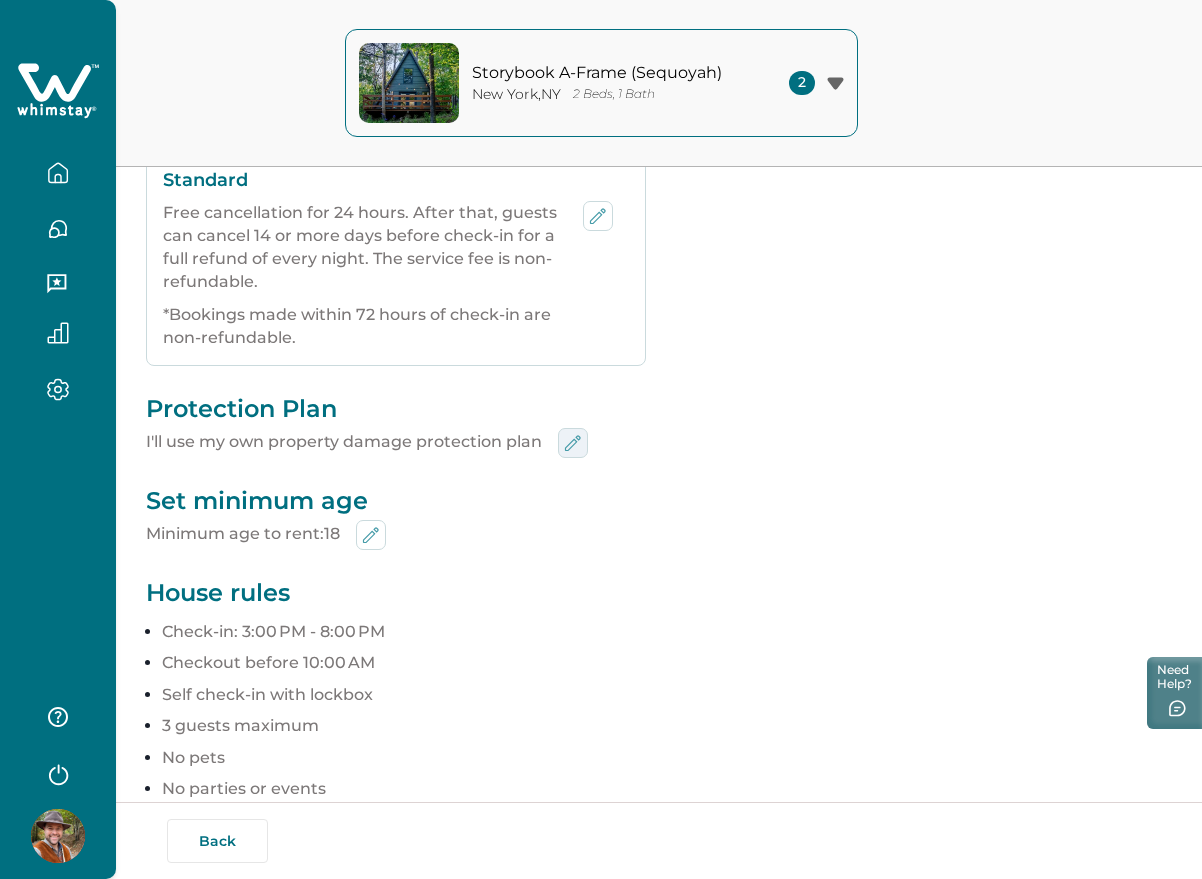 click 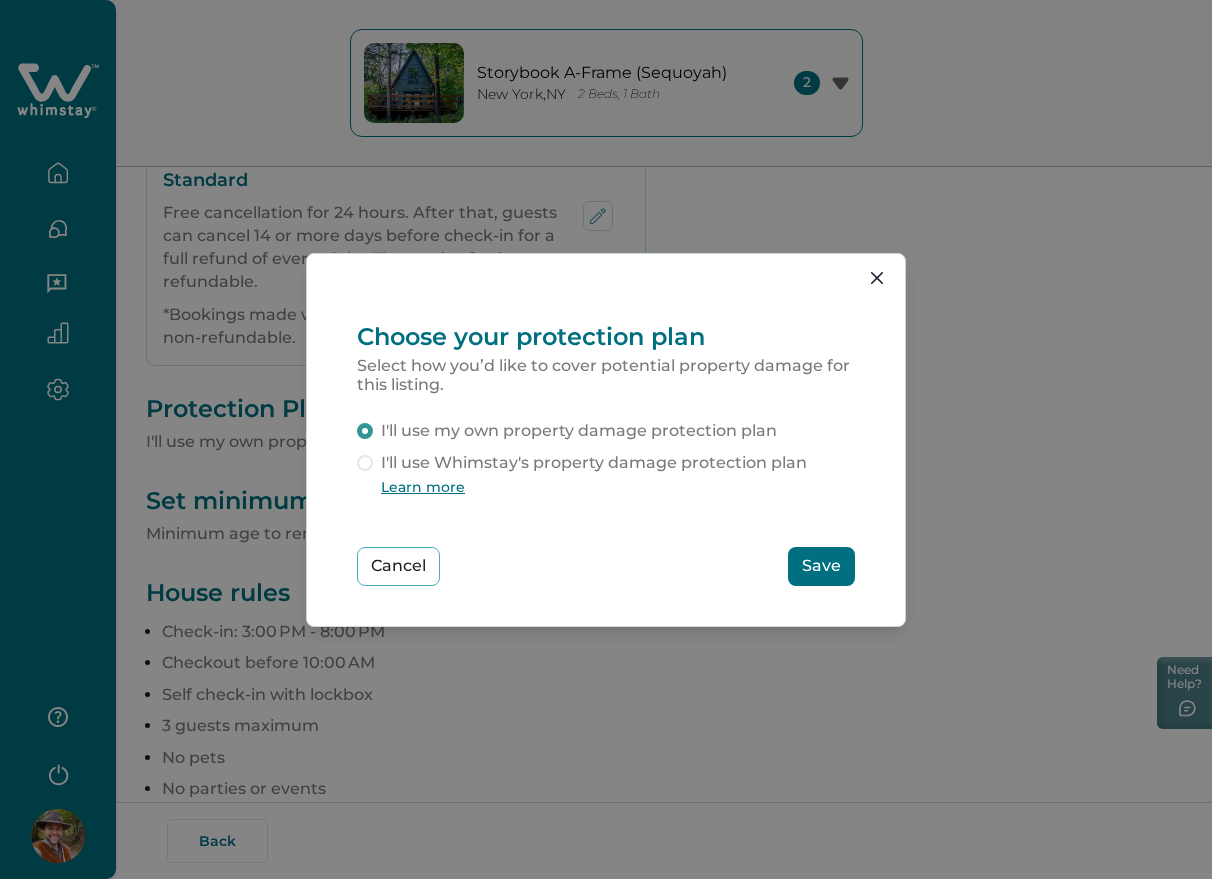 click on "I'll use Whimstay's property damage protection plan" at bounding box center (594, 463) 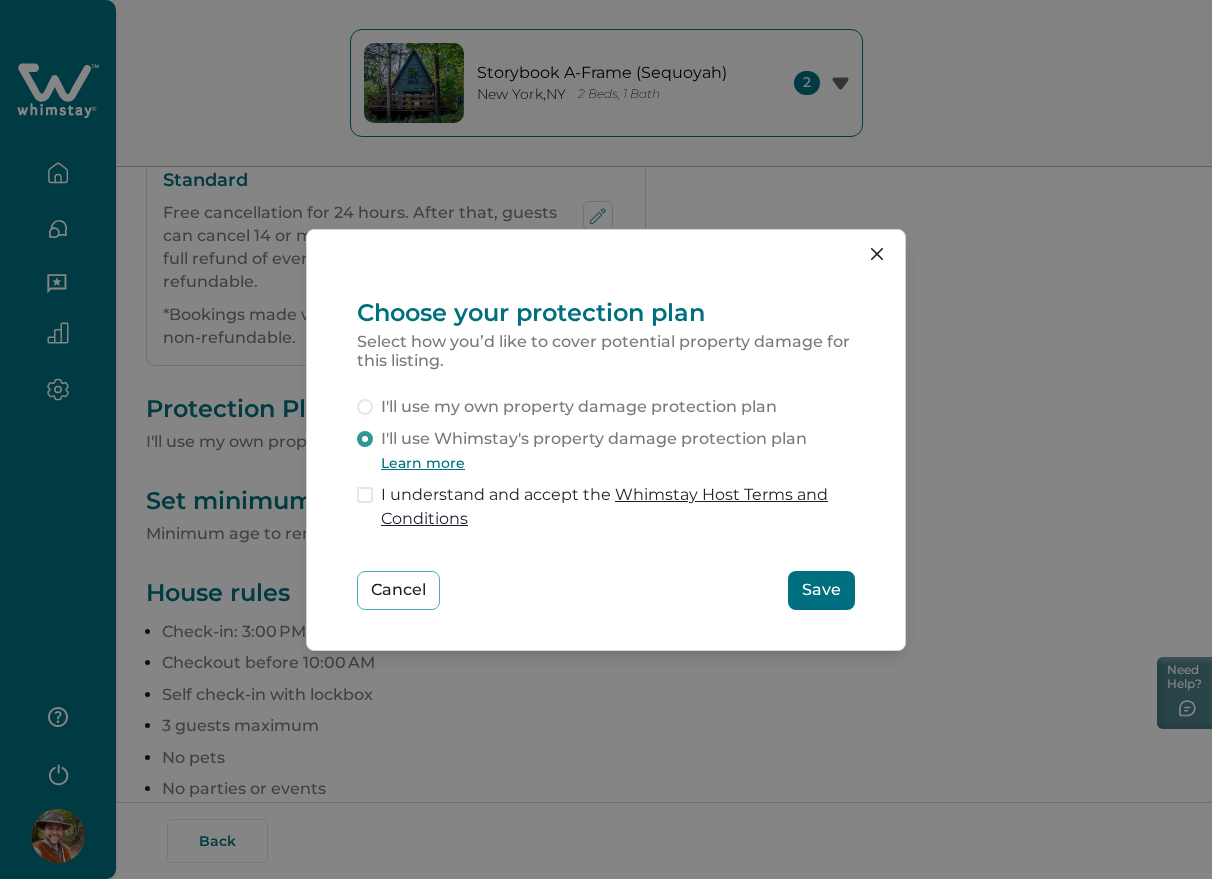 click on "I understand and accept the     Whimstay Host Terms and Conditions" at bounding box center (618, 507) 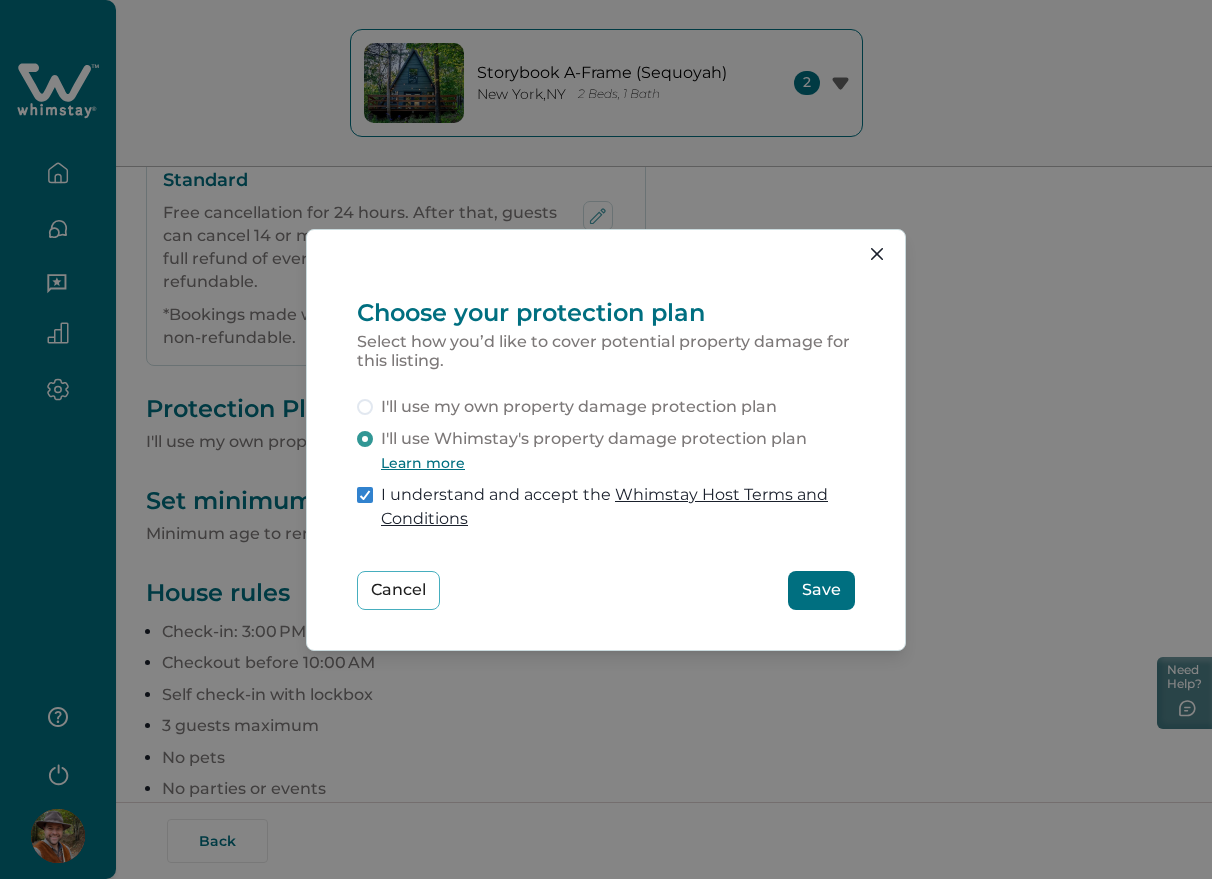 click on "I understand and accept the     Whimstay Host Terms and Conditions" at bounding box center (618, 507) 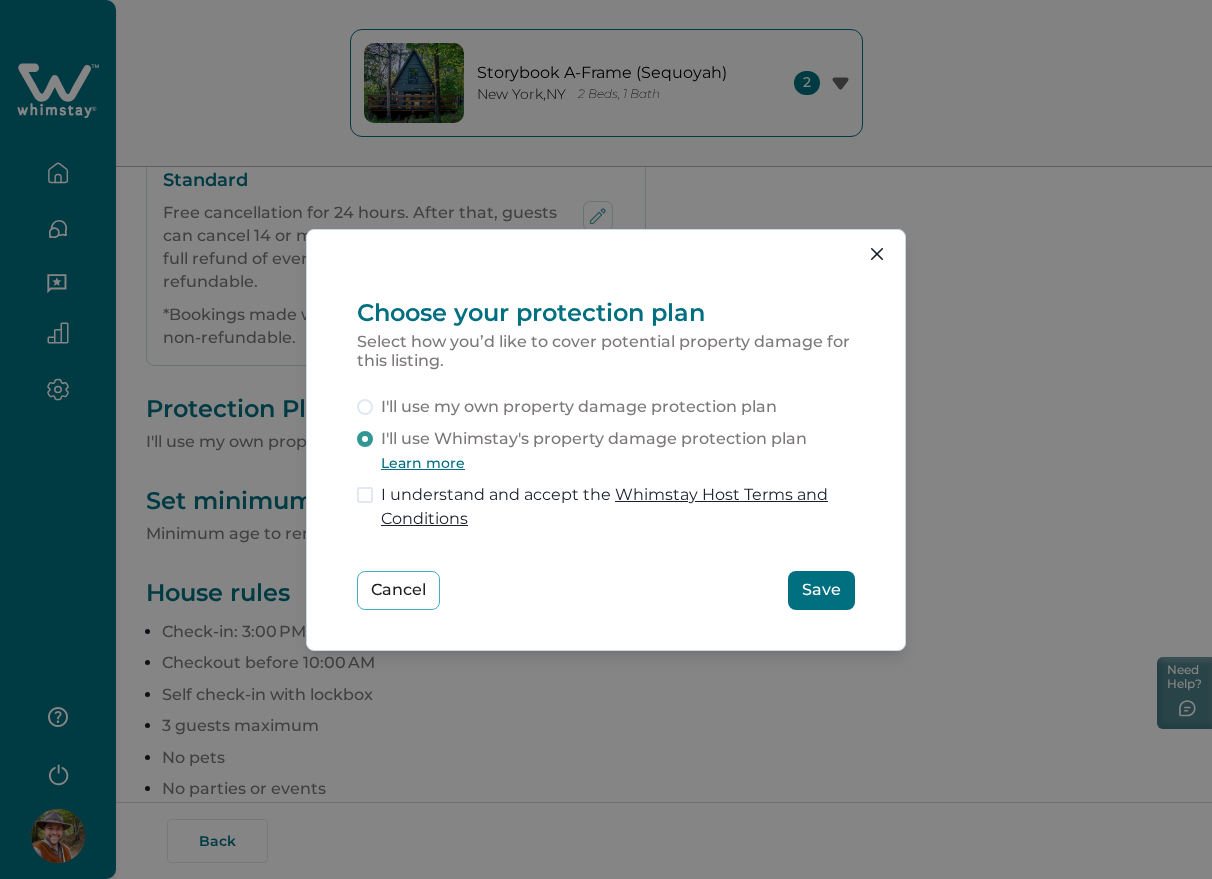 click on "Save" at bounding box center (821, 590) 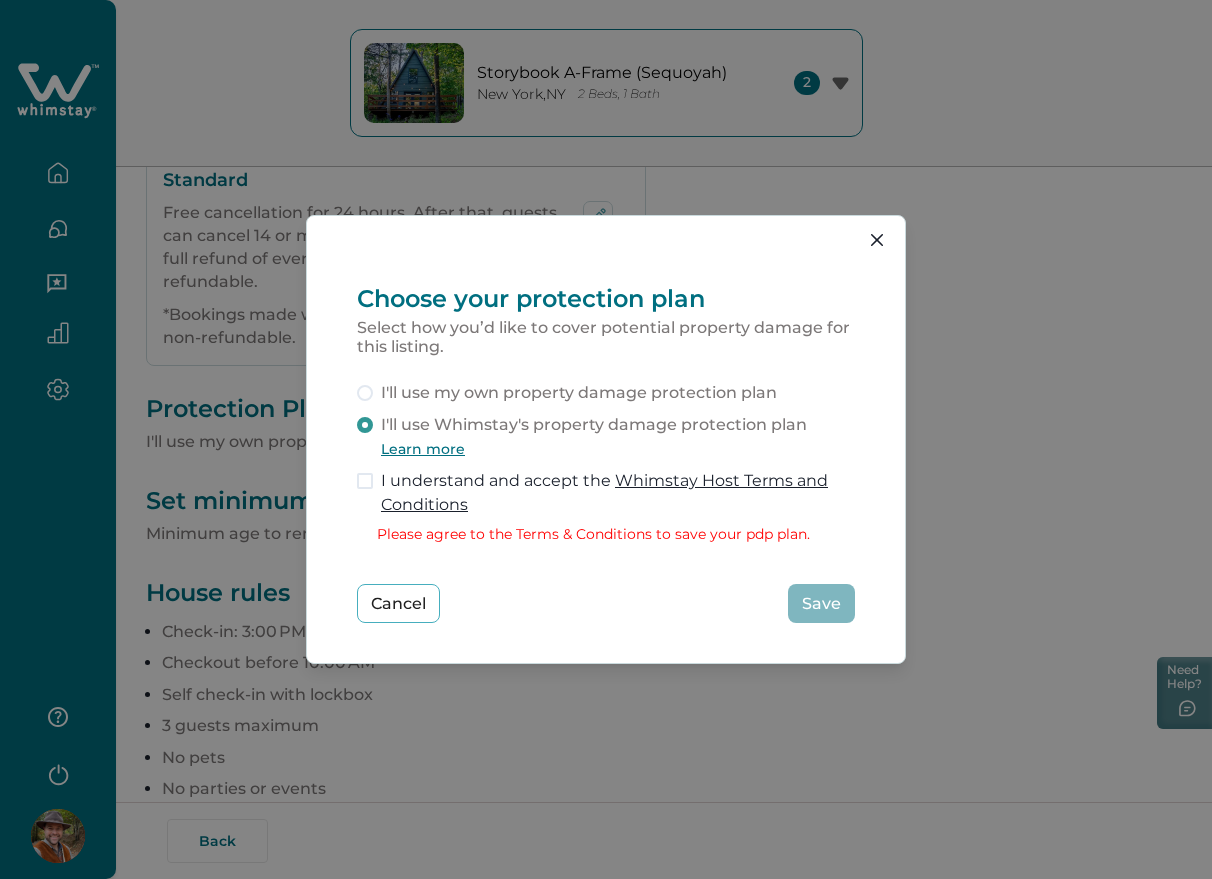 click on "I understand and accept the     Whimstay Host Terms and Conditions" at bounding box center [618, 493] 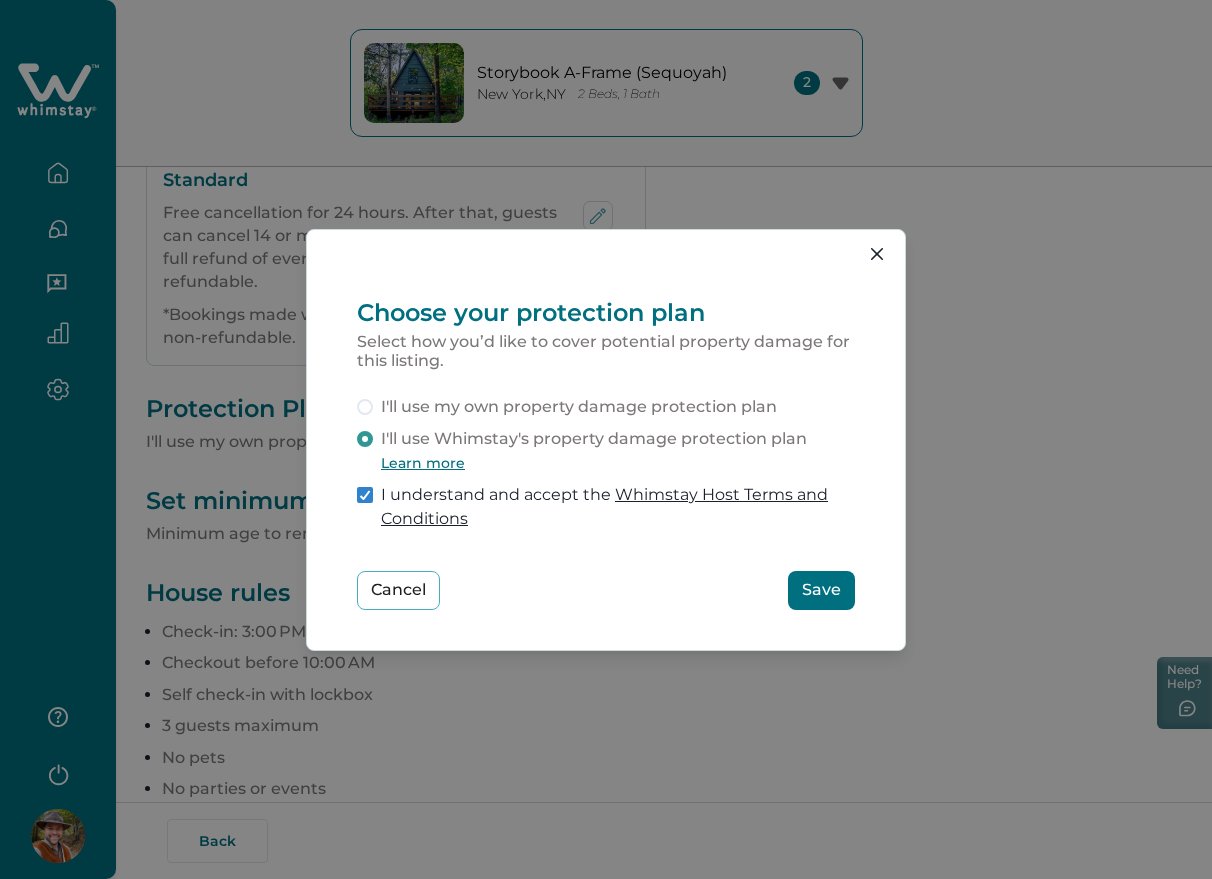 click on "Save" at bounding box center [821, 590] 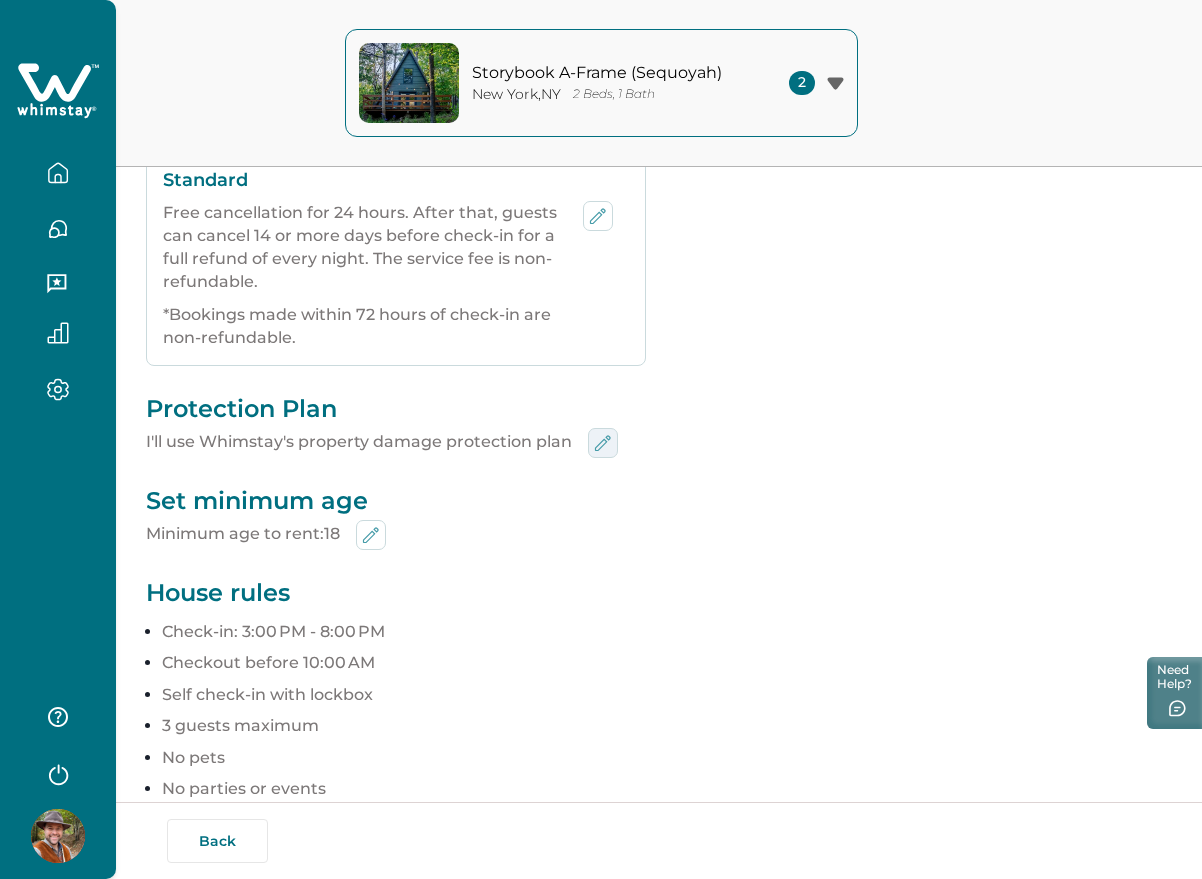 click 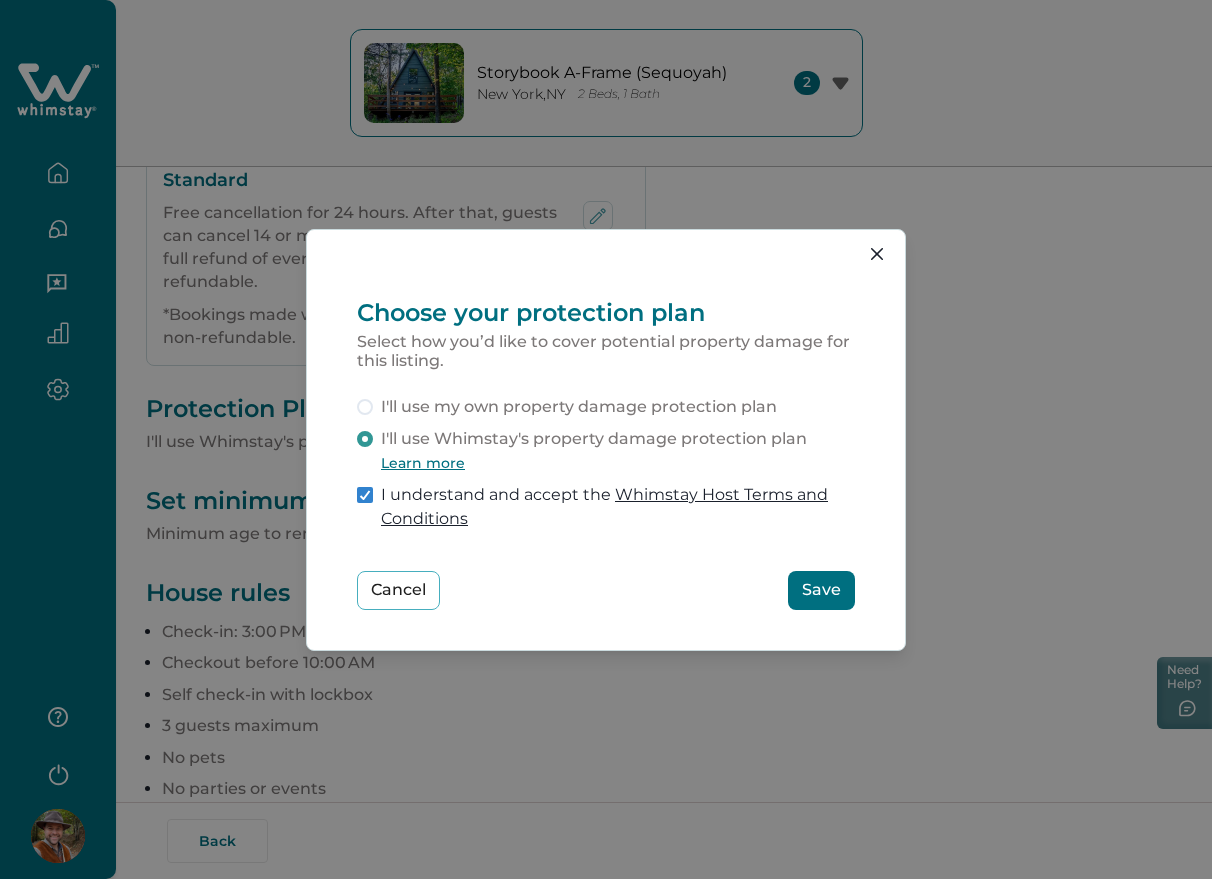 click on "I'll use my own property damage protection plan" at bounding box center (579, 407) 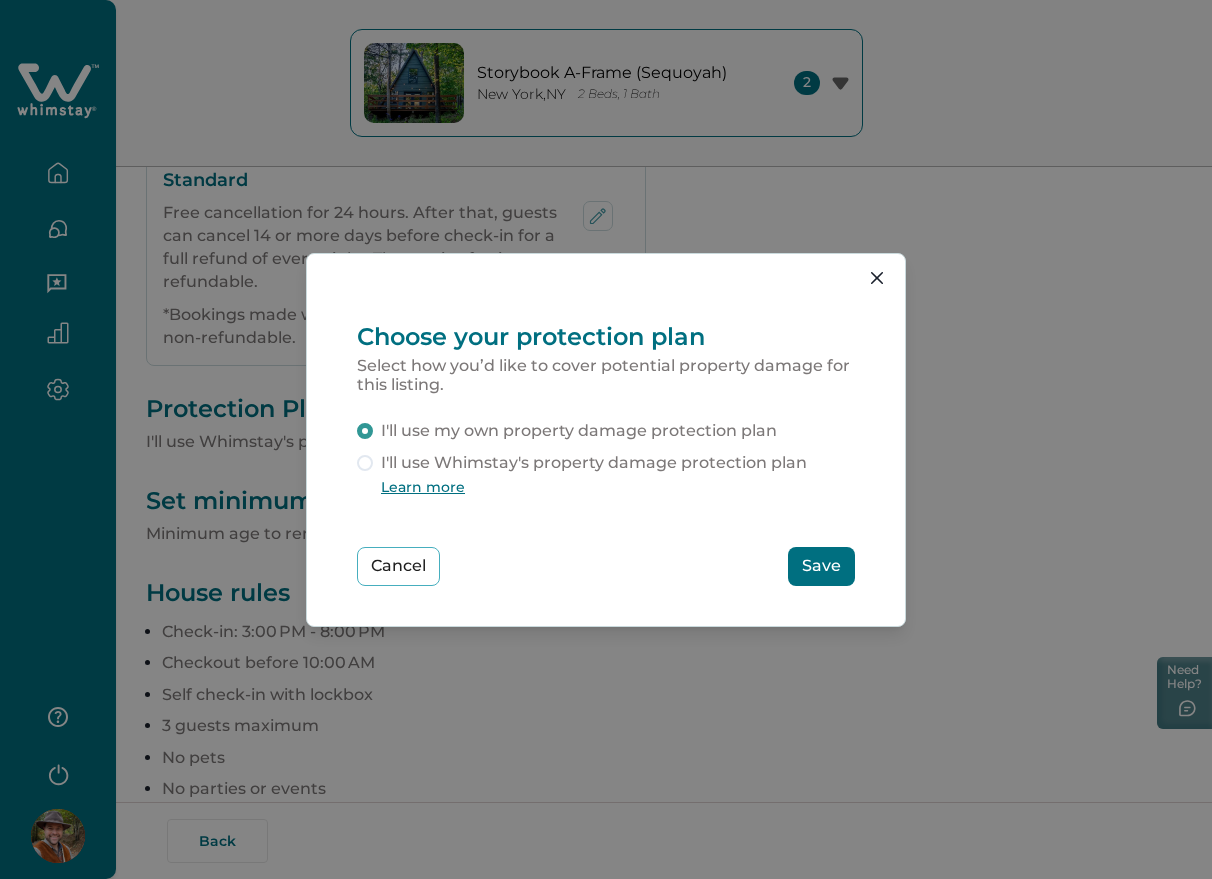 click on "Save" at bounding box center (821, 566) 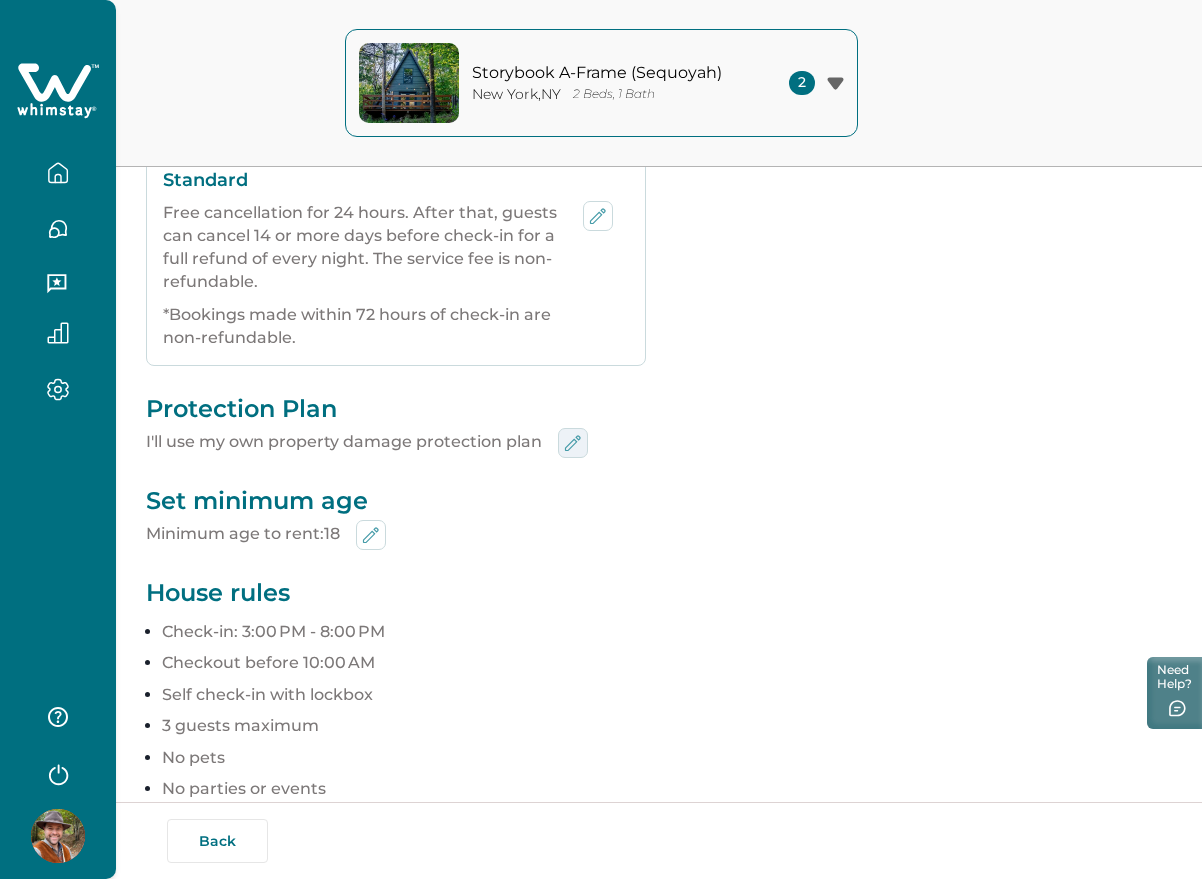 click at bounding box center [573, 443] 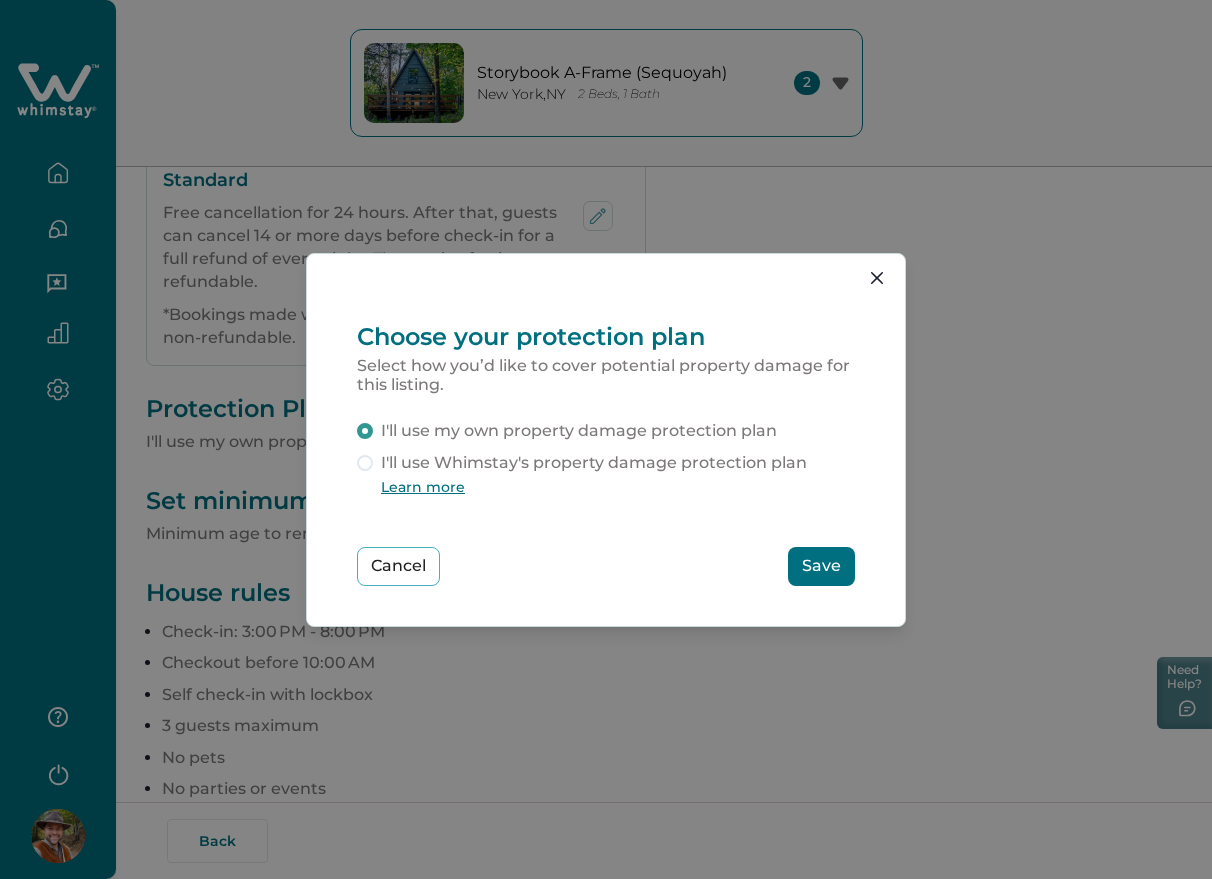 click on "I'll use Whimstay's property damage protection plan" at bounding box center [594, 463] 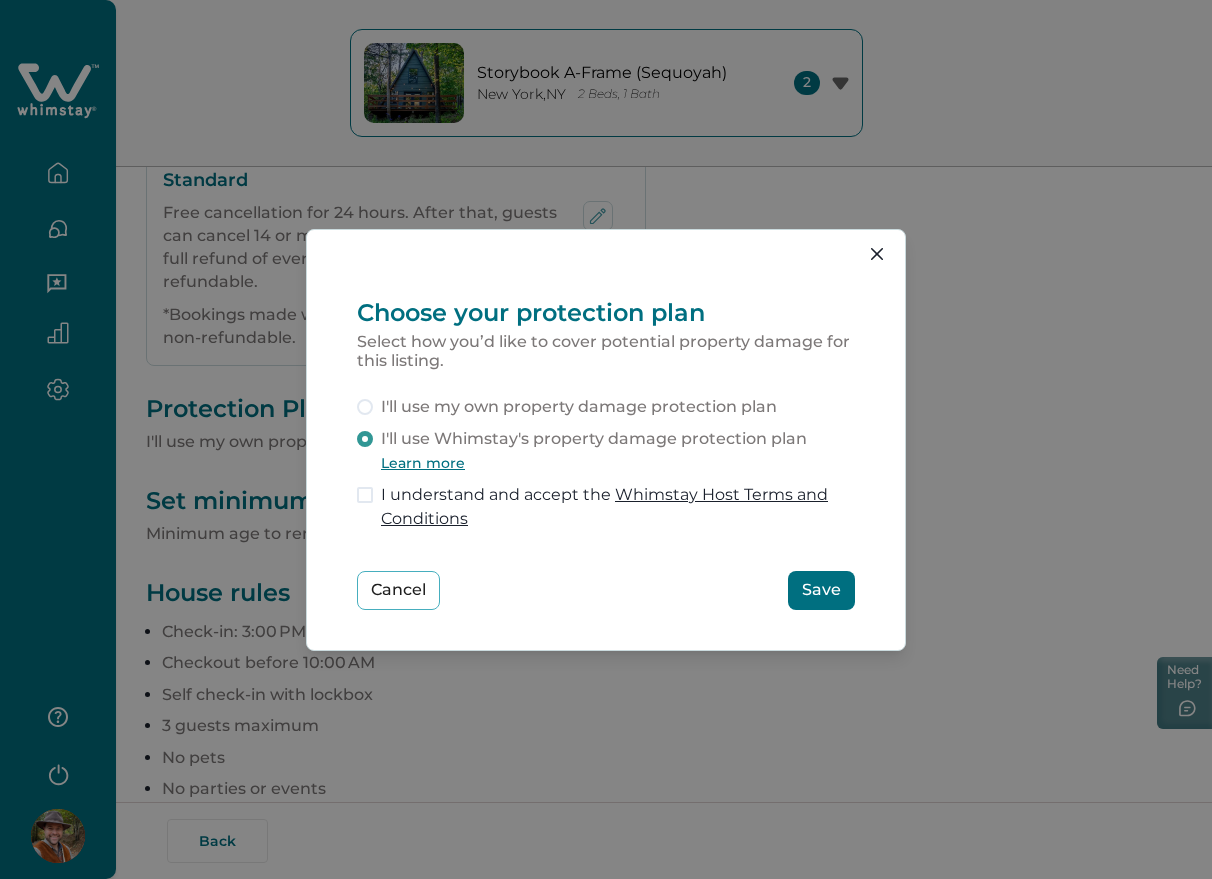 click on "I understand and accept the     Whimstay Host Terms and Conditions" at bounding box center [618, 507] 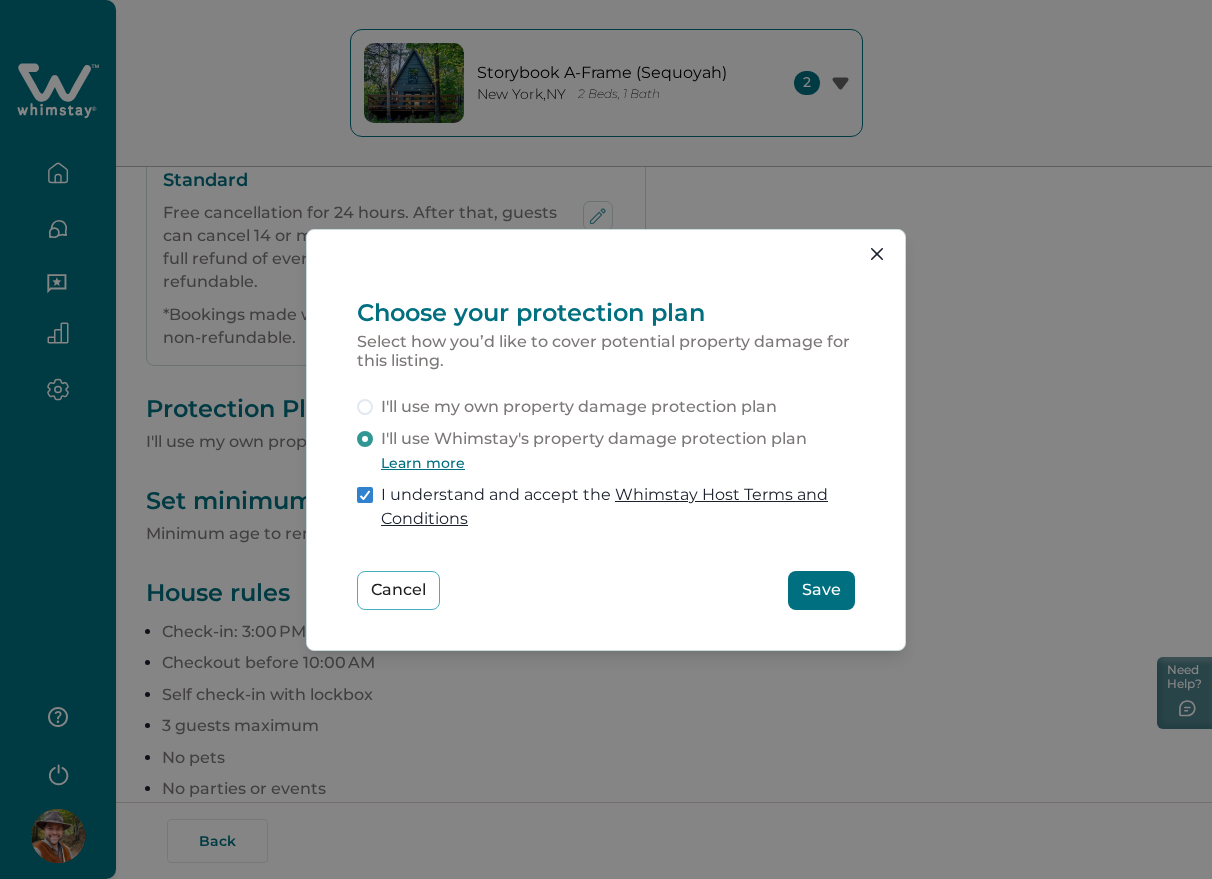 click on "I understand and accept the     Whimstay Host Terms and Conditions" at bounding box center [618, 507] 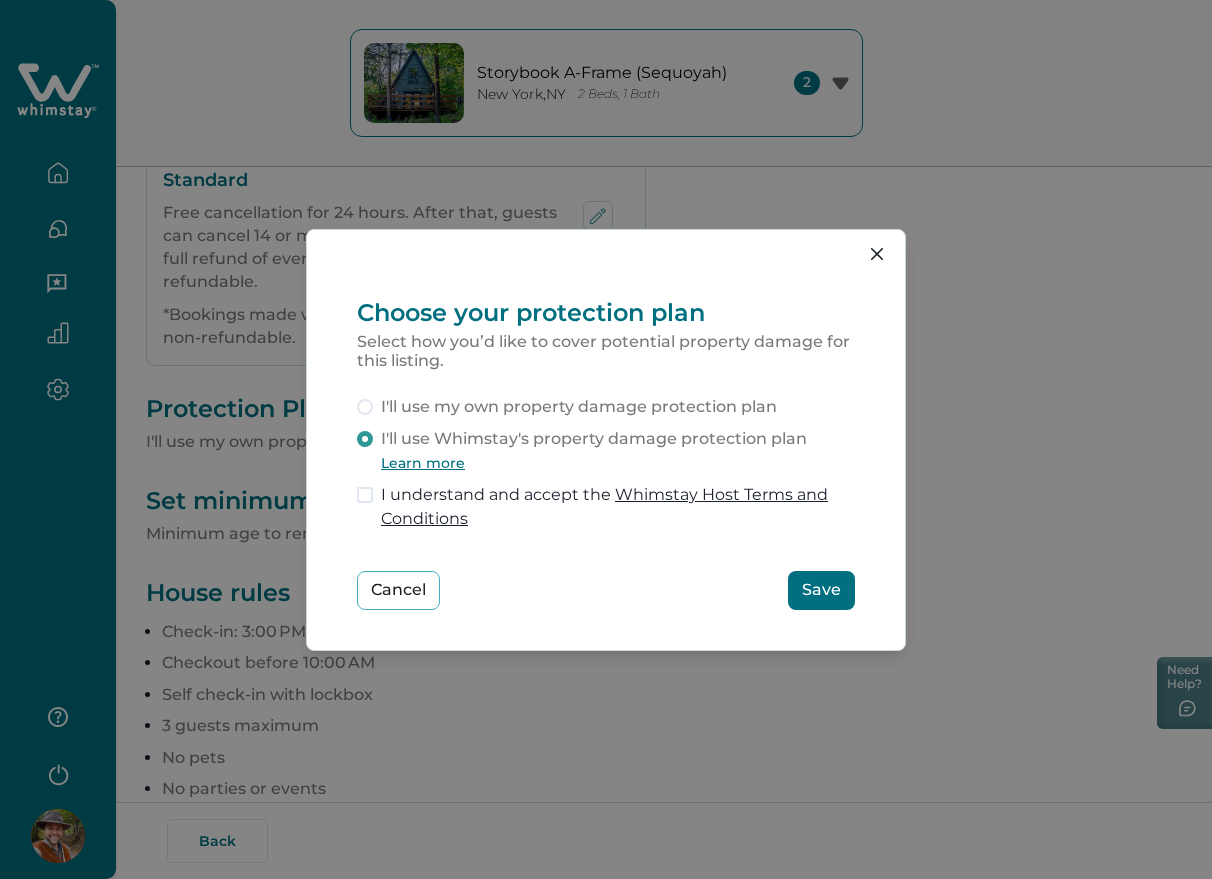 click on "Save" at bounding box center [821, 590] 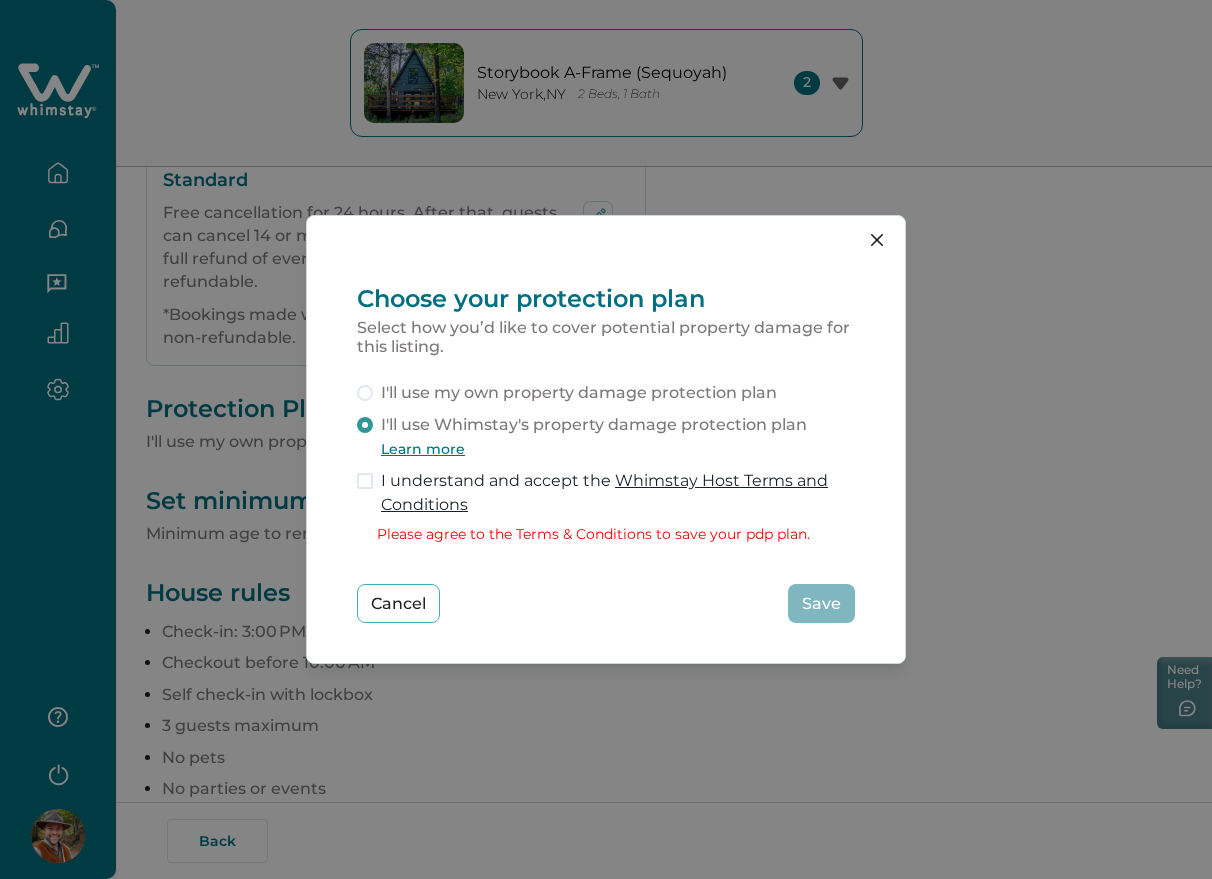 click on "I understand and accept the     Whimstay Host Terms and Conditions" at bounding box center (618, 493) 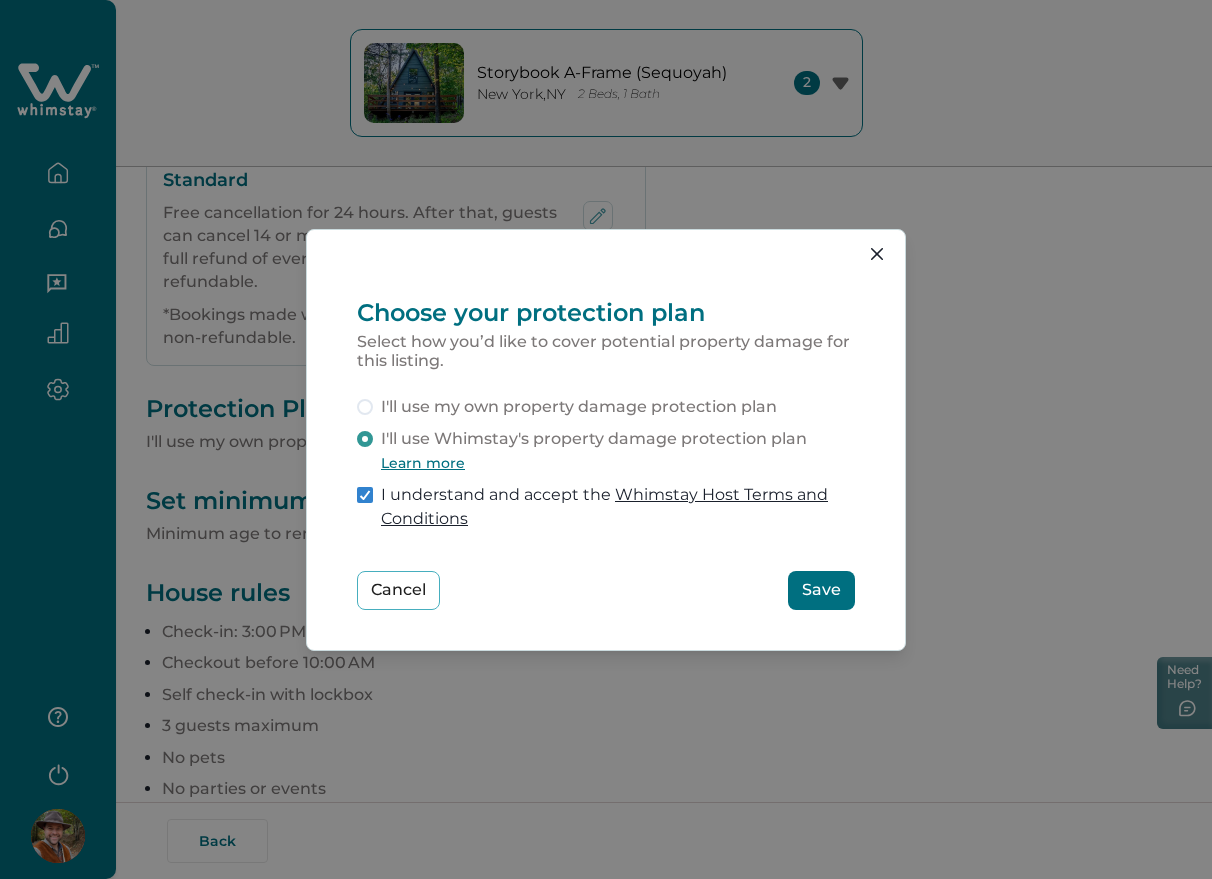 click on "Save" at bounding box center [821, 590] 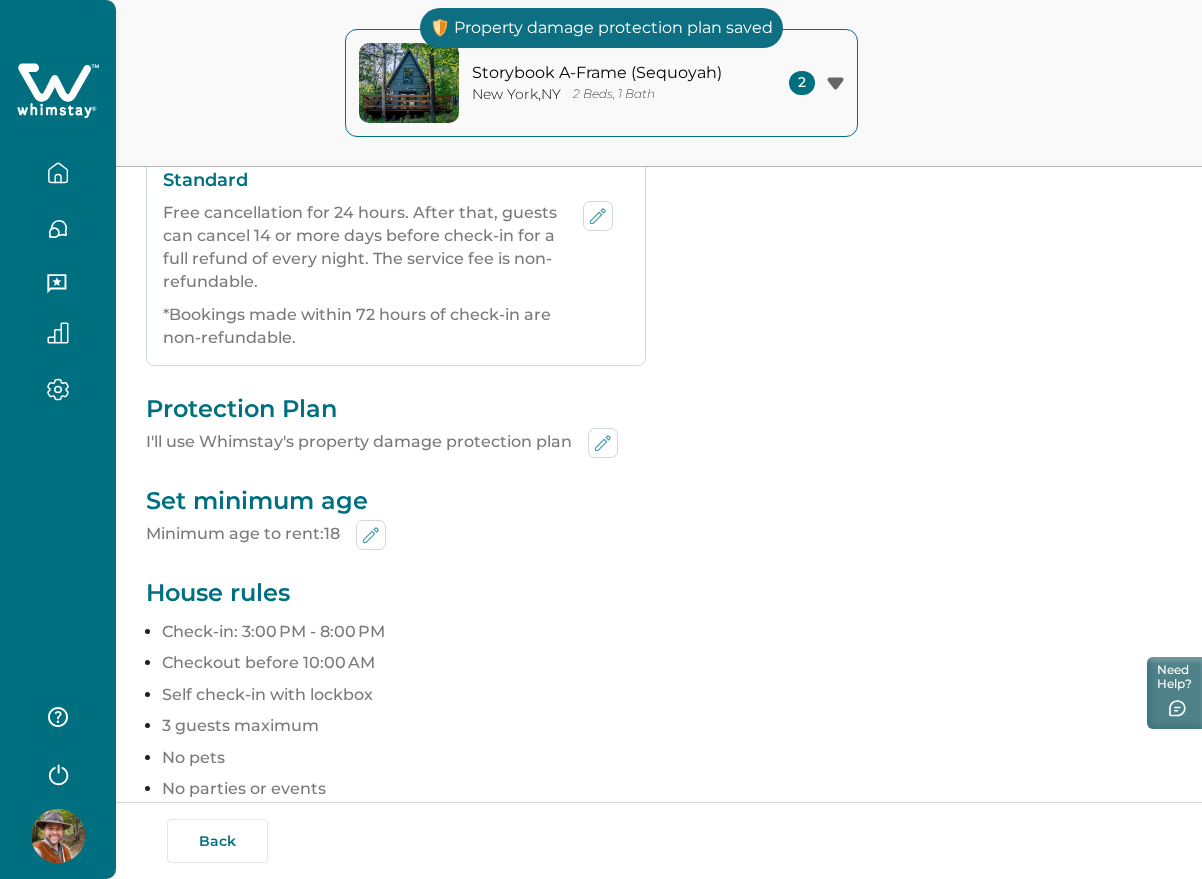 type 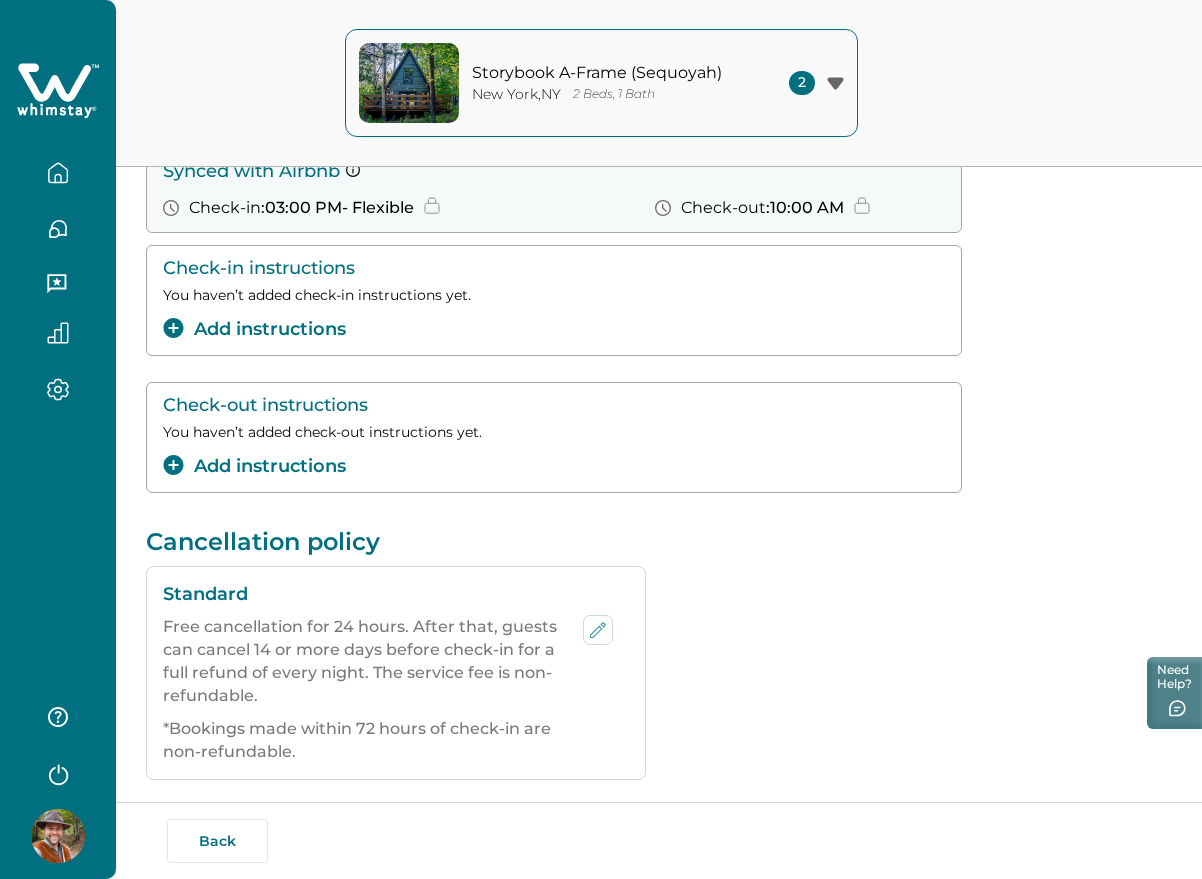 scroll, scrollTop: 0, scrollLeft: 0, axis: both 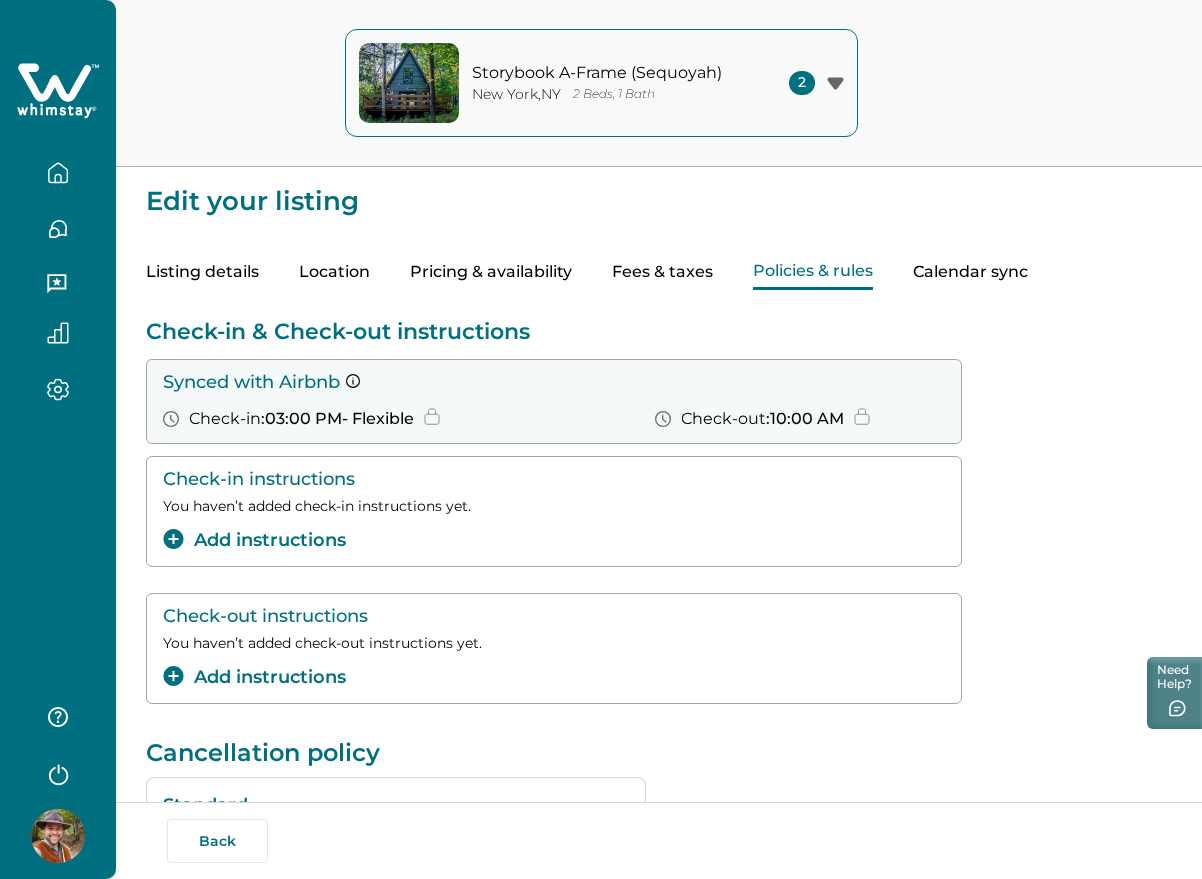 click on "Location" at bounding box center [334, 272] 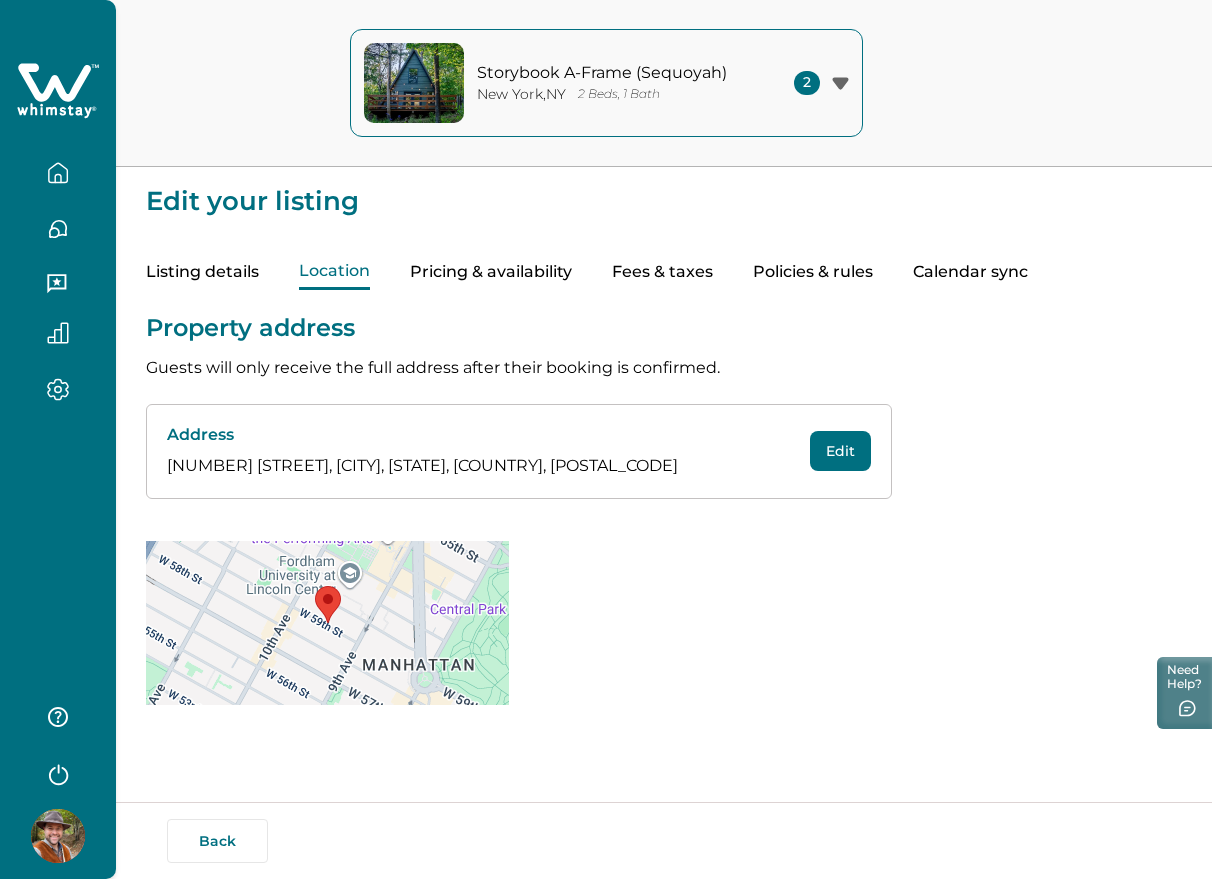 click on "Edit" at bounding box center (840, 451) 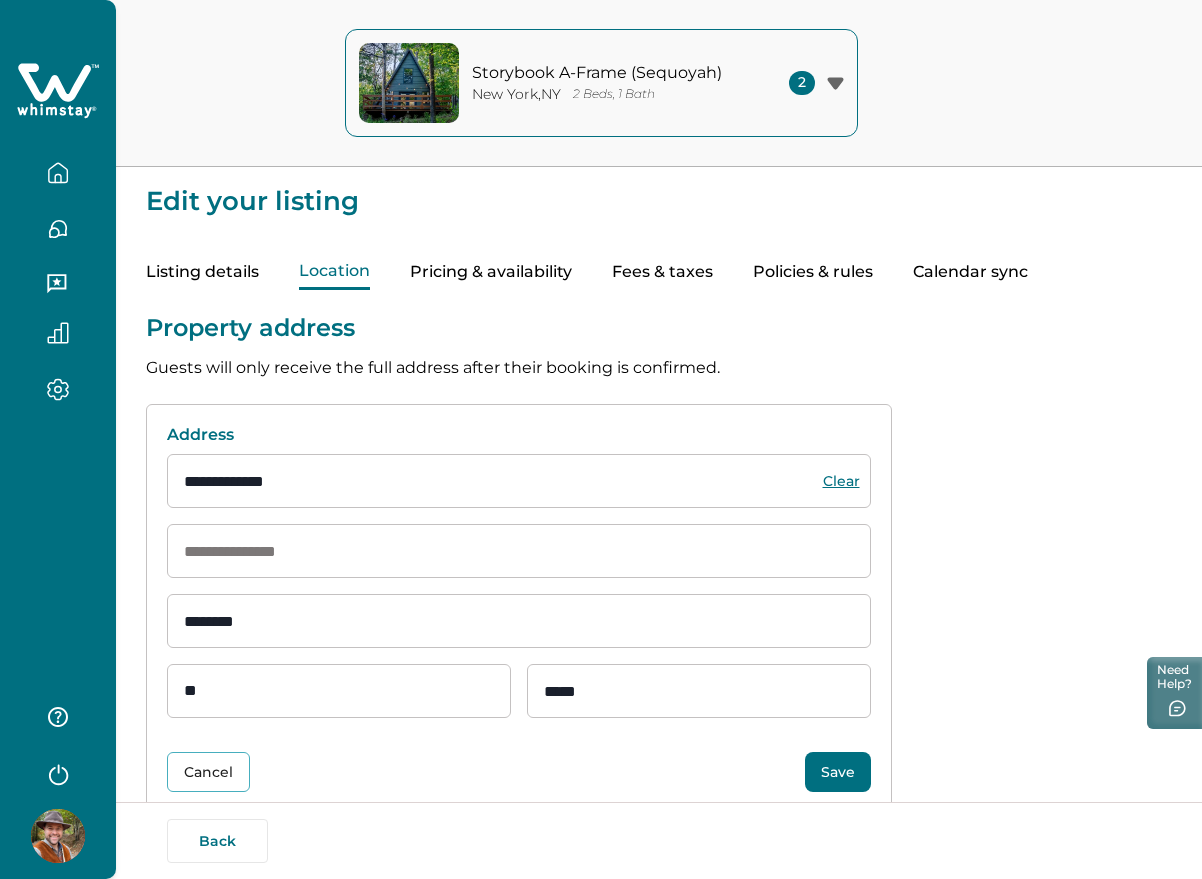 click on "Pricing & availability" at bounding box center [491, 272] 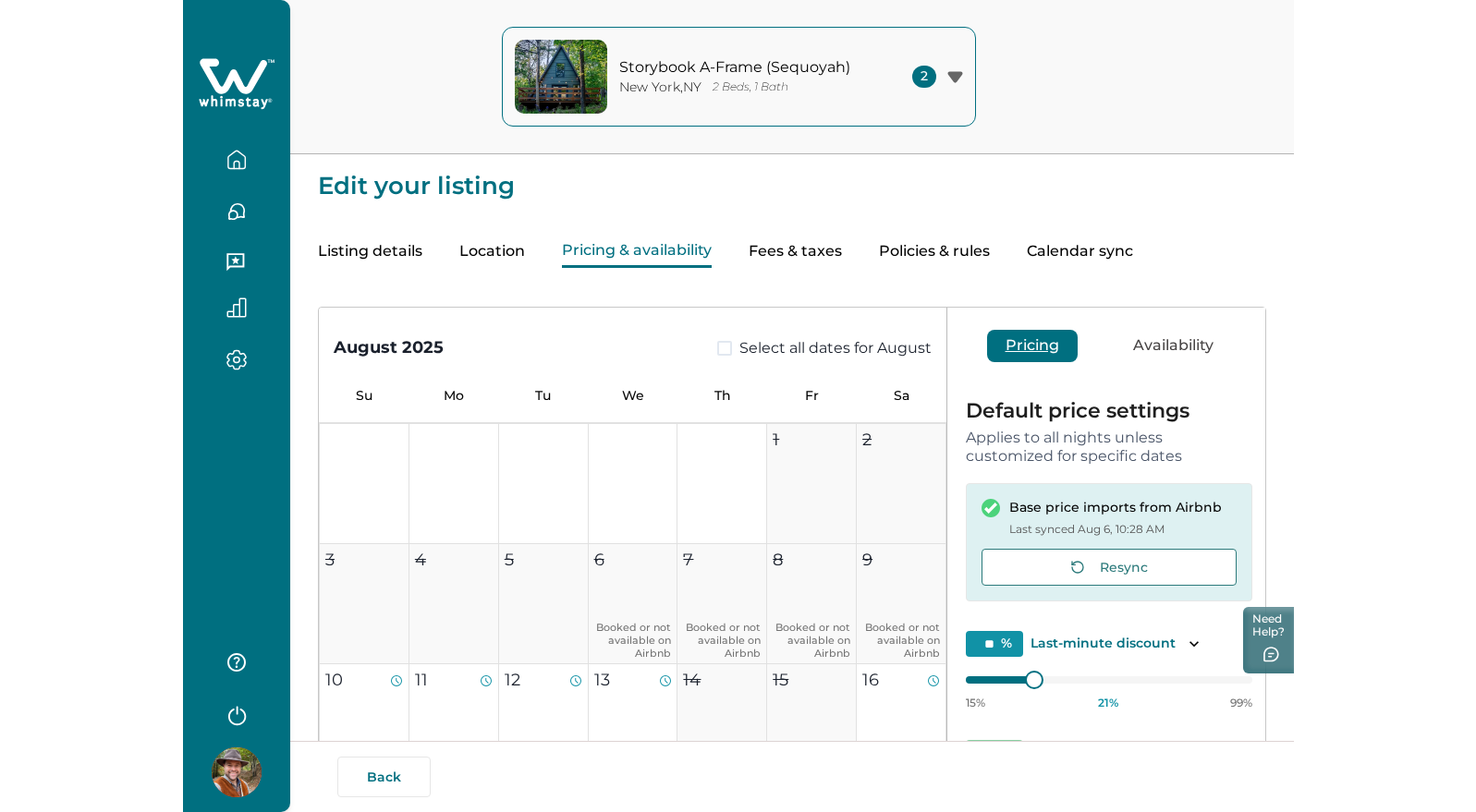 scroll, scrollTop: 462, scrollLeft: 0, axis: vertical 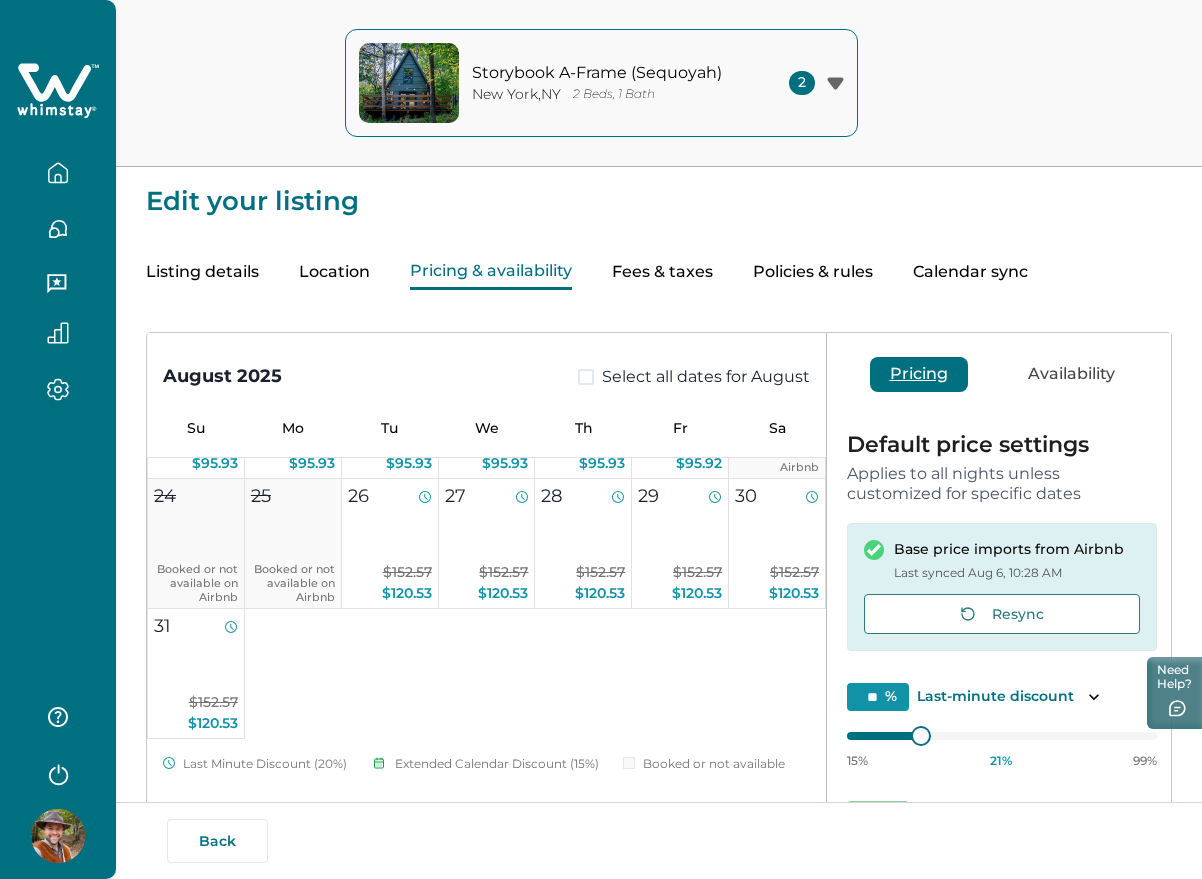 click 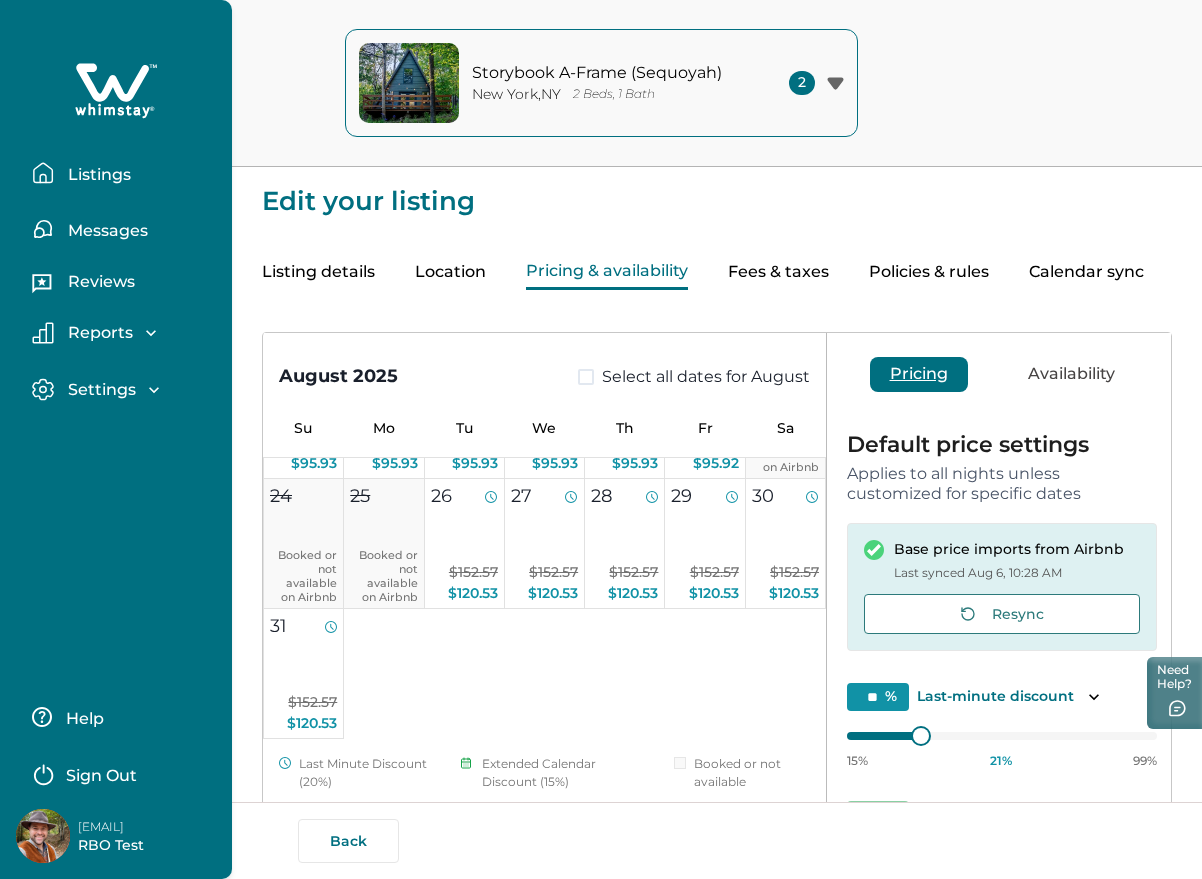 click on "Listings" at bounding box center [96, 175] 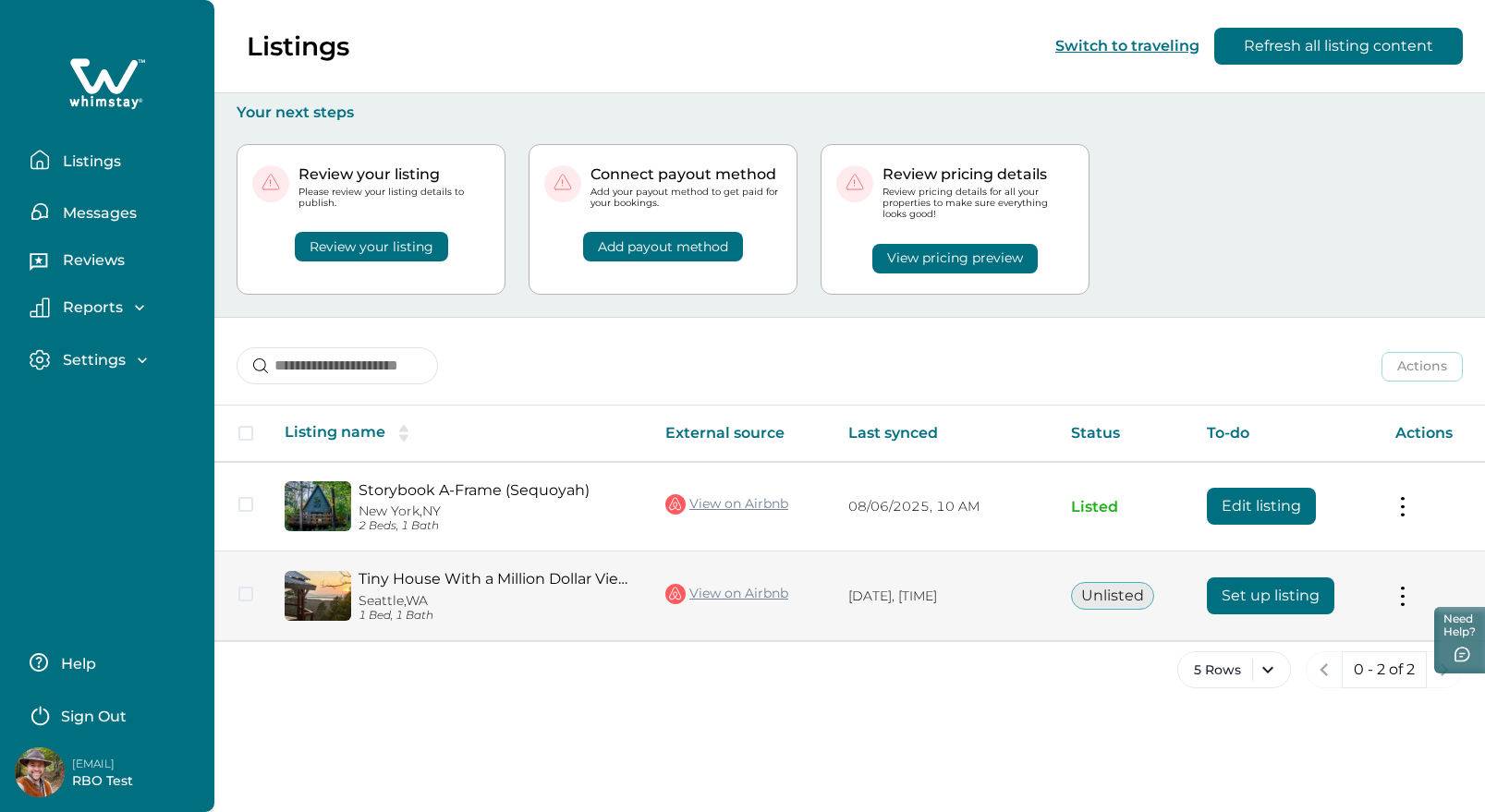click on "Set up listing" at bounding box center [1271, 596] 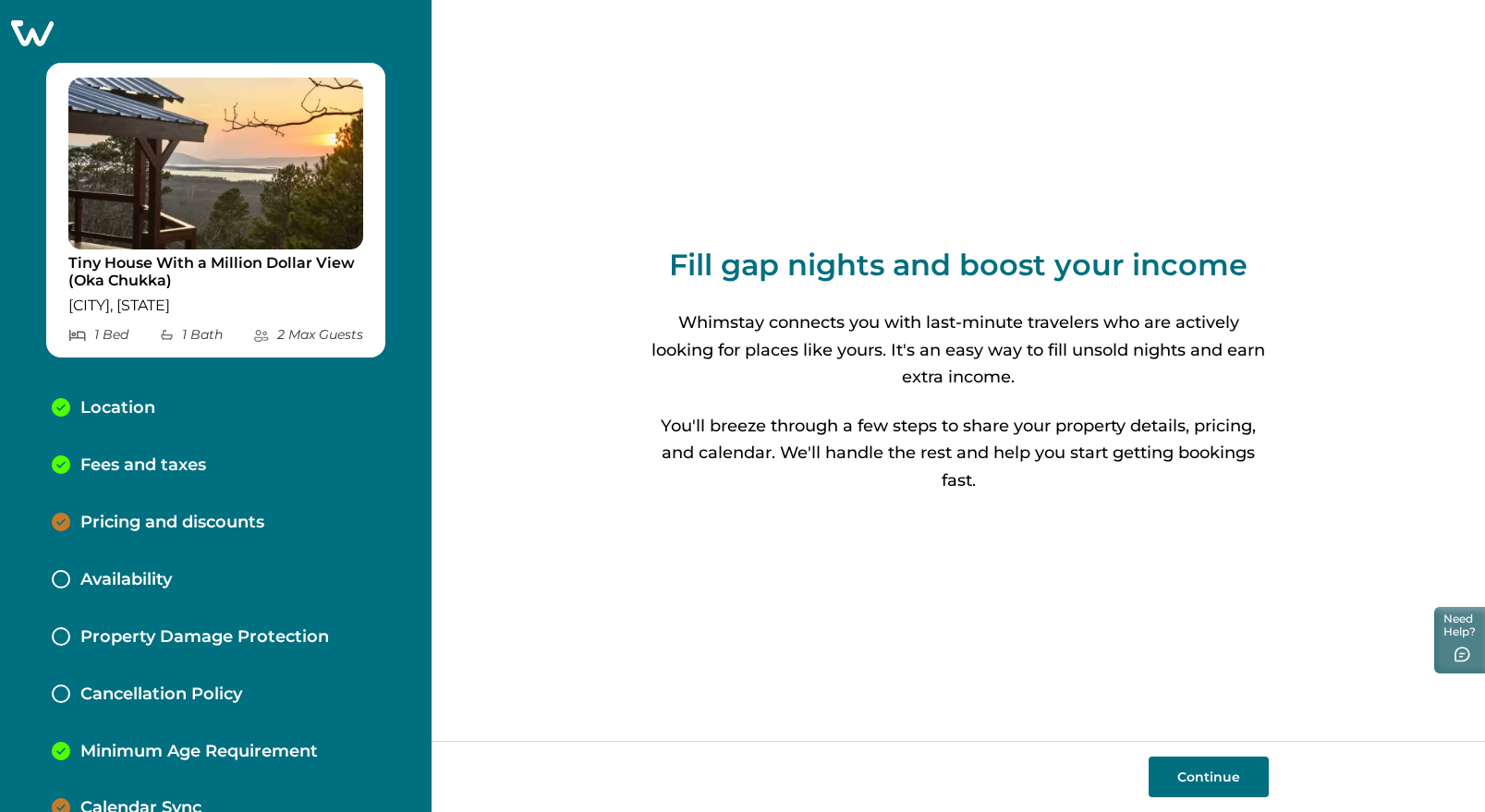 click on "Fees and taxes" at bounding box center (143, 466) 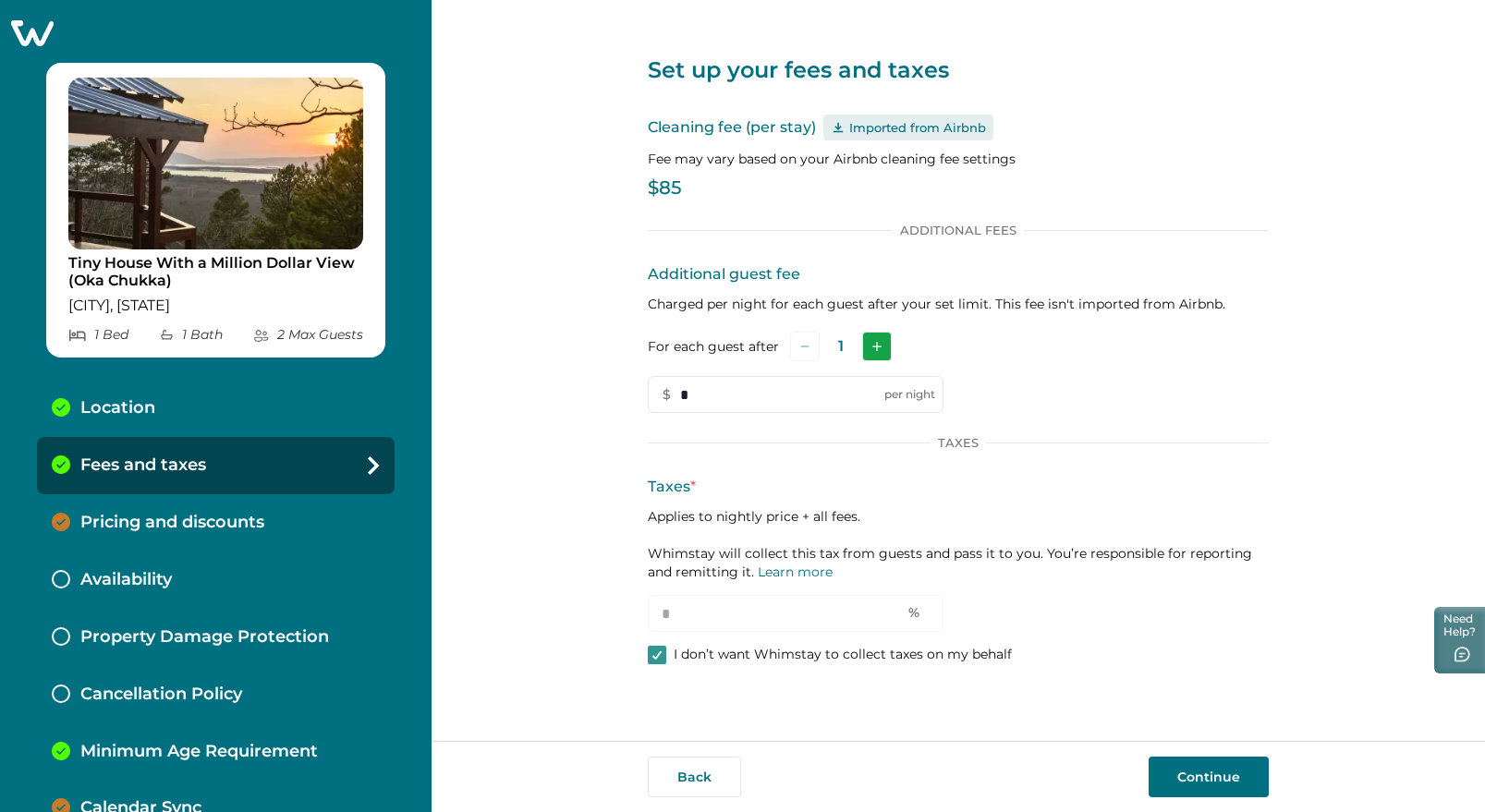 click 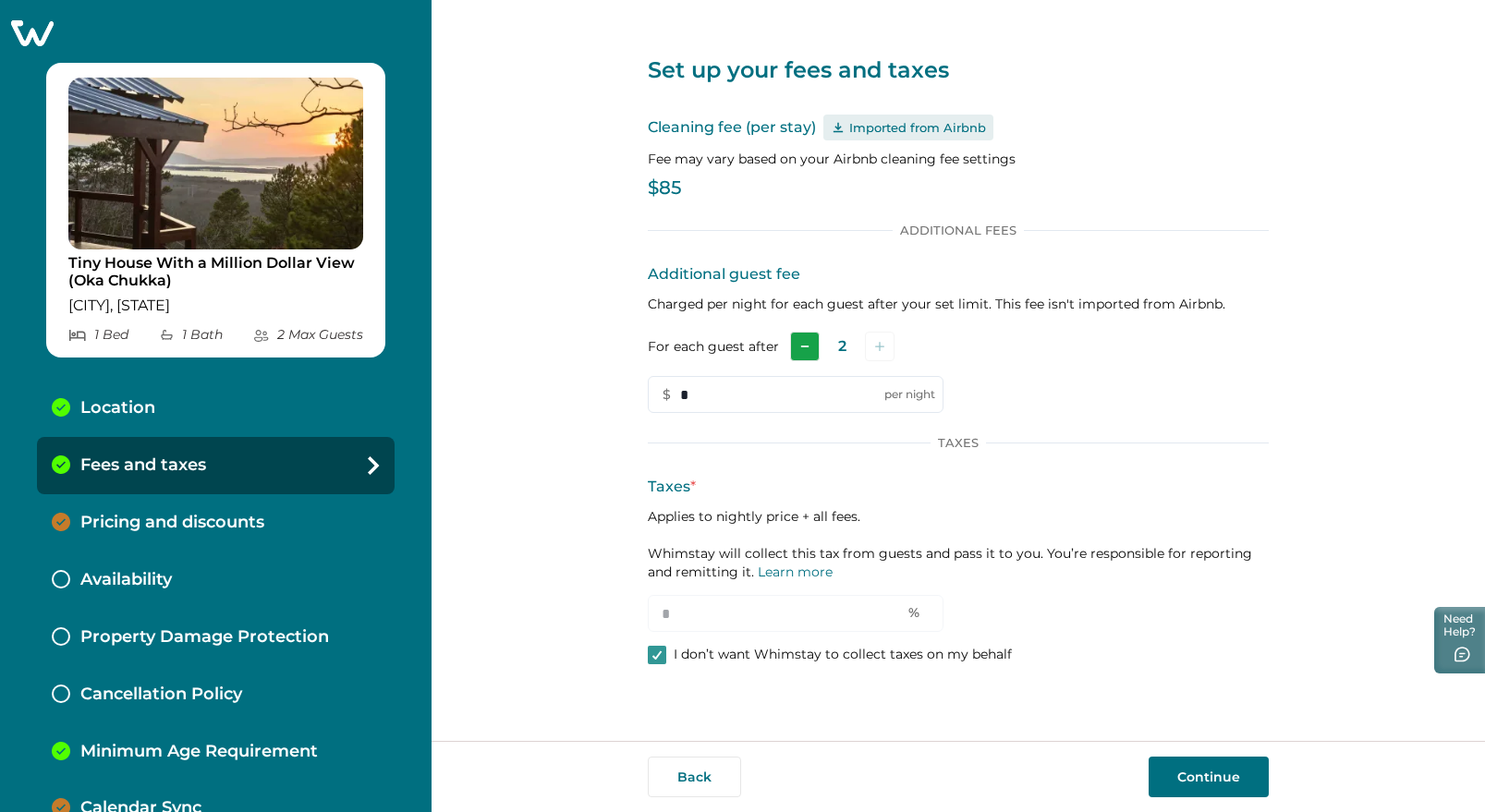 click at bounding box center (805, 346) 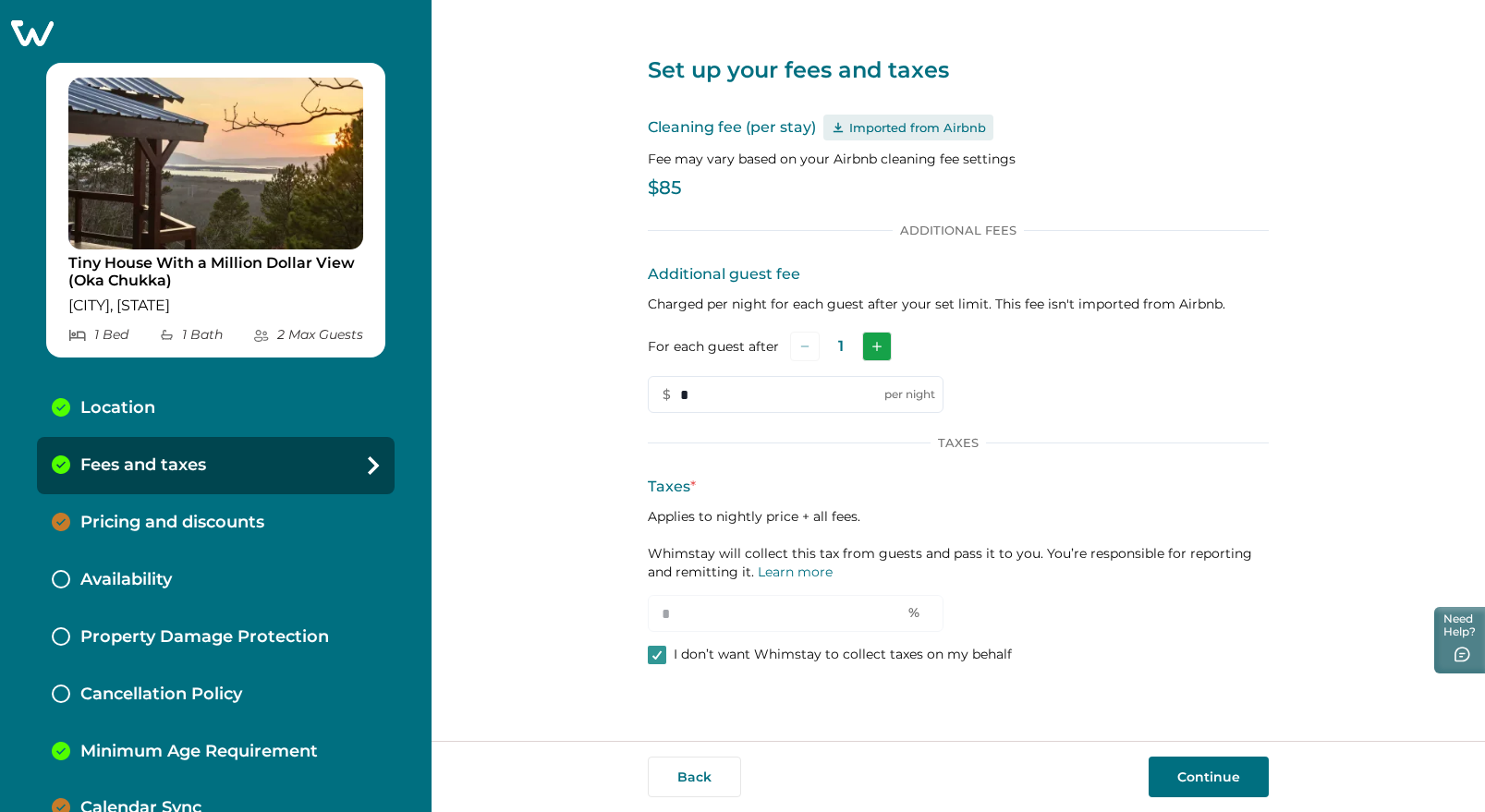 click at bounding box center [877, 346] 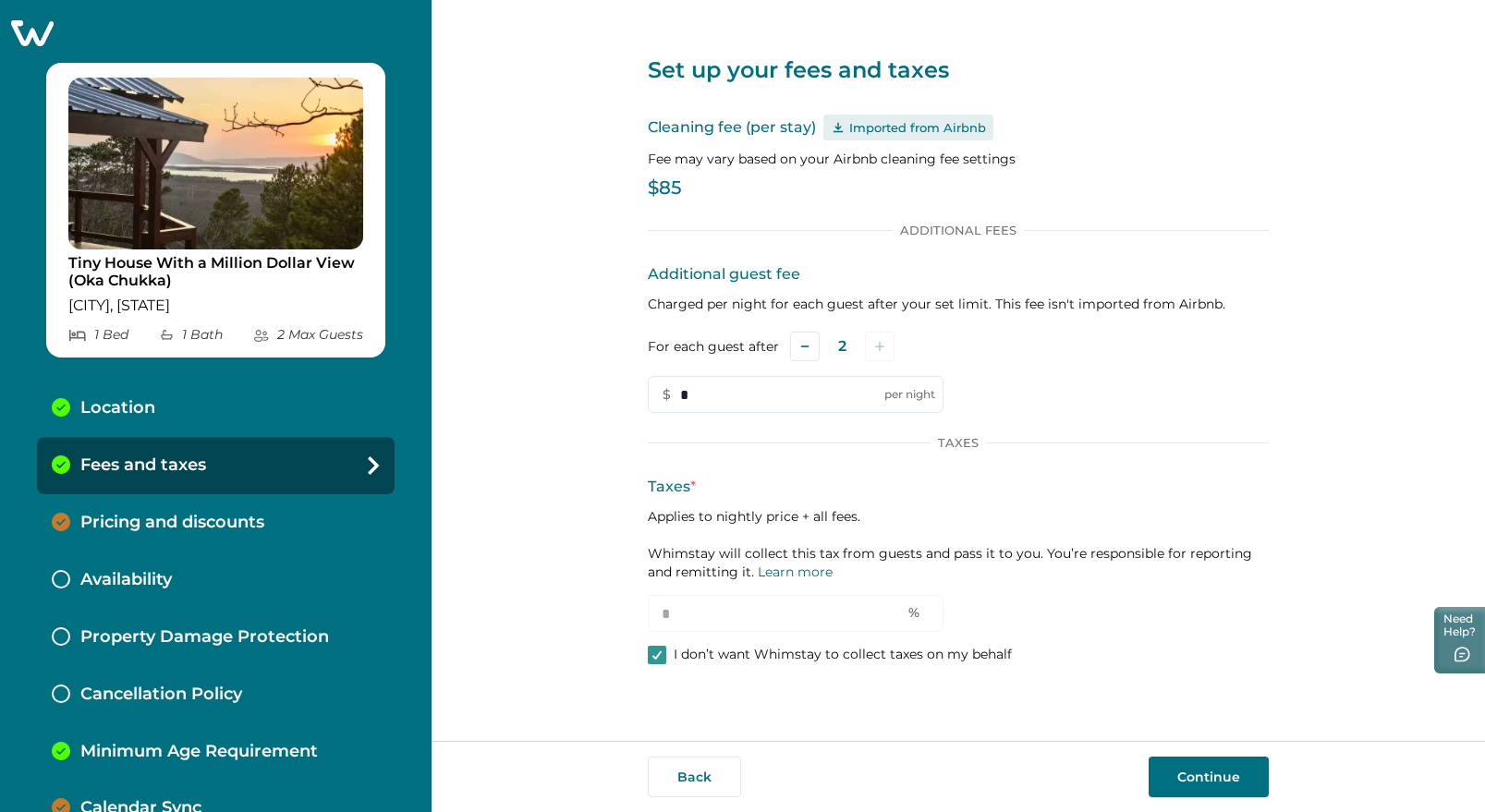 click on "I don’t want Whimstay to collect taxes on my behalf" at bounding box center (843, 655) 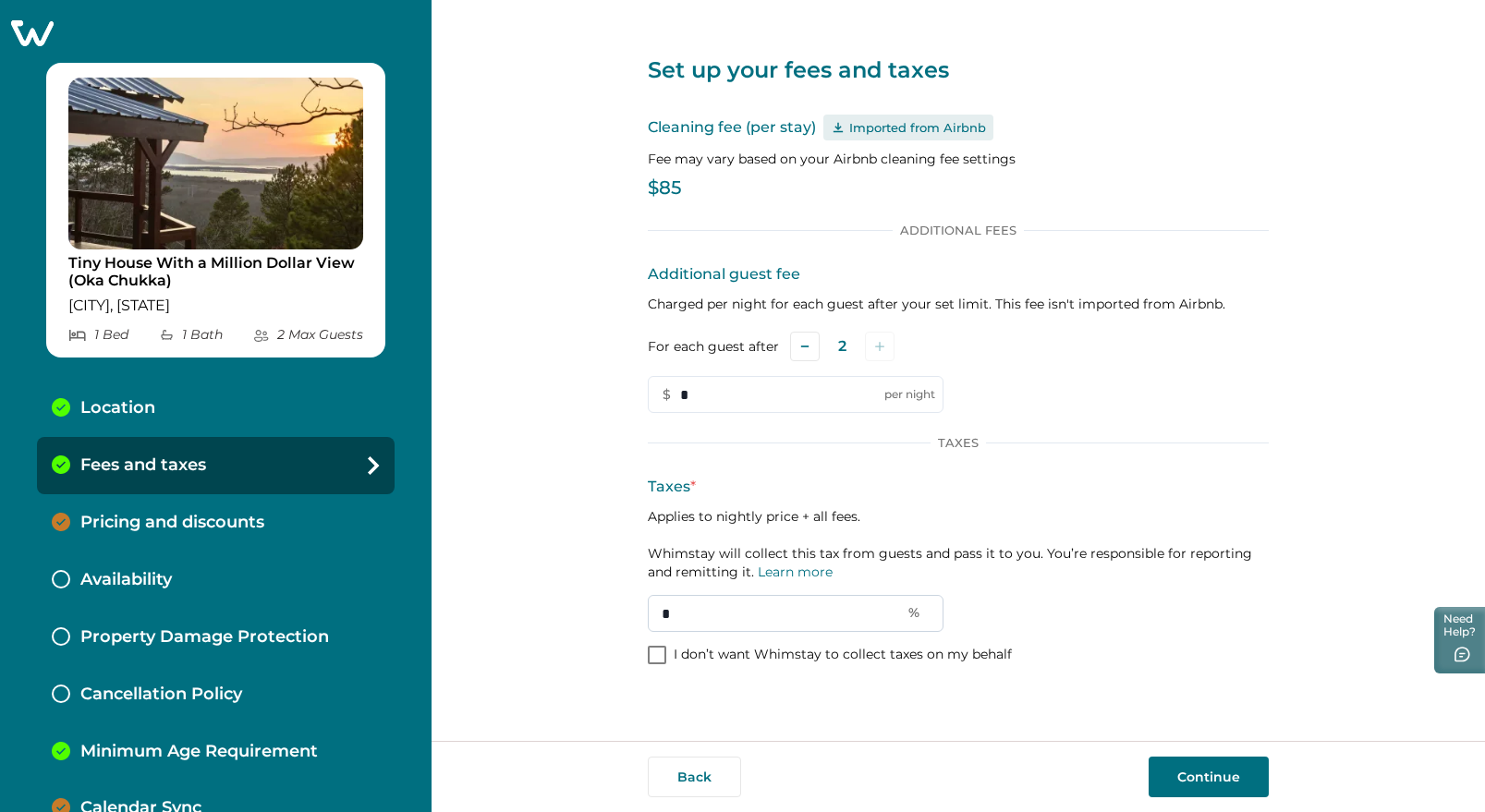 click on "*" at bounding box center [796, 613] 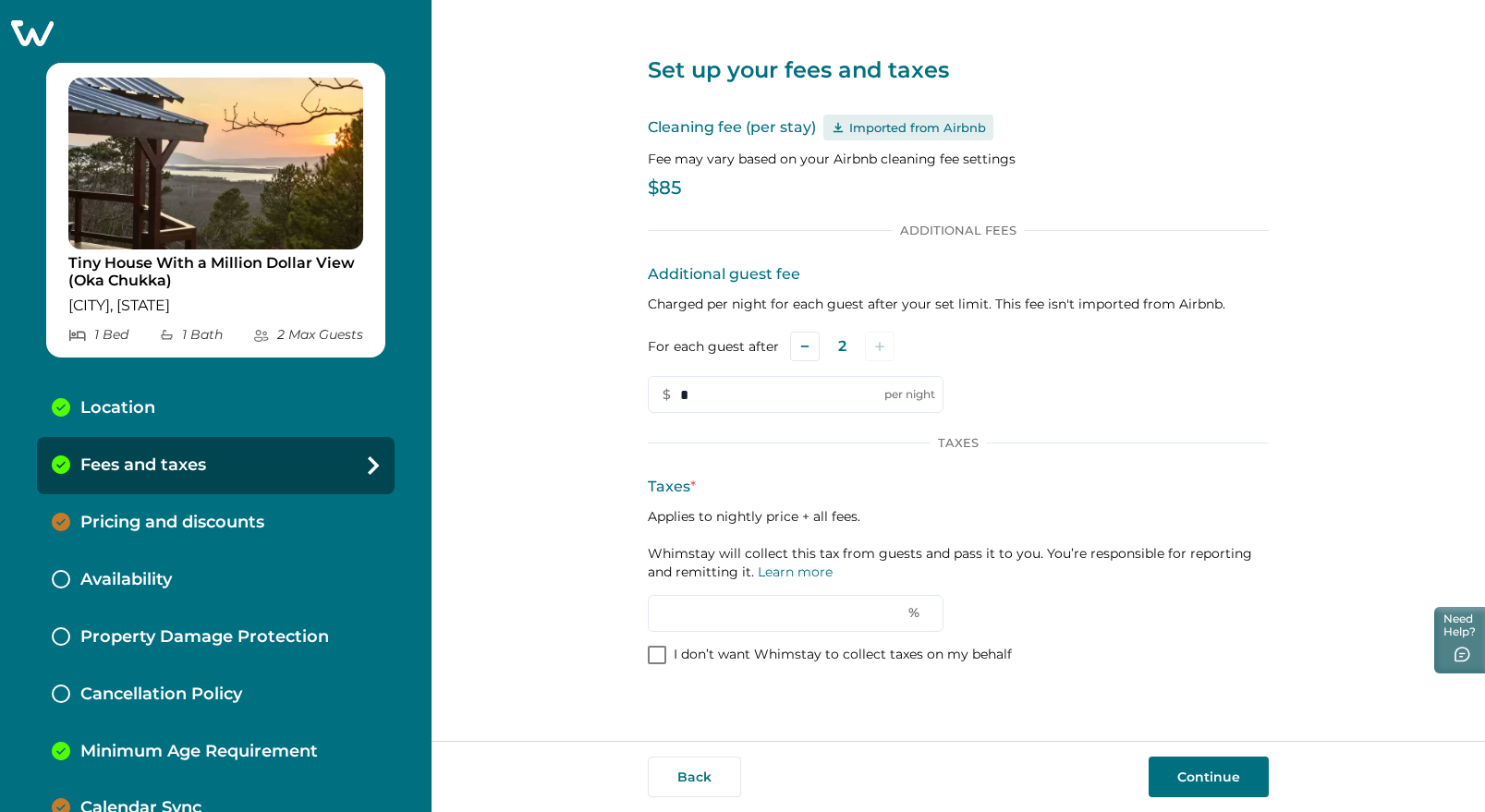 type 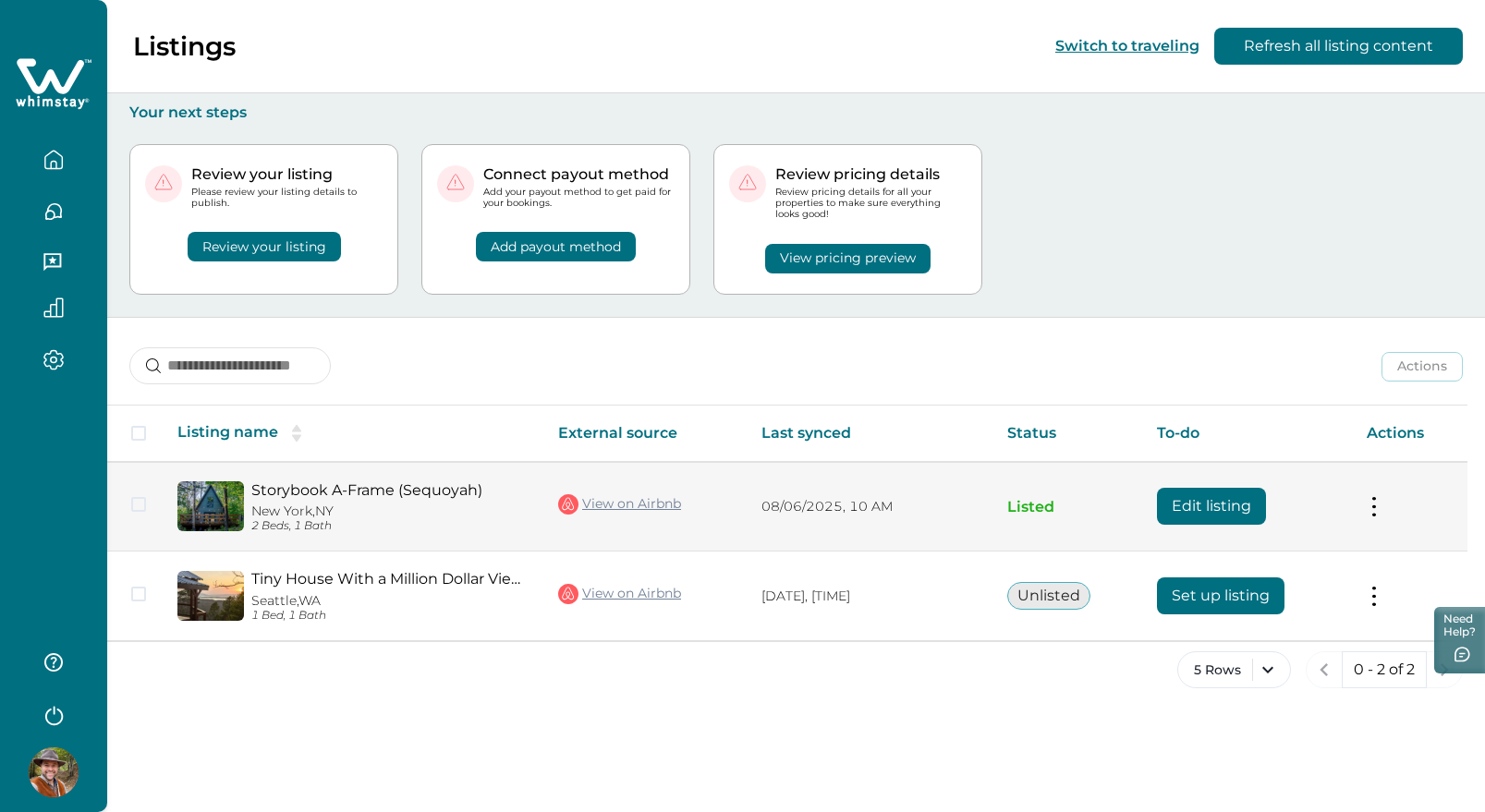 click on "Edit listing" at bounding box center [1211, 506] 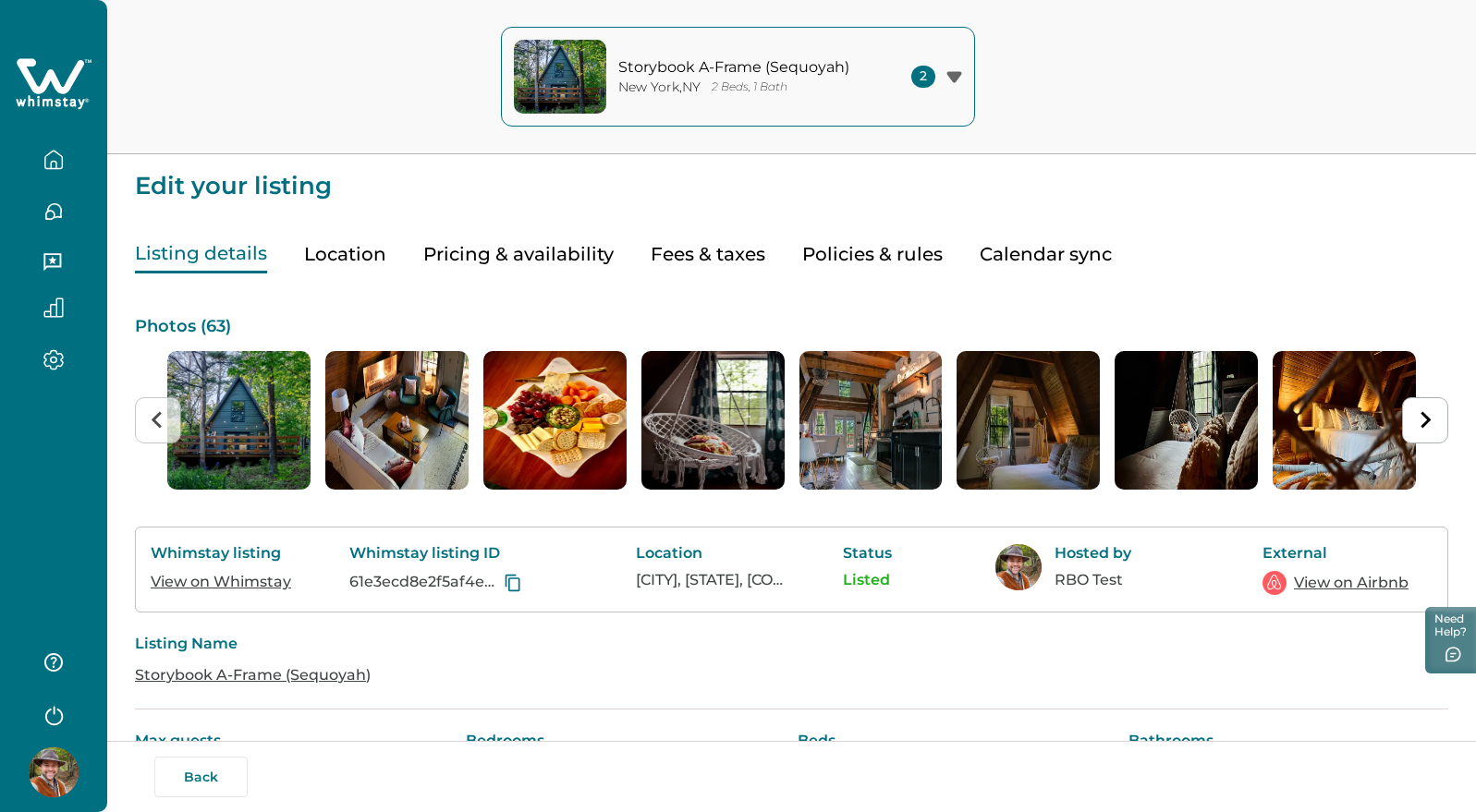 click on "Pricing & availability" at bounding box center (518, 254) 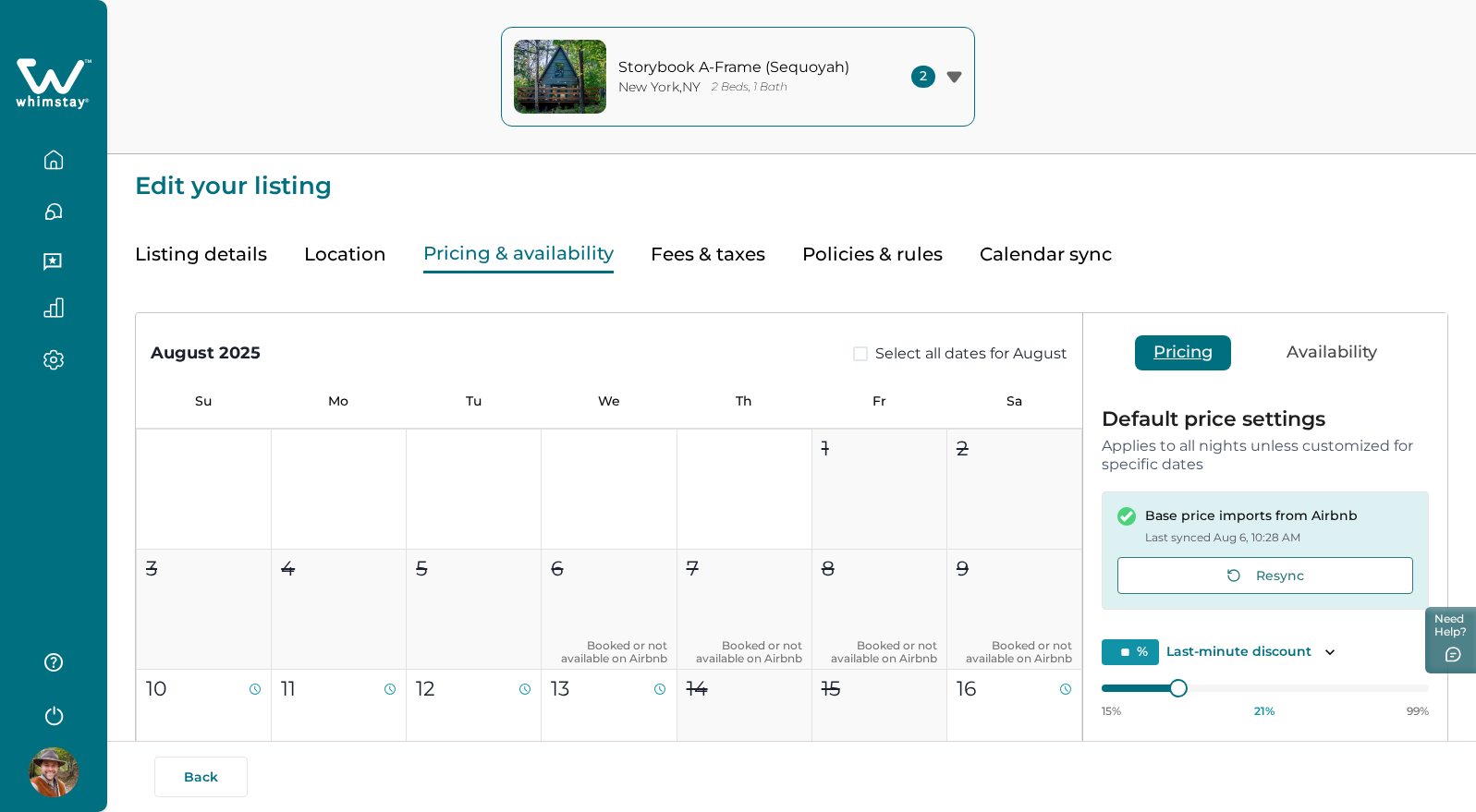 click on "Fees & taxes" at bounding box center (708, 254) 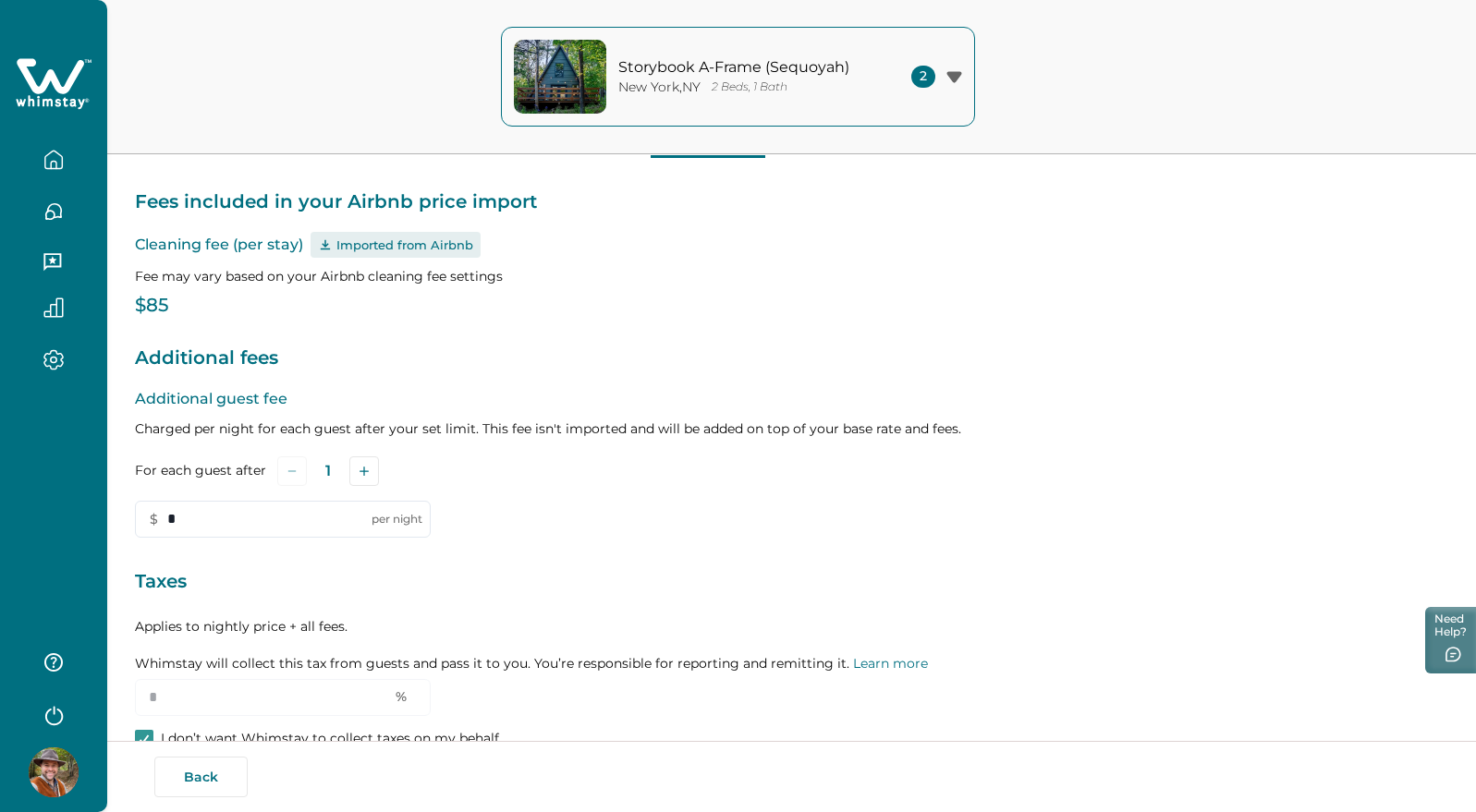 scroll, scrollTop: 225, scrollLeft: 0, axis: vertical 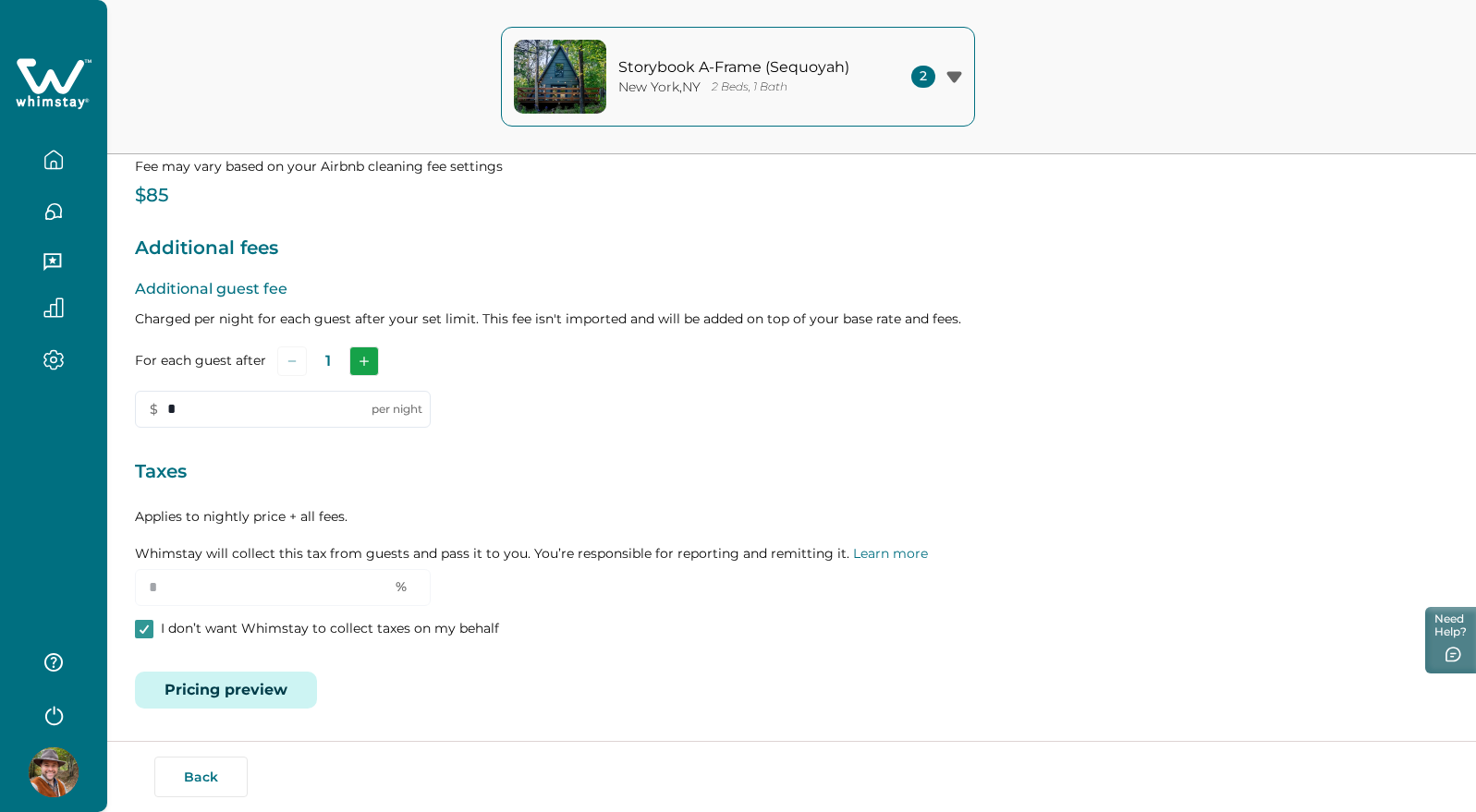 click 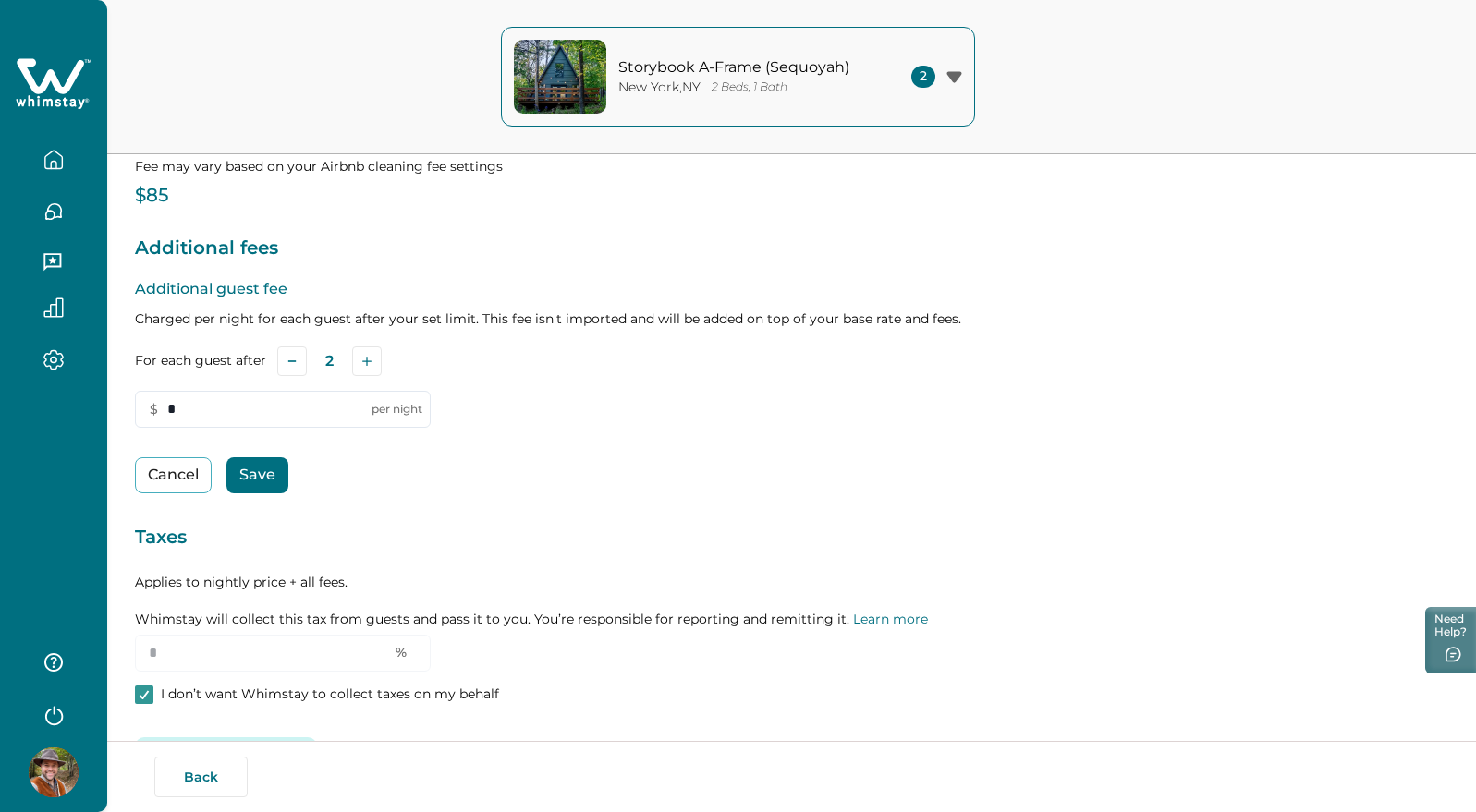 click on "Save" at bounding box center [257, 475] 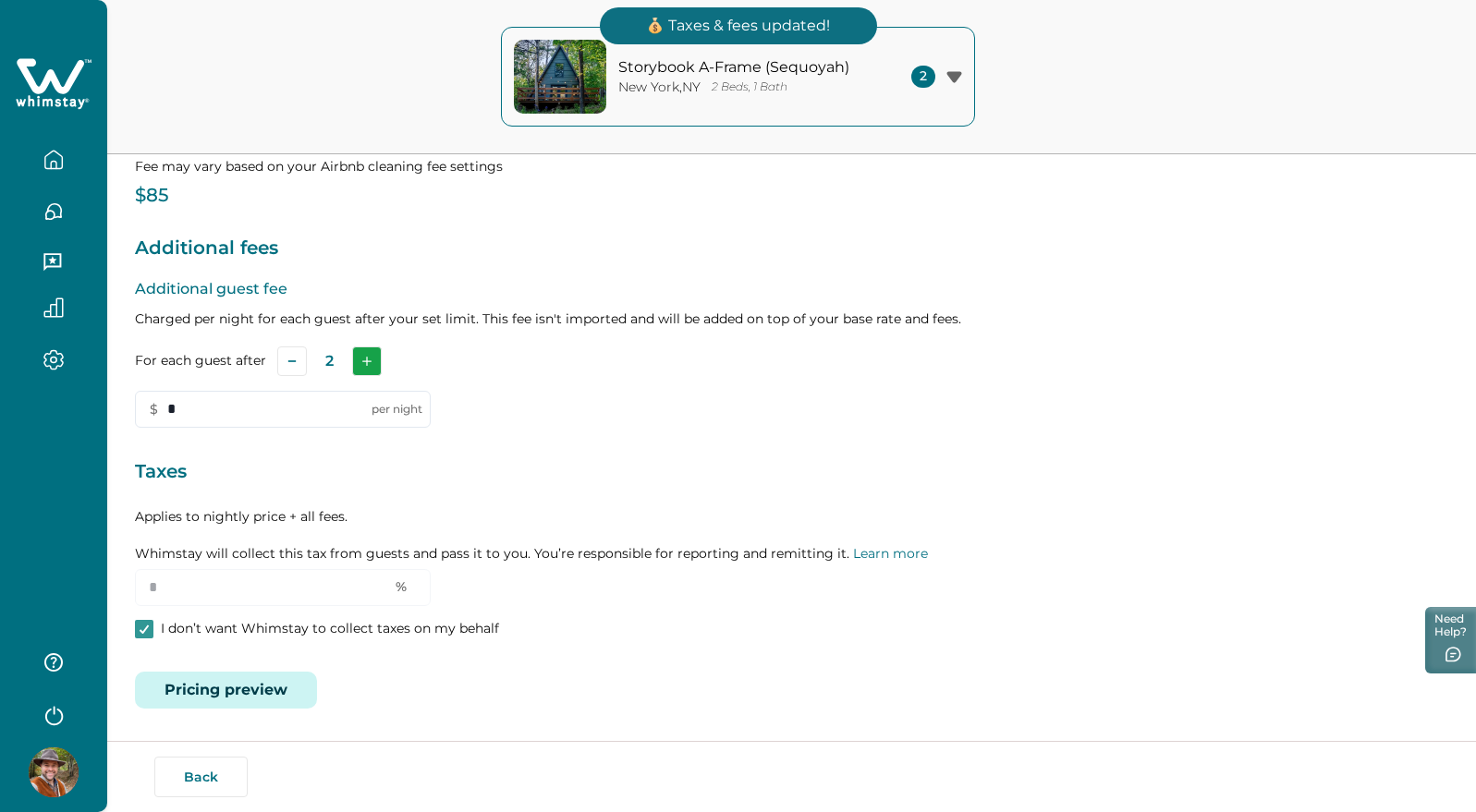click at bounding box center (367, 361) 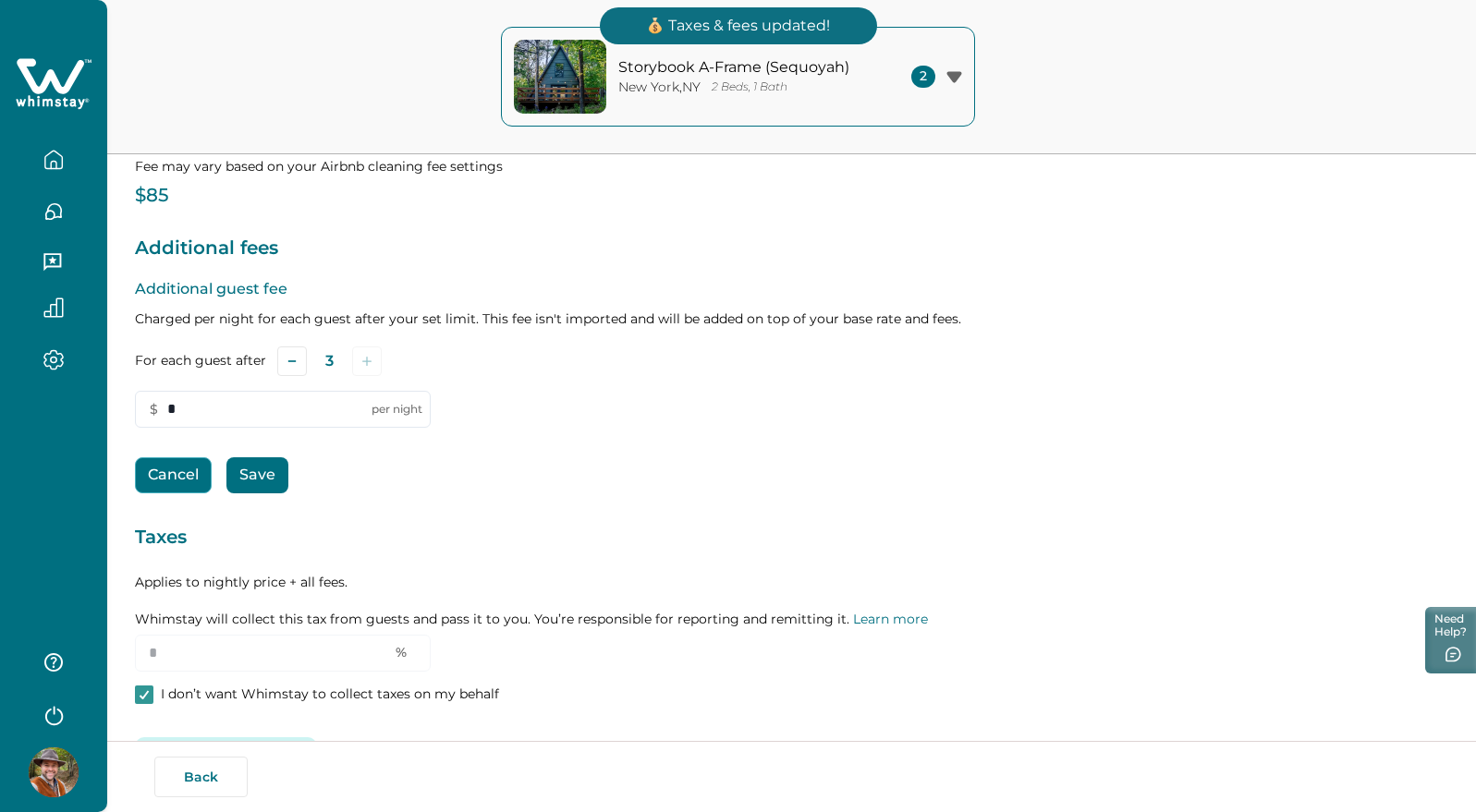 click on "Cancel" at bounding box center [173, 475] 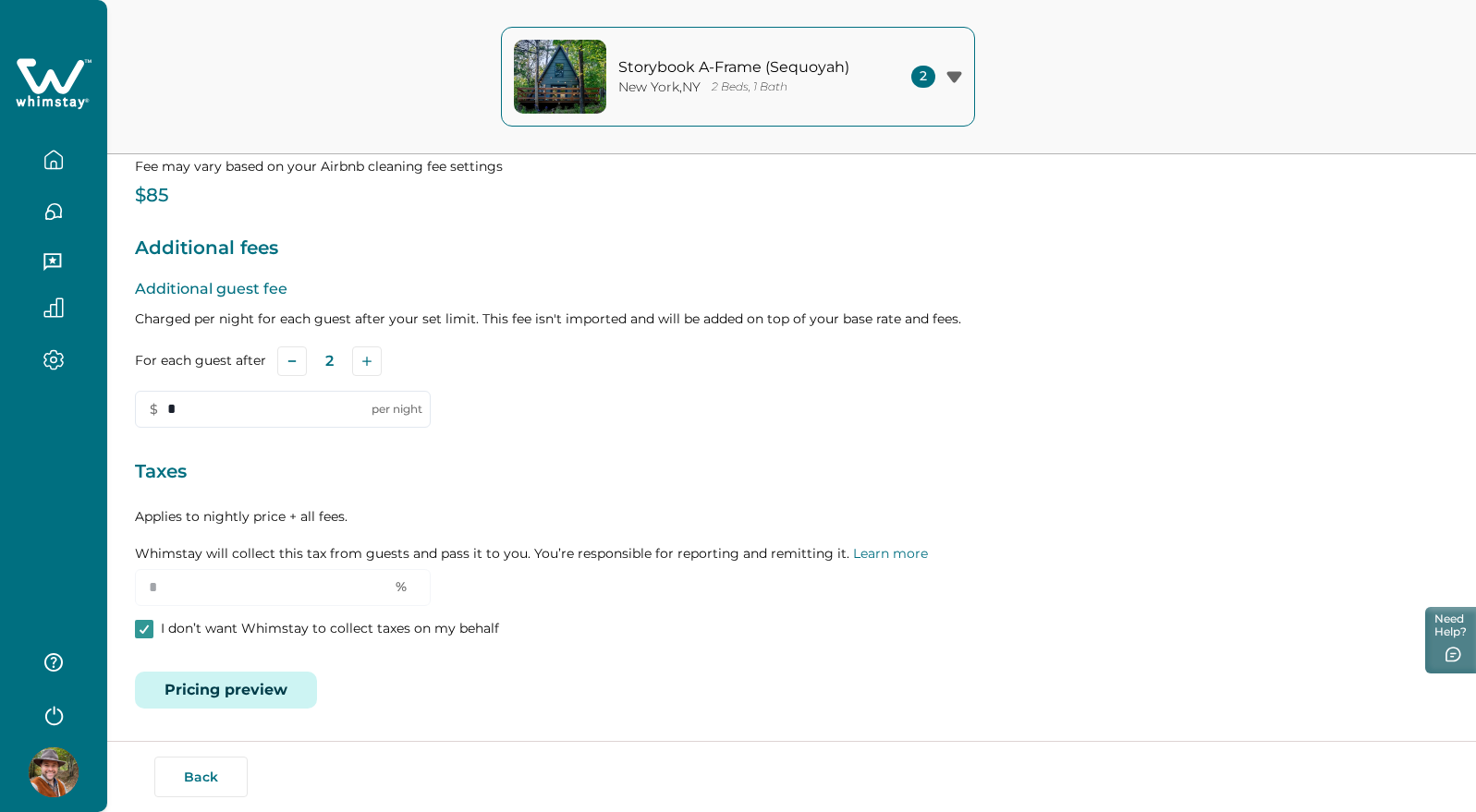 click on "I don’t want Whimstay to collect taxes on my behalf" at bounding box center [330, 629] 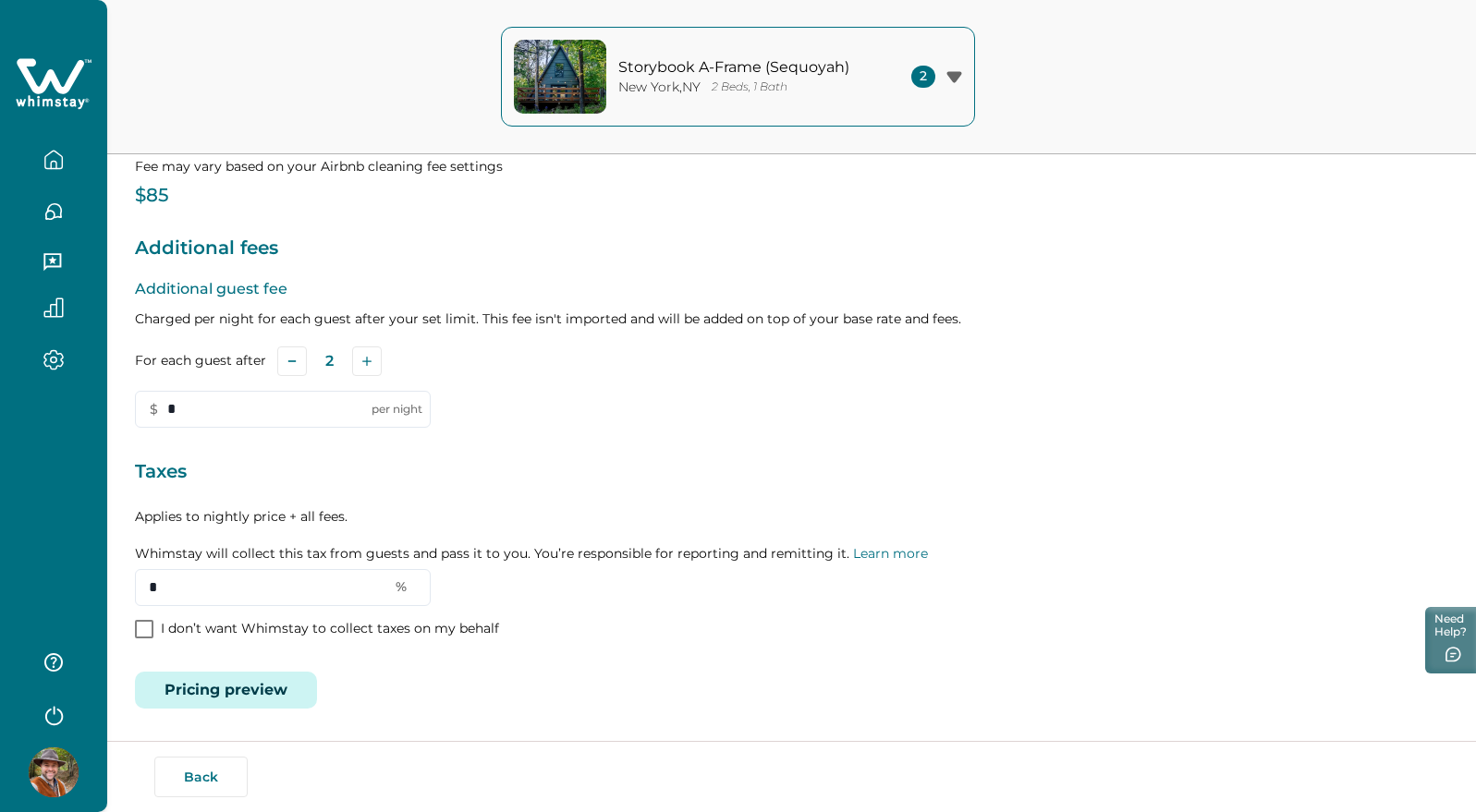 drag, startPoint x: 166, startPoint y: 586, endPoint x: 135, endPoint y: 569, distance: 35.355339 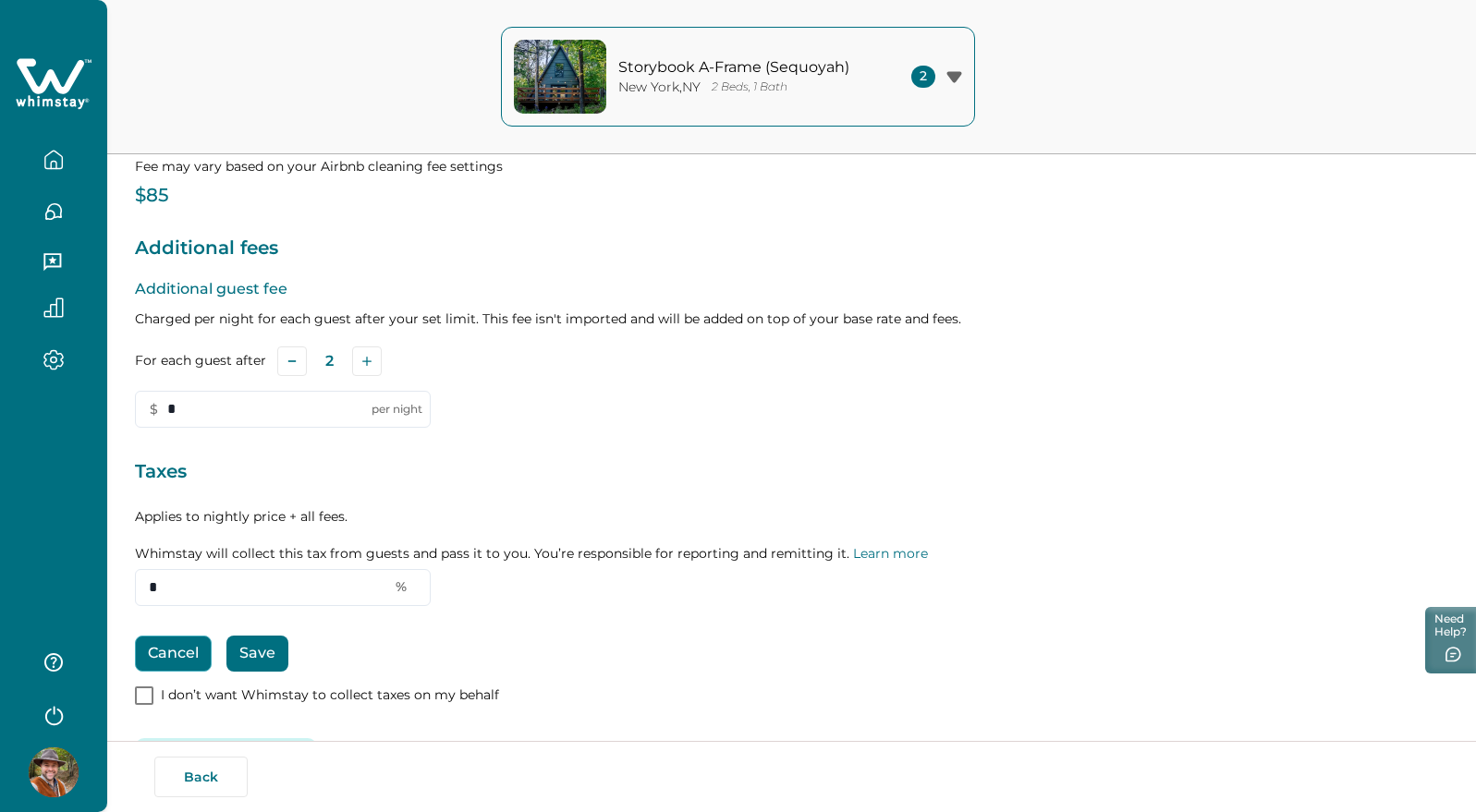 click on "Cancel" at bounding box center [173, 653] 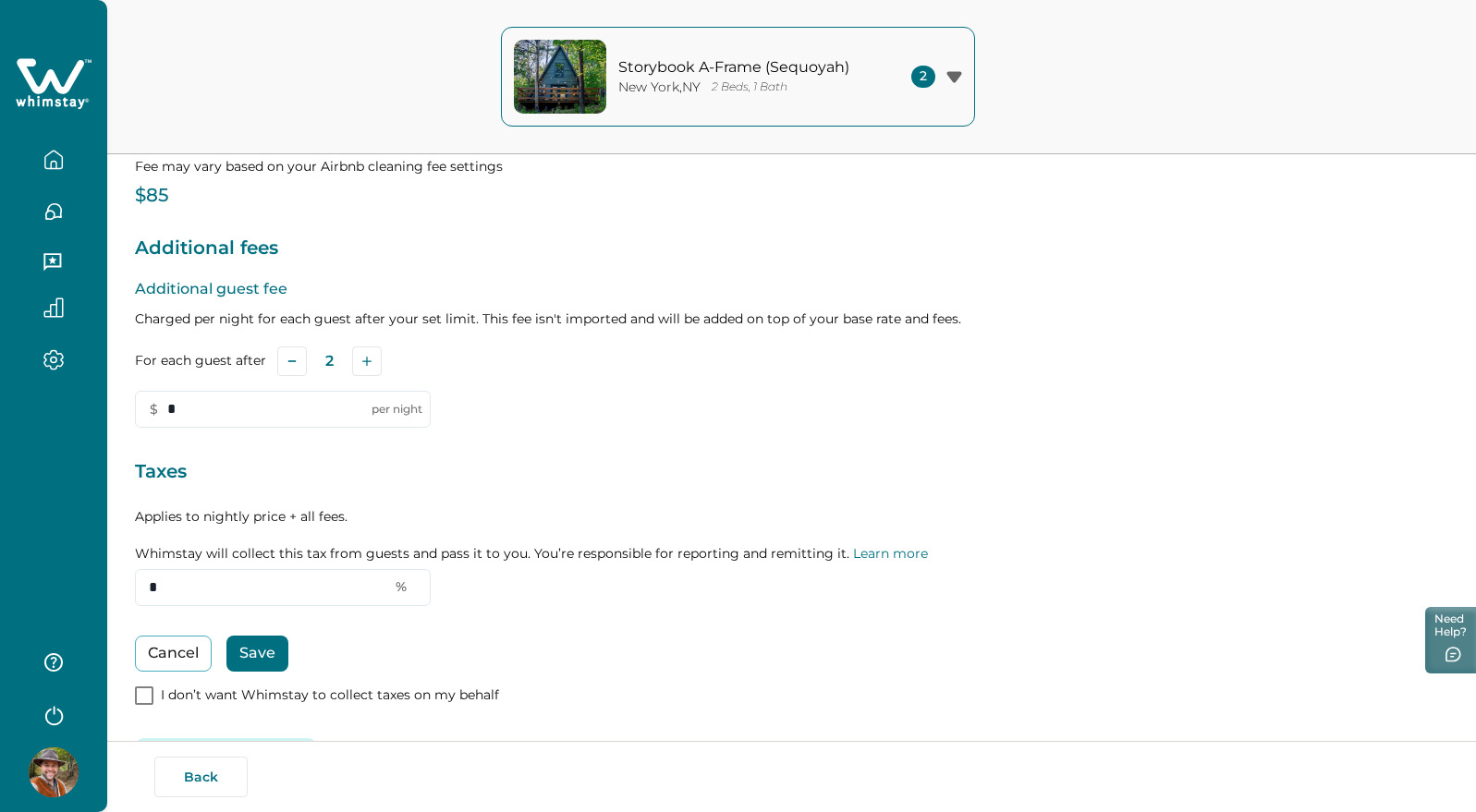 type on "*" 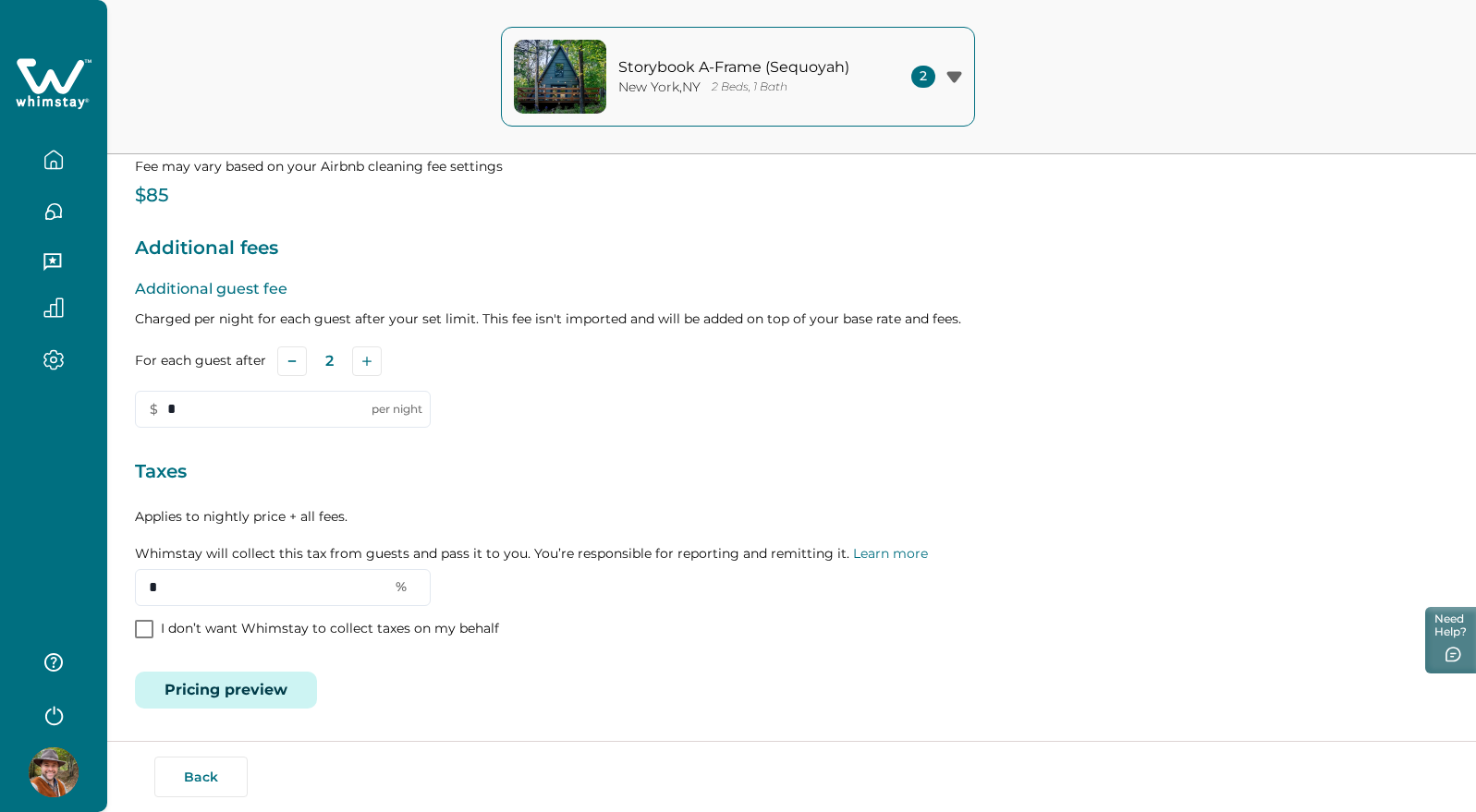 scroll, scrollTop: 0, scrollLeft: 0, axis: both 